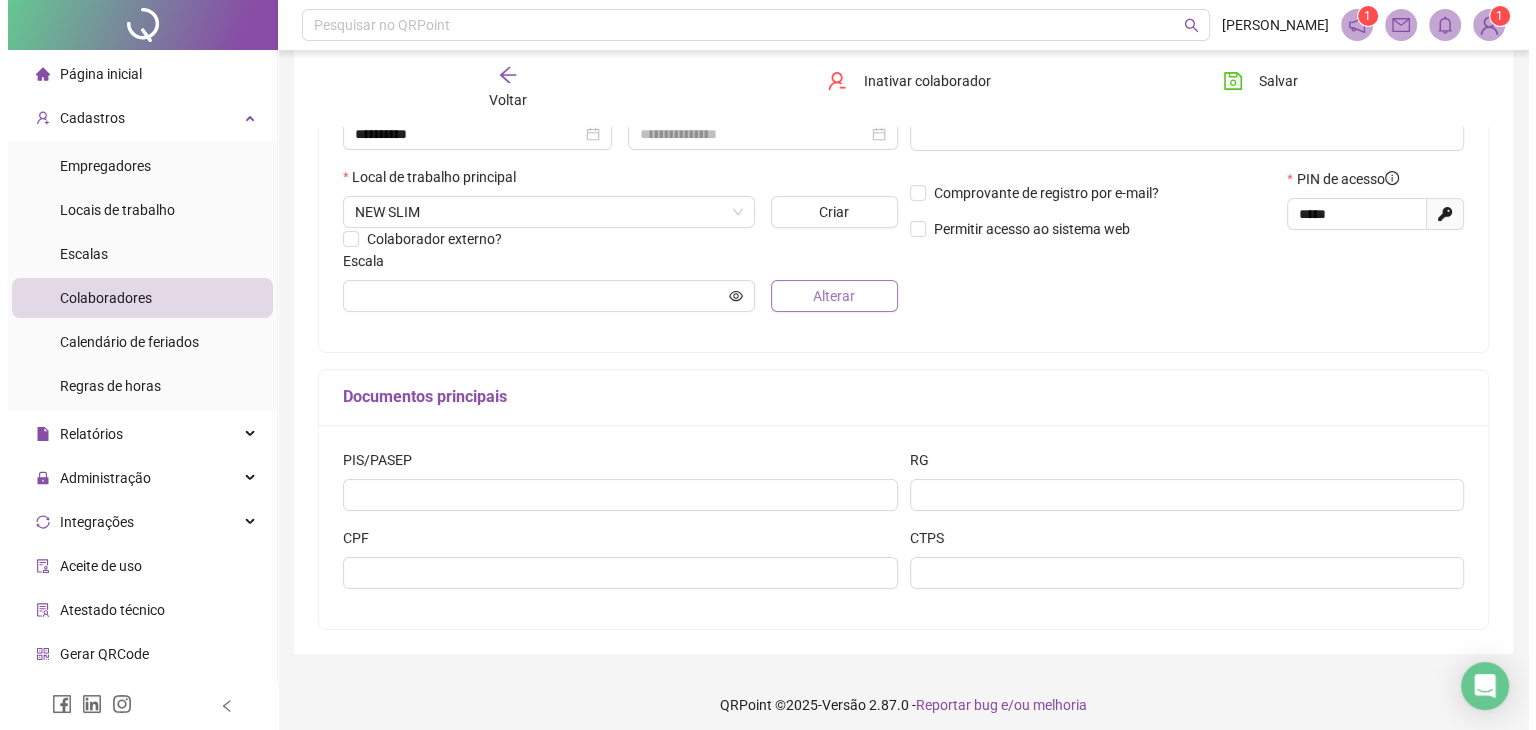 scroll, scrollTop: 400, scrollLeft: 0, axis: vertical 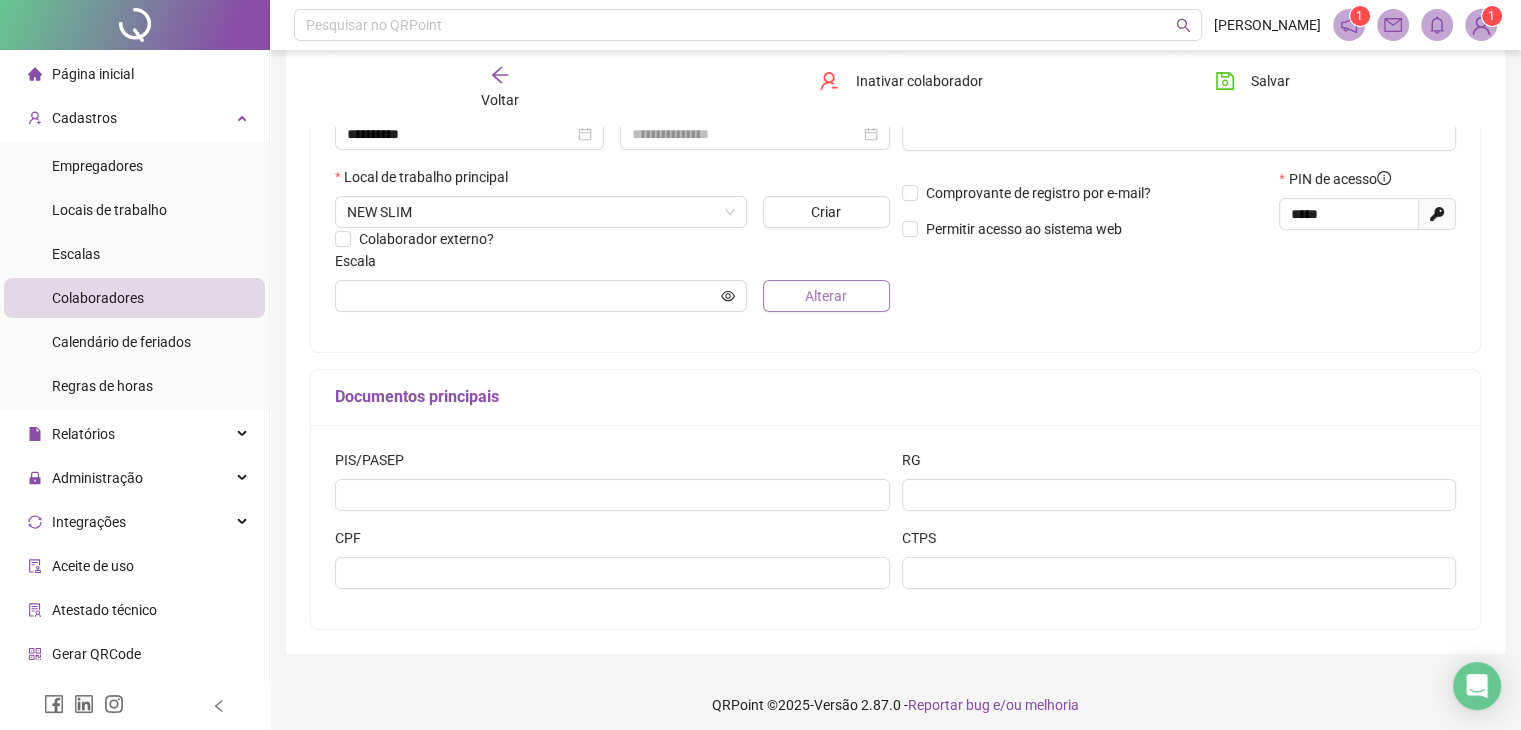 click on "Alterar" at bounding box center (826, 296) 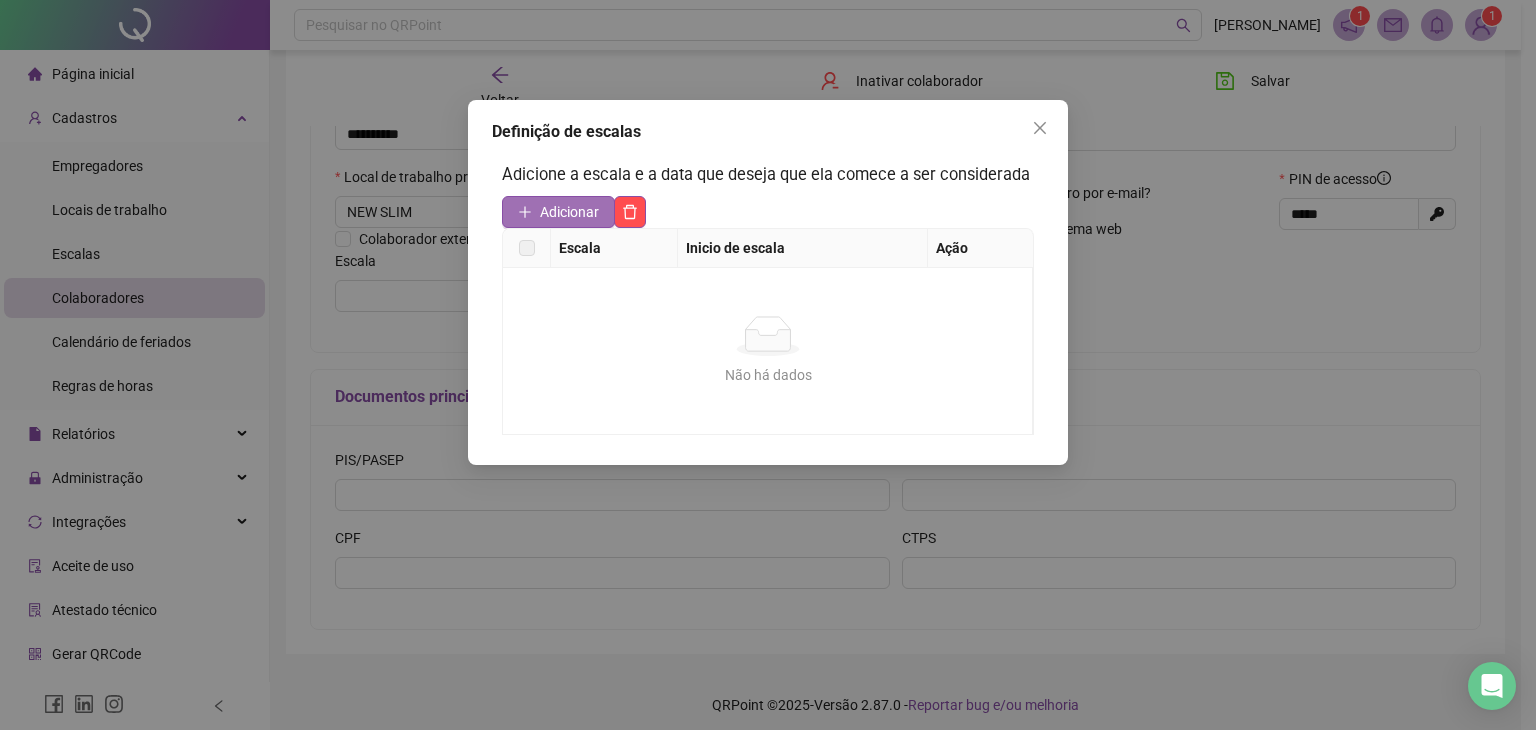 click on "Adicionar" at bounding box center [569, 212] 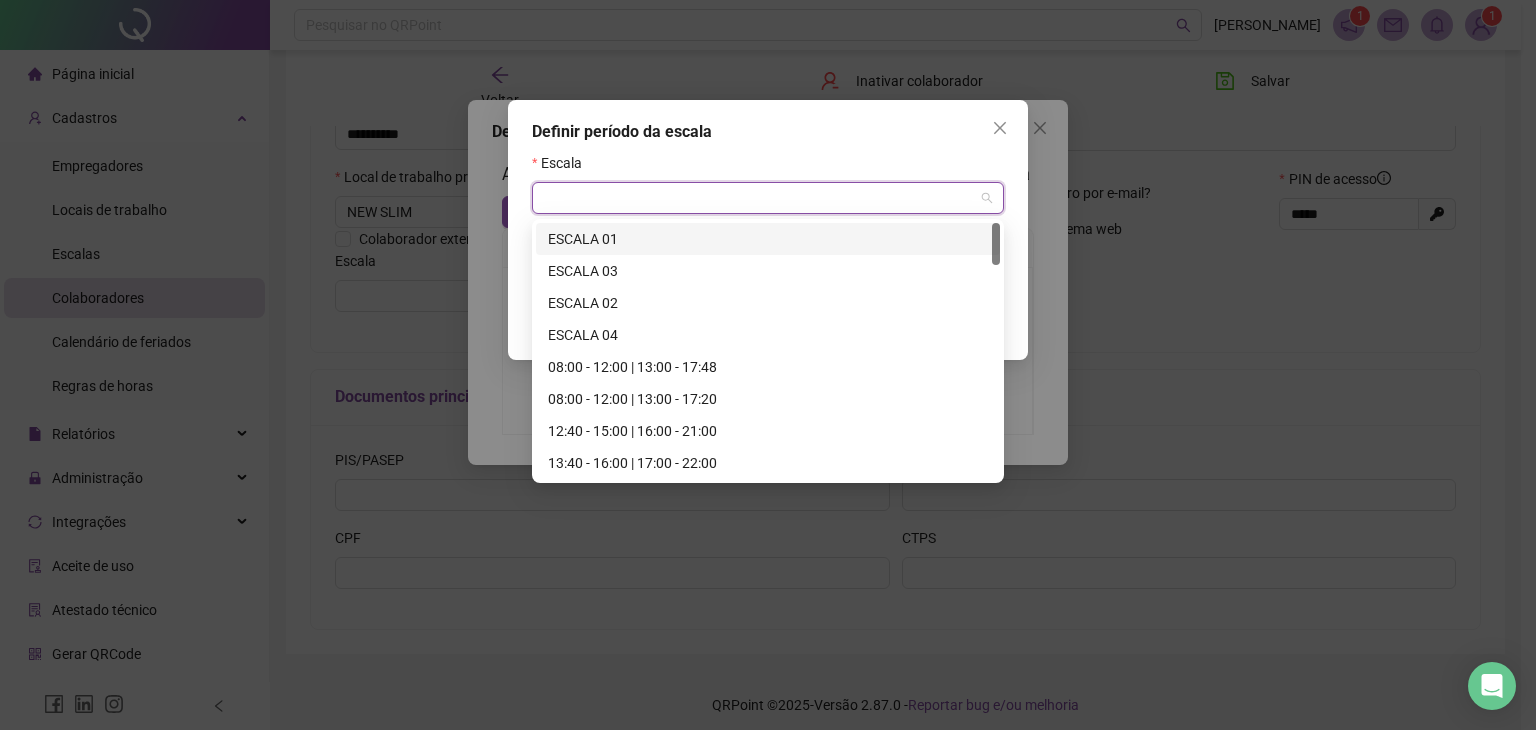 click at bounding box center [762, 198] 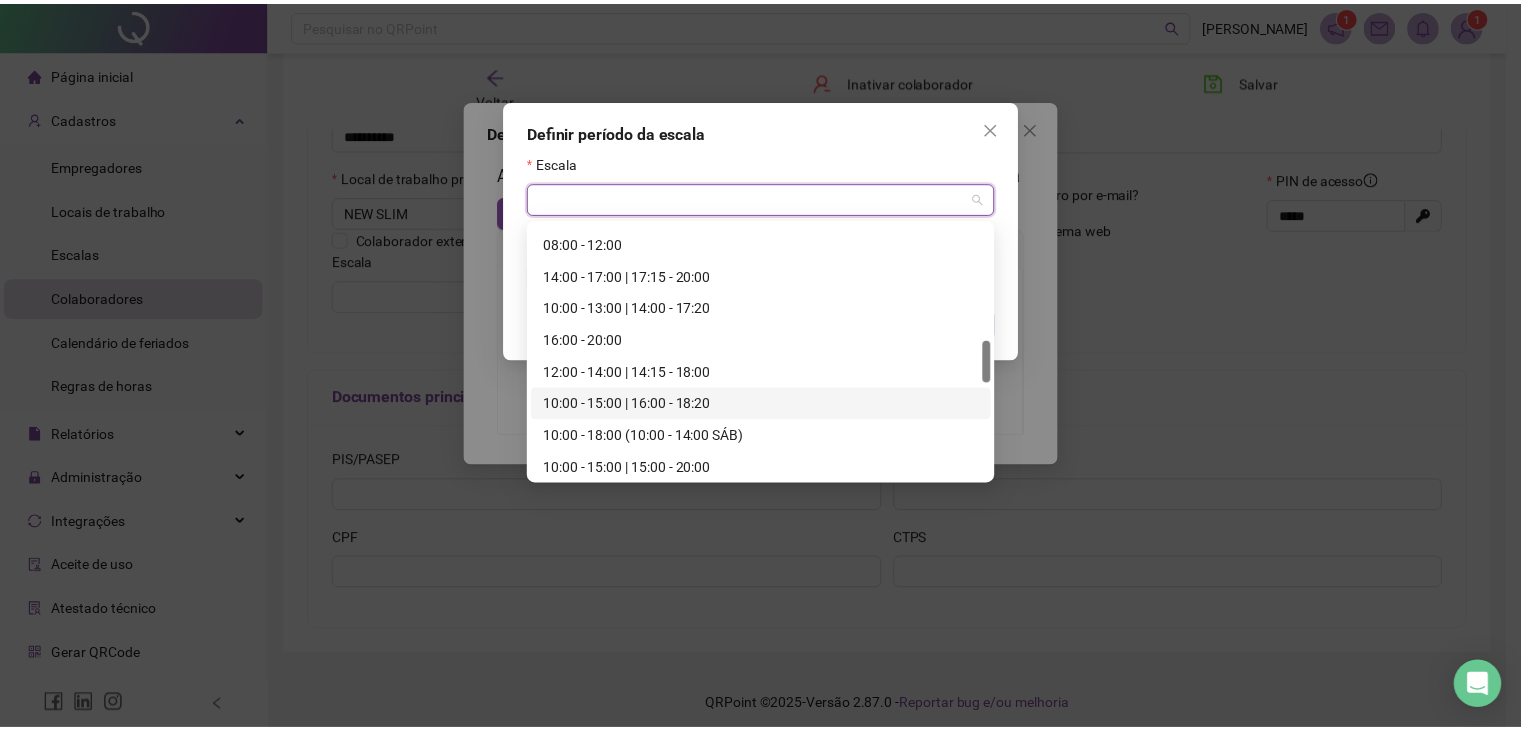 scroll, scrollTop: 800, scrollLeft: 0, axis: vertical 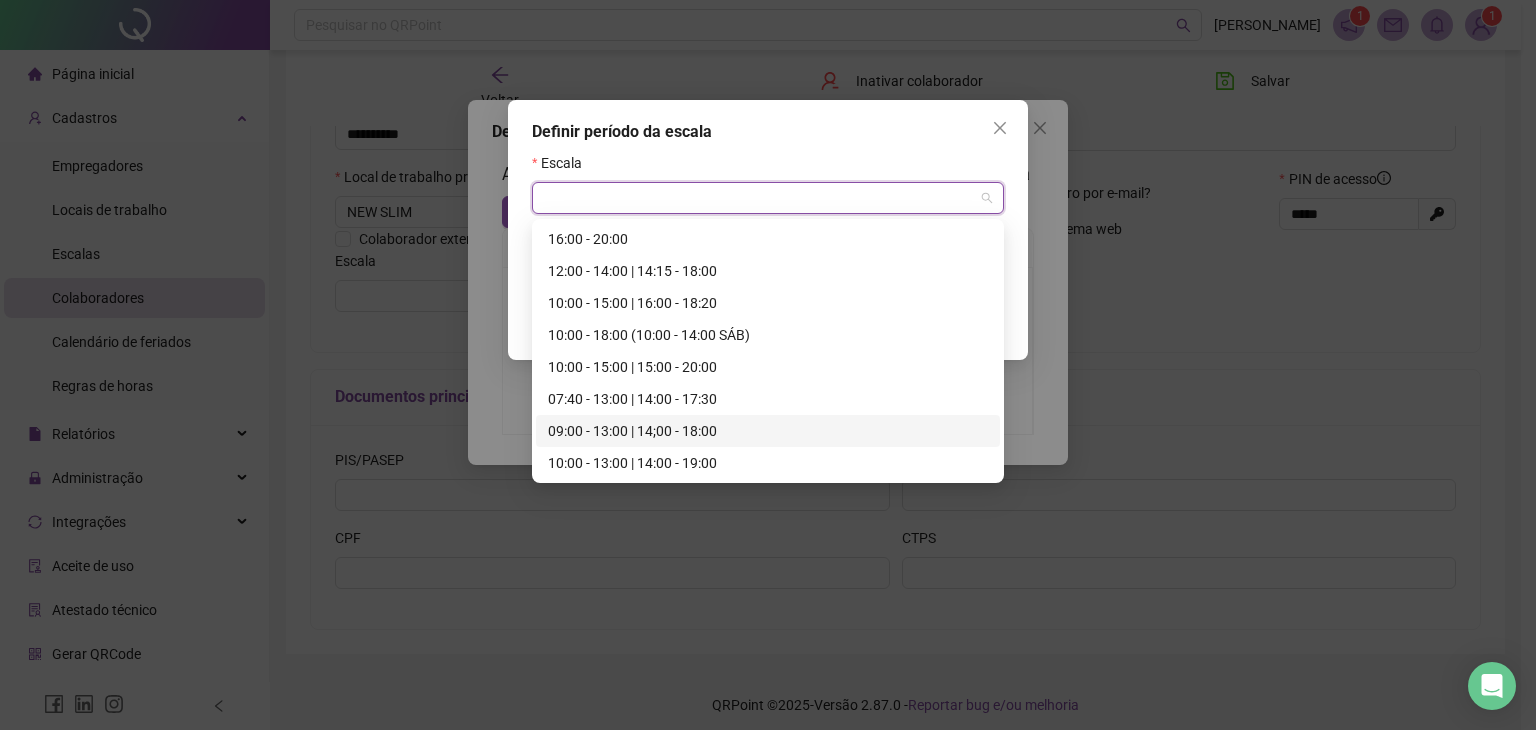 click on "09:00 - 13:00 | 14;00 - 18:00" at bounding box center (768, 431) 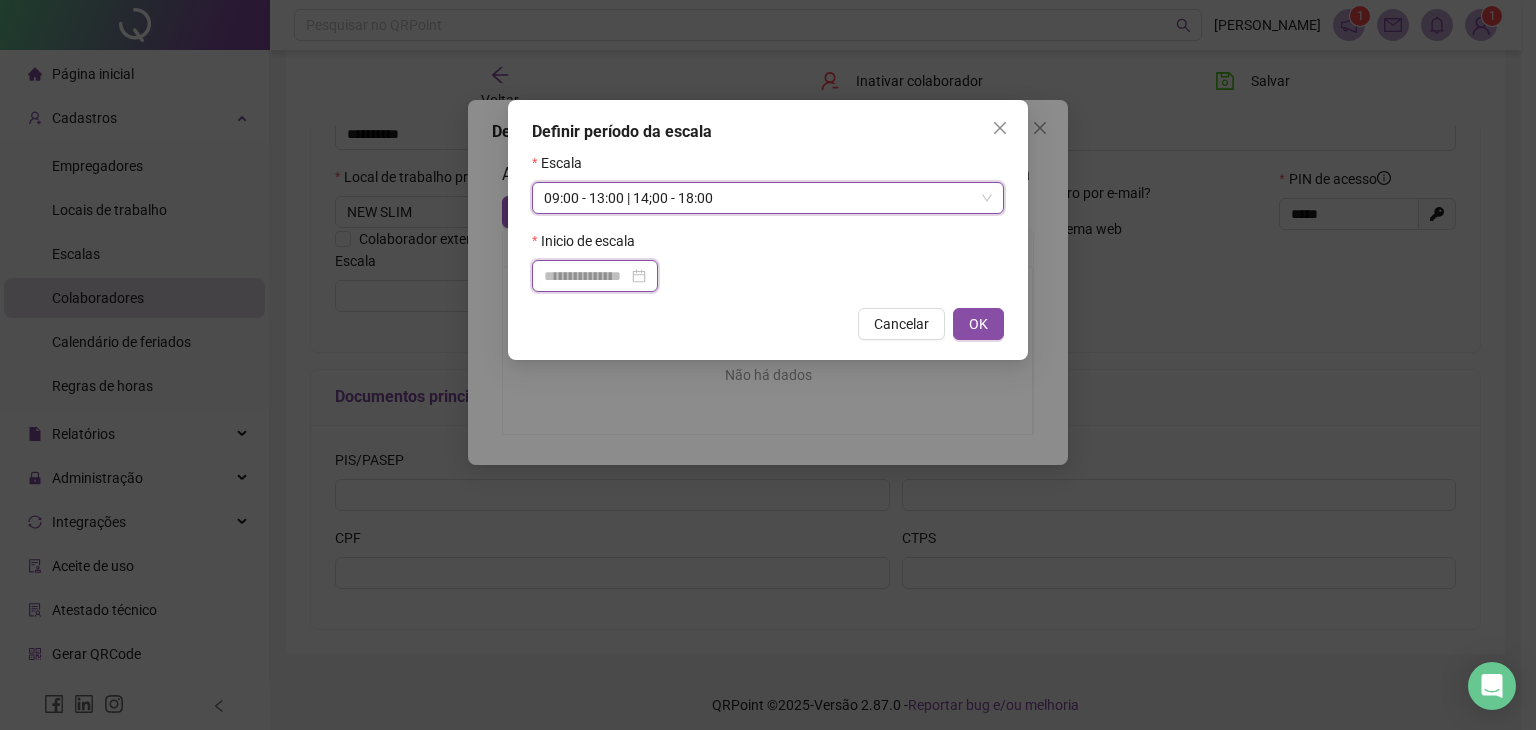 click at bounding box center (586, 276) 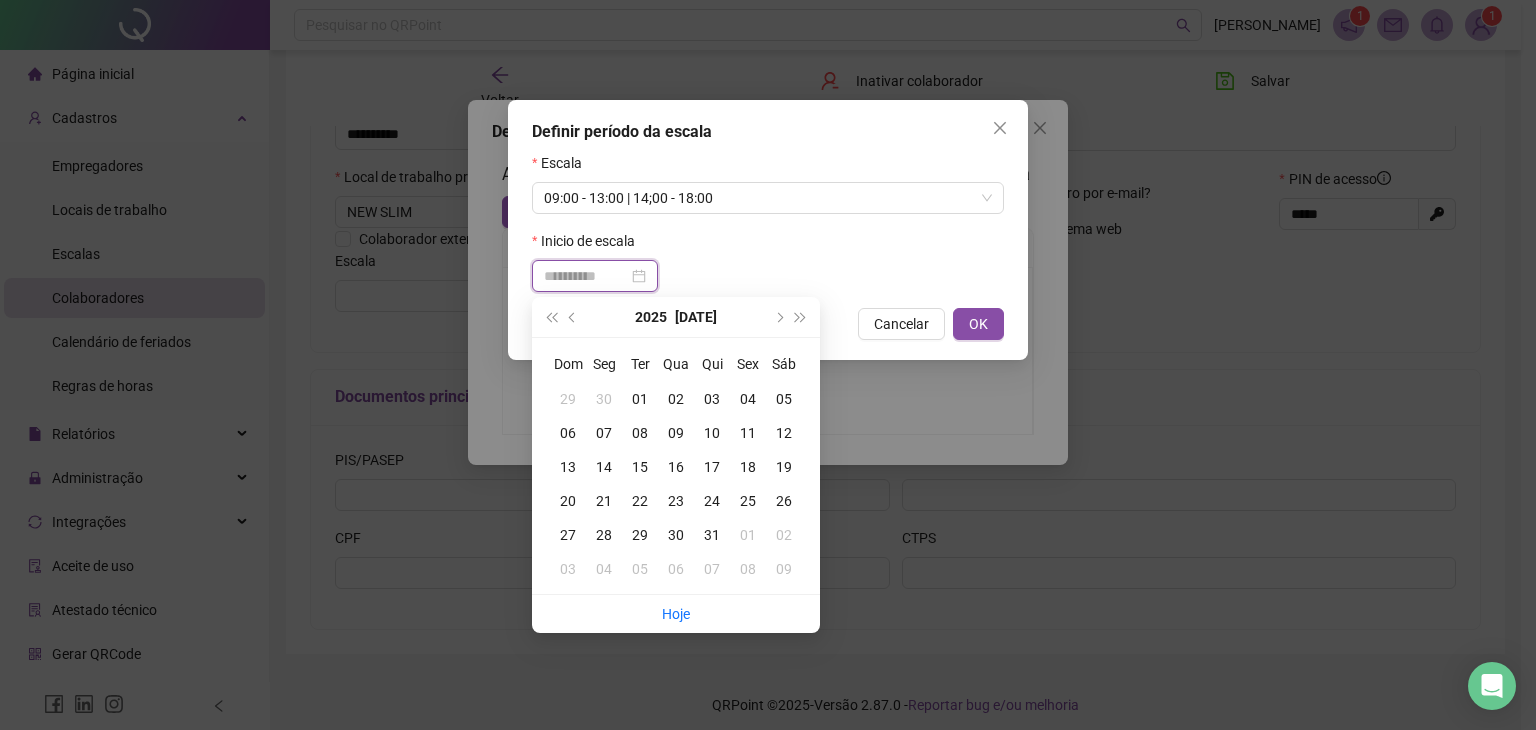 type on "**********" 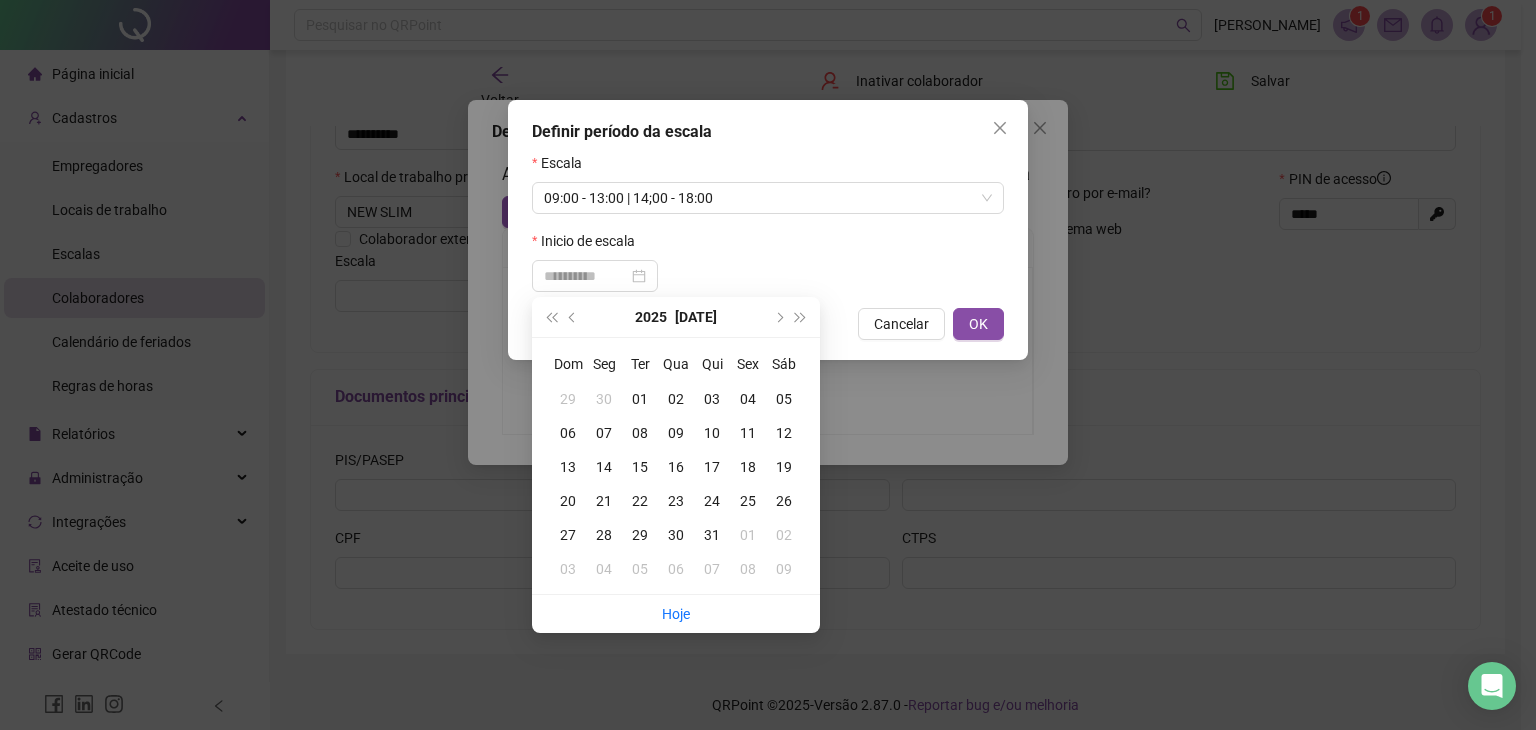 click on "08" at bounding box center [640, 433] 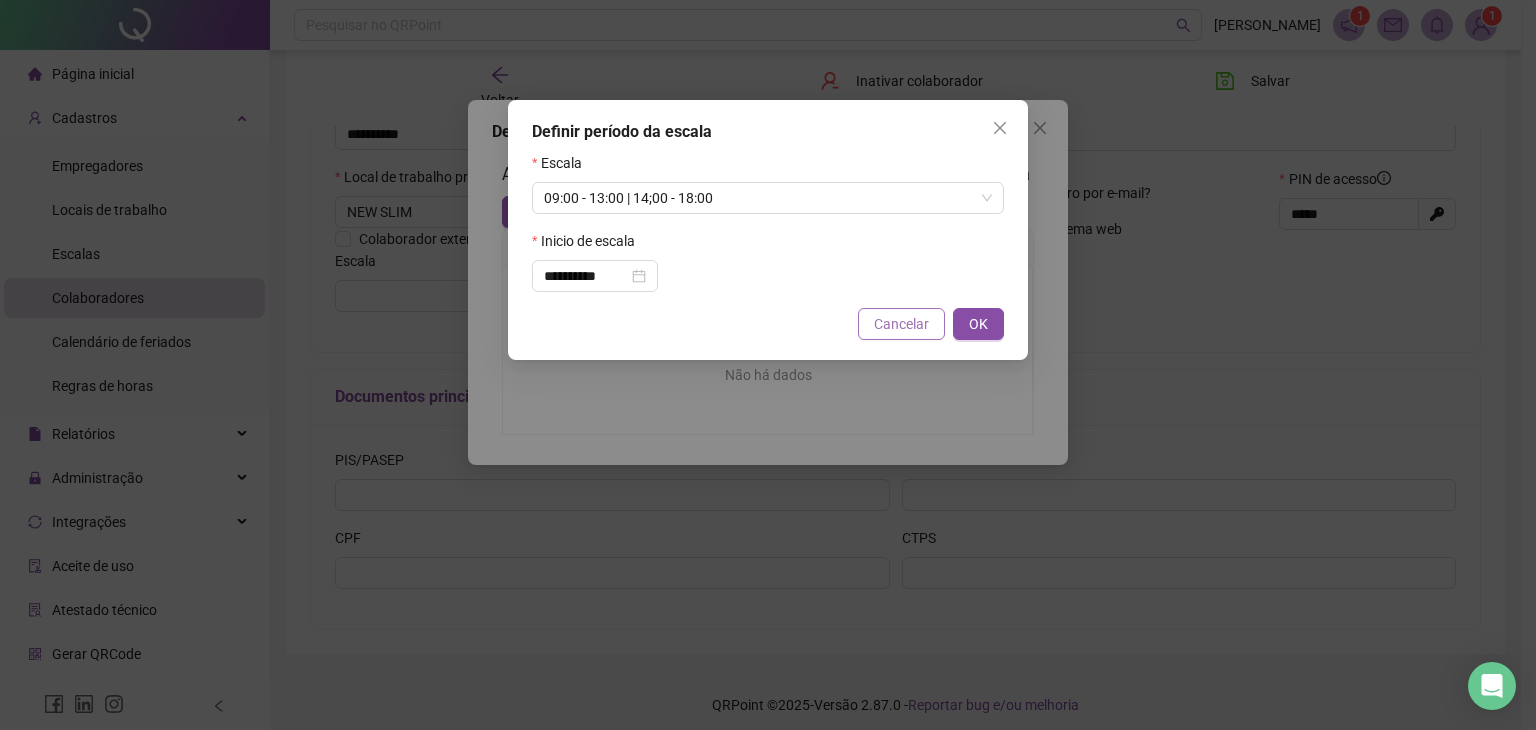click on "Cancelar" at bounding box center [901, 324] 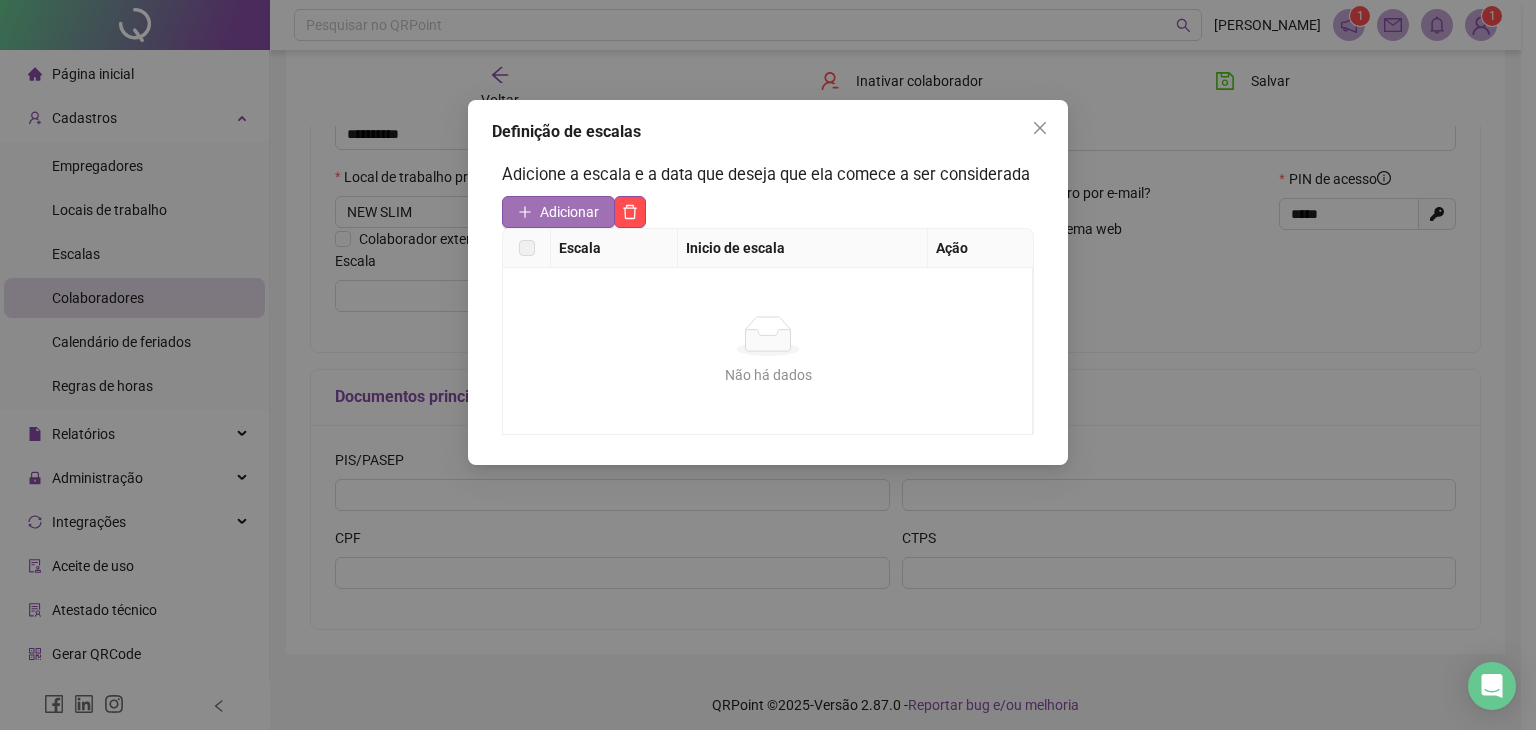 click on "Adicionar" at bounding box center [569, 212] 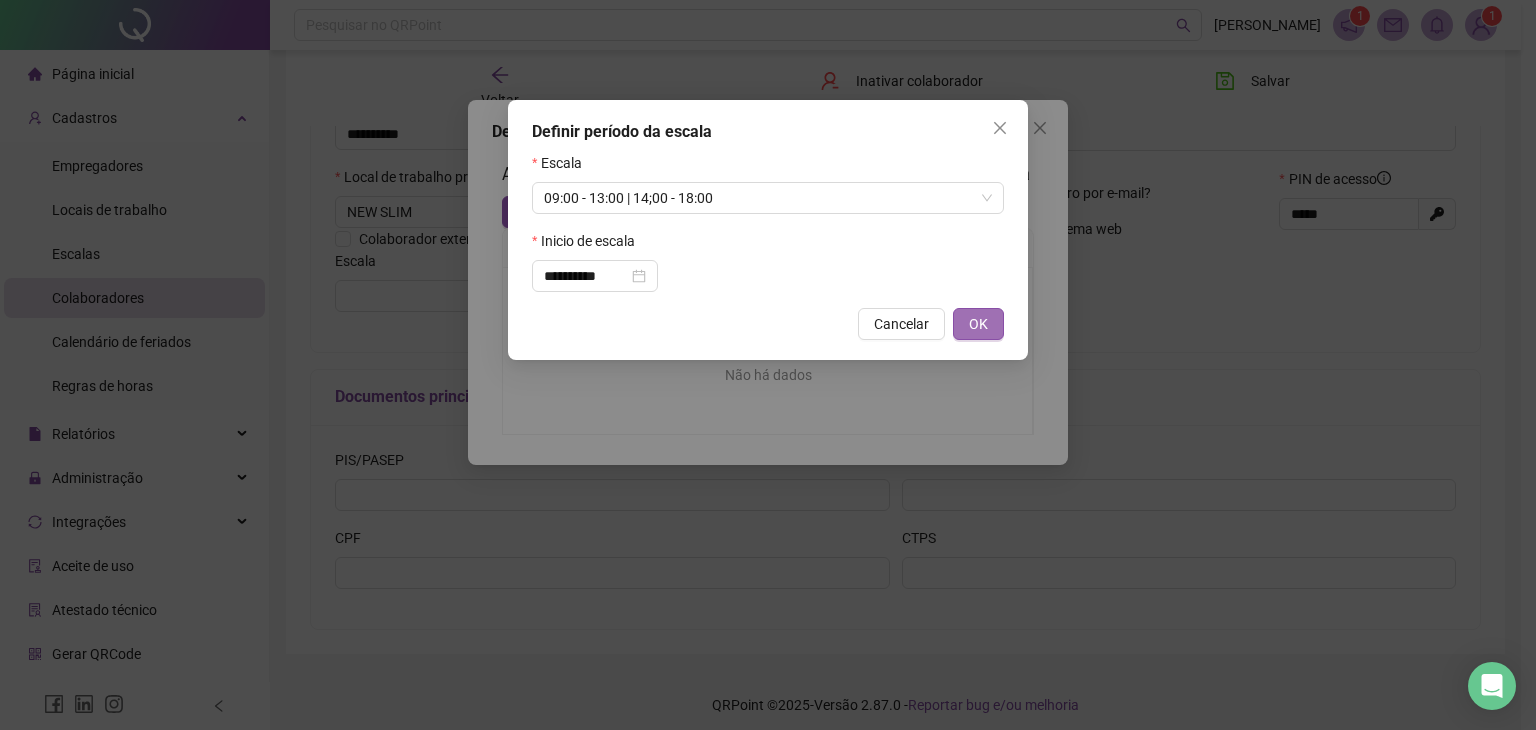 click on "OK" at bounding box center [978, 324] 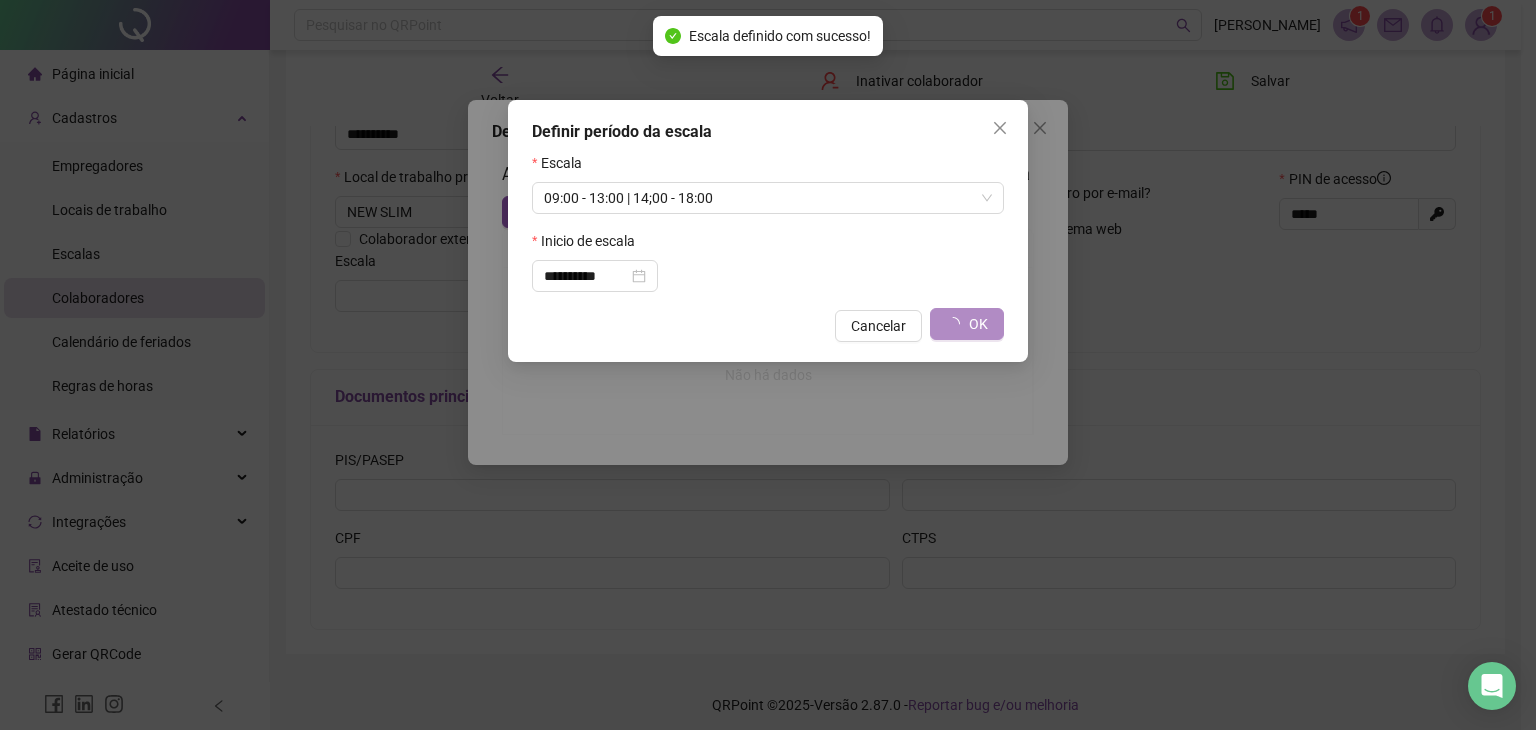 type on "**********" 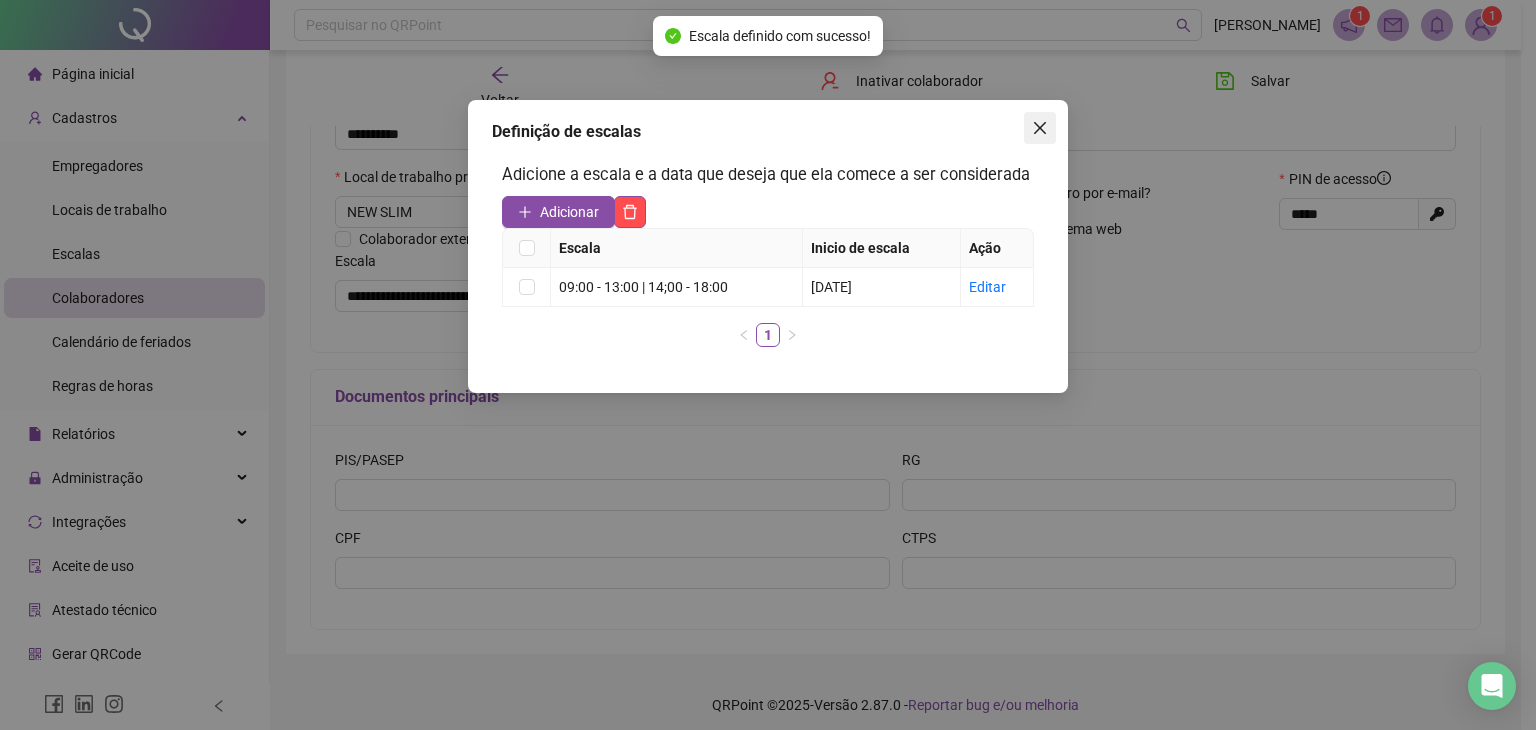 click 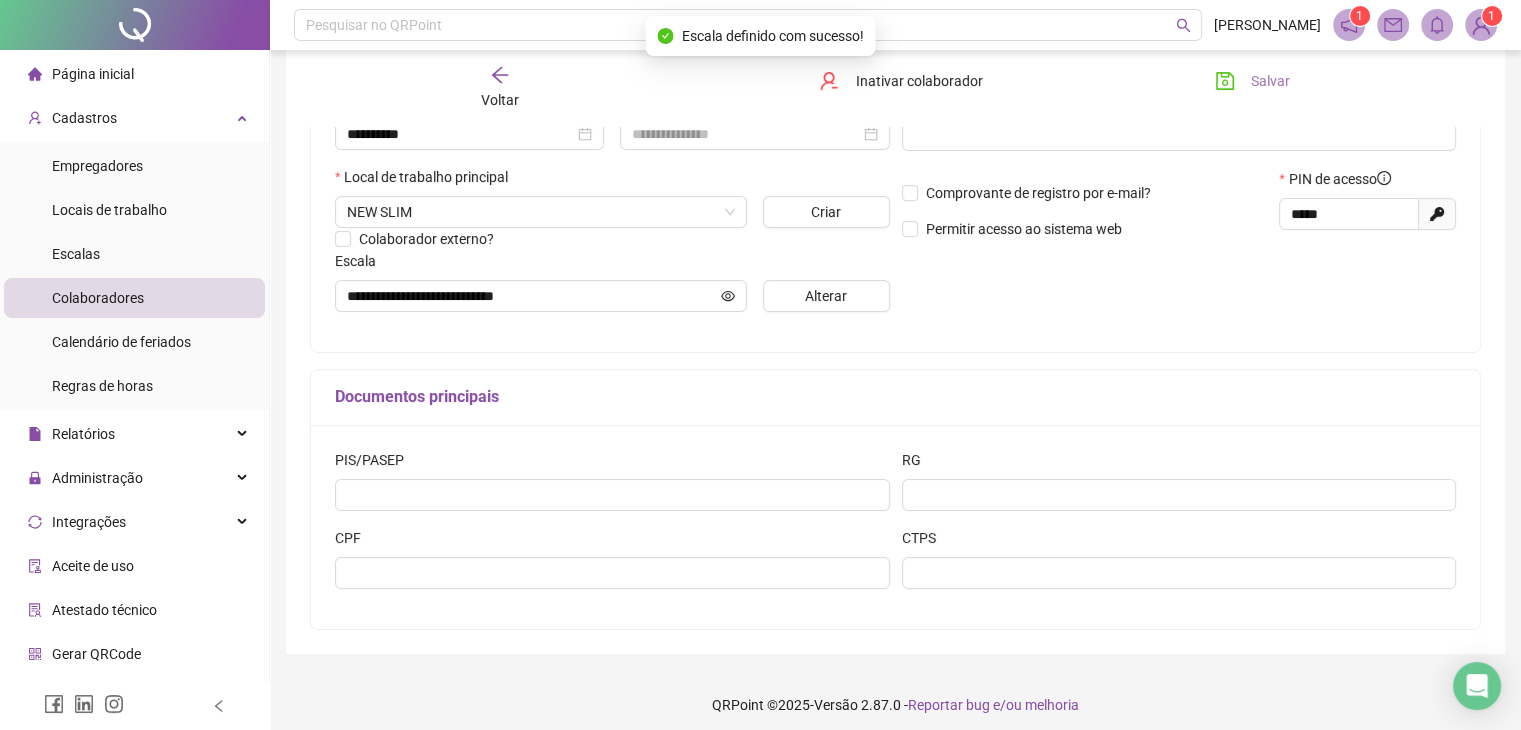 click on "Salvar" at bounding box center (1270, 81) 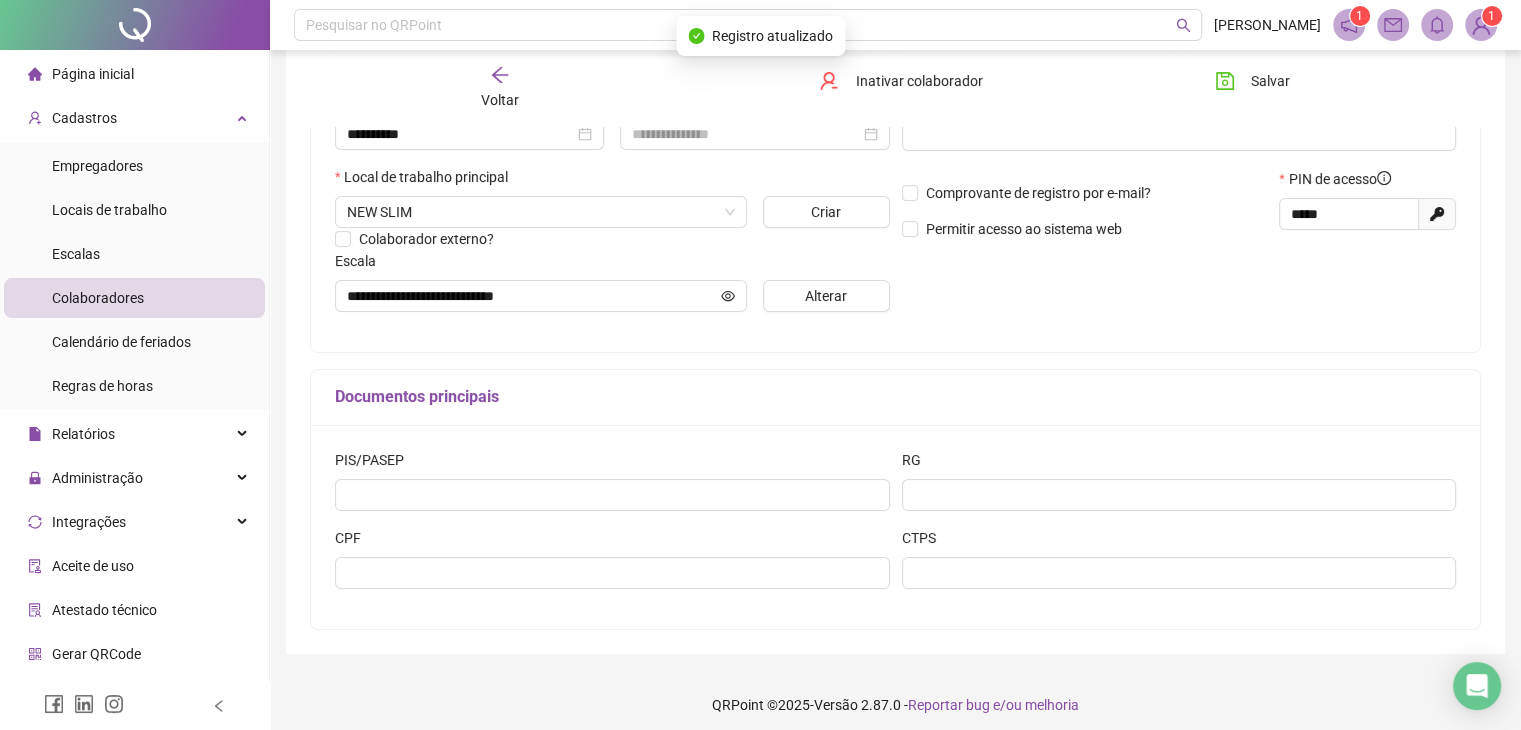 click 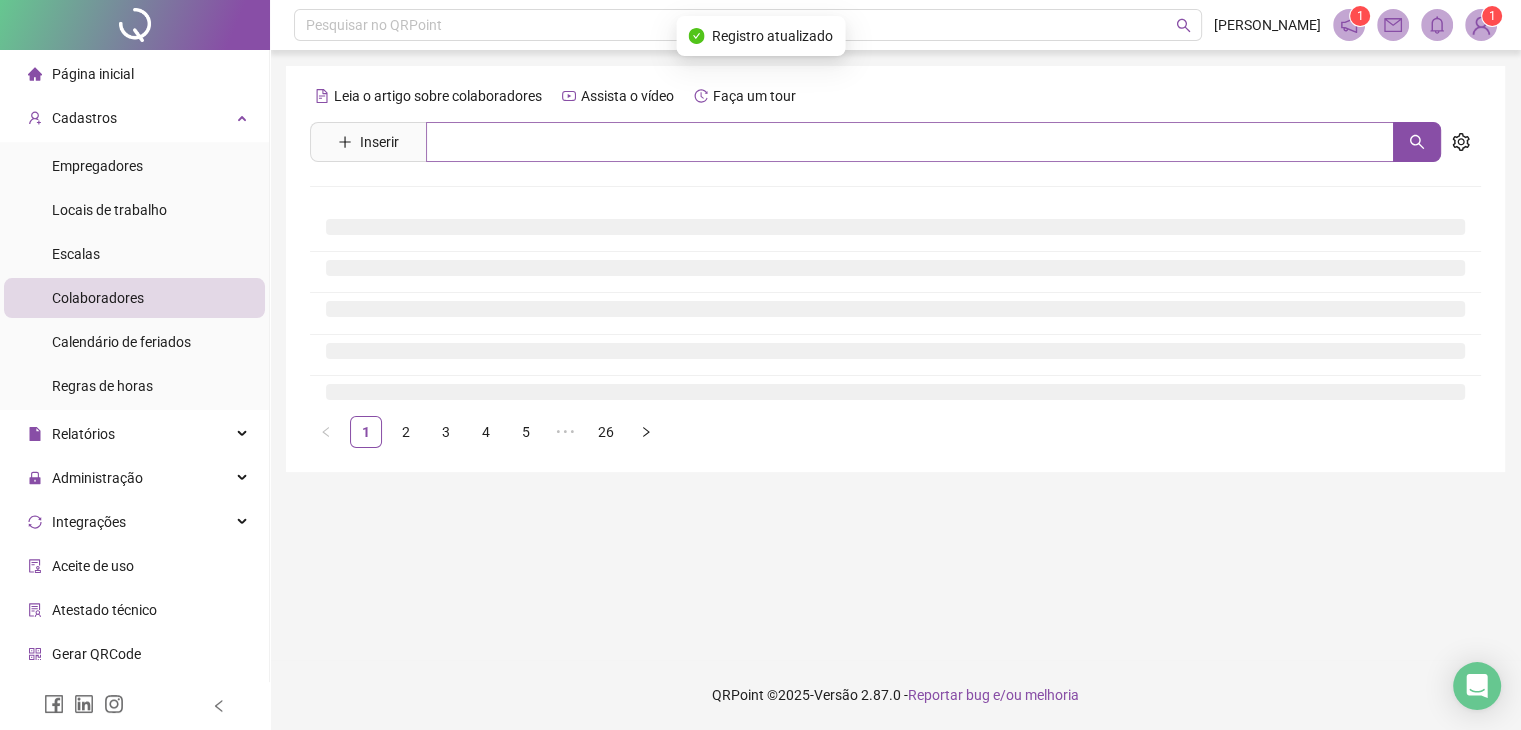 scroll, scrollTop: 0, scrollLeft: 0, axis: both 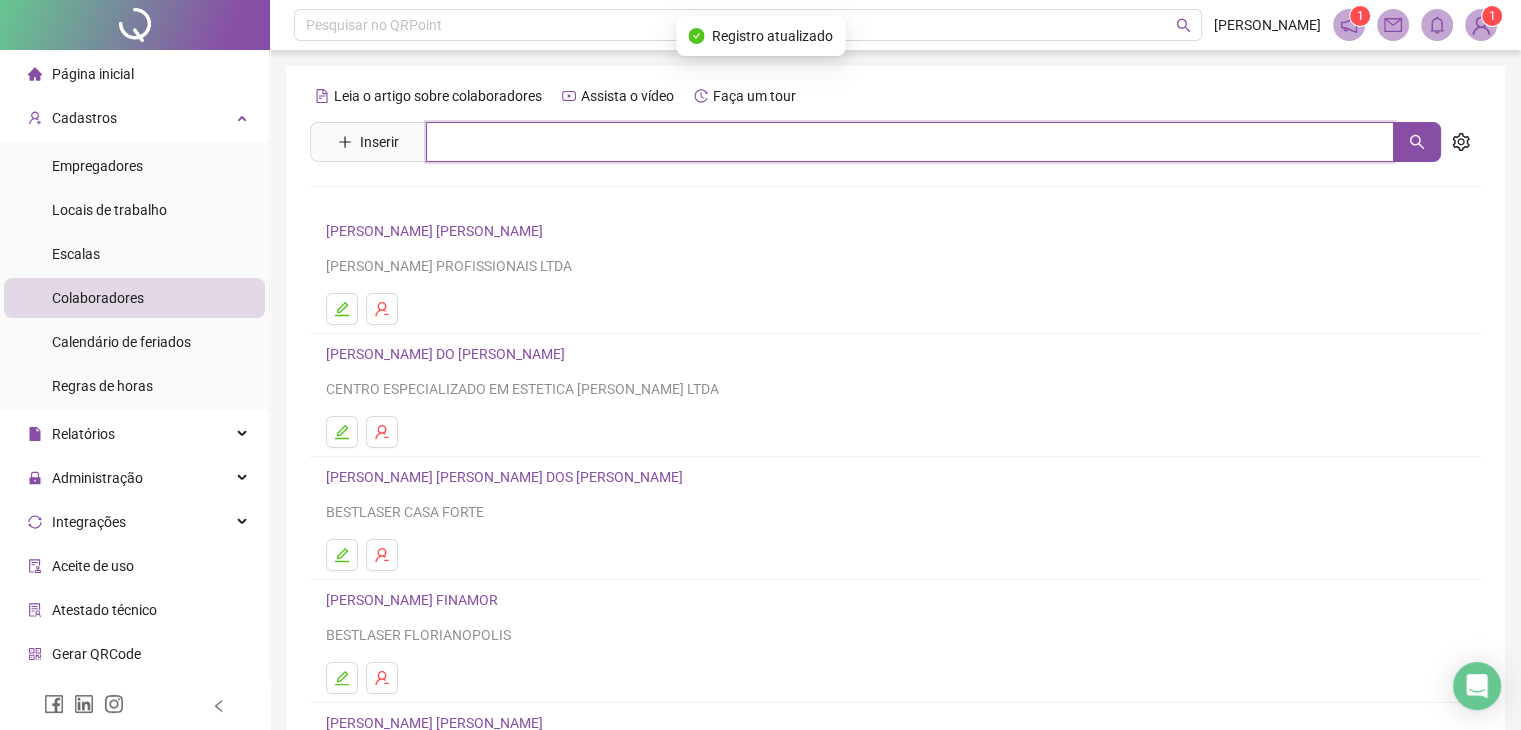 click at bounding box center (910, 142) 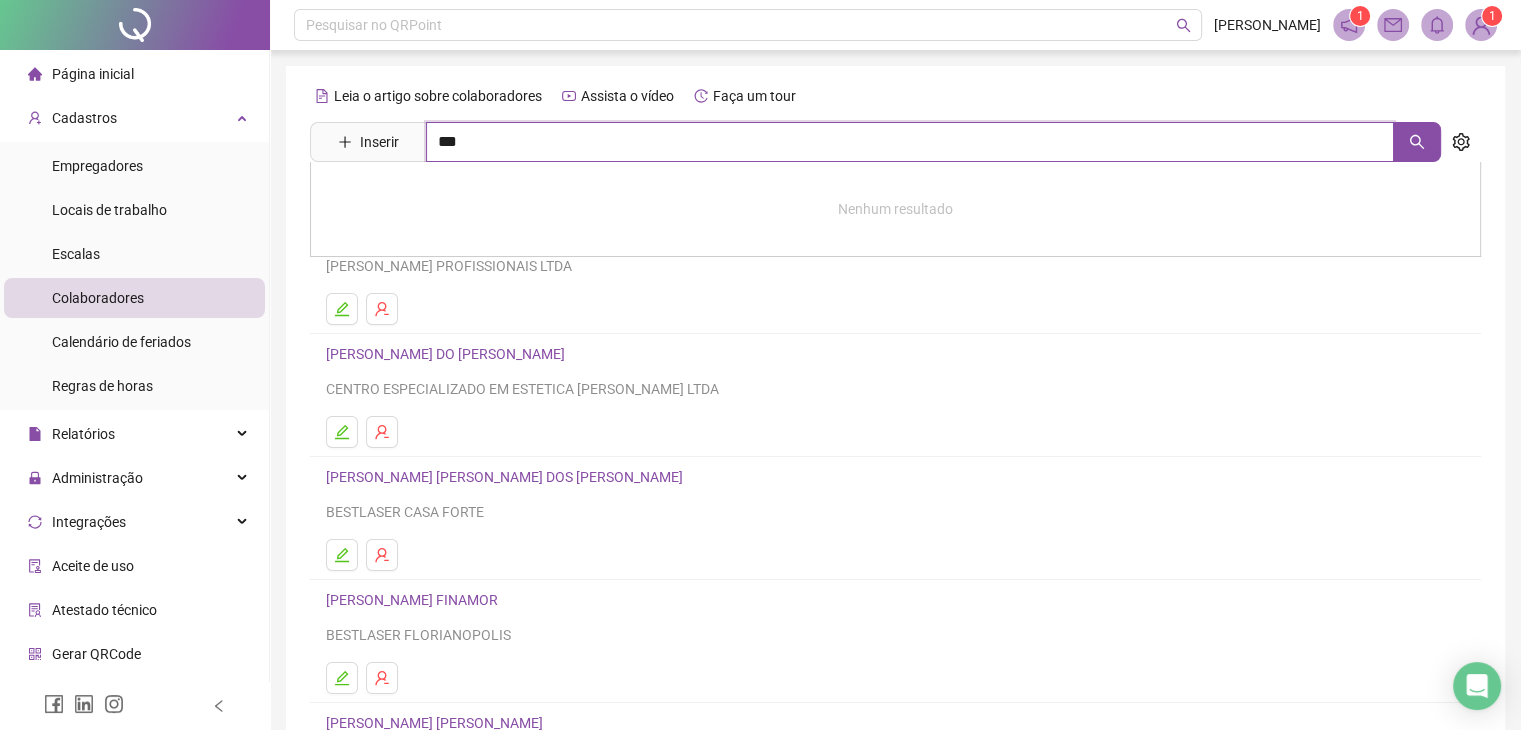type on "***" 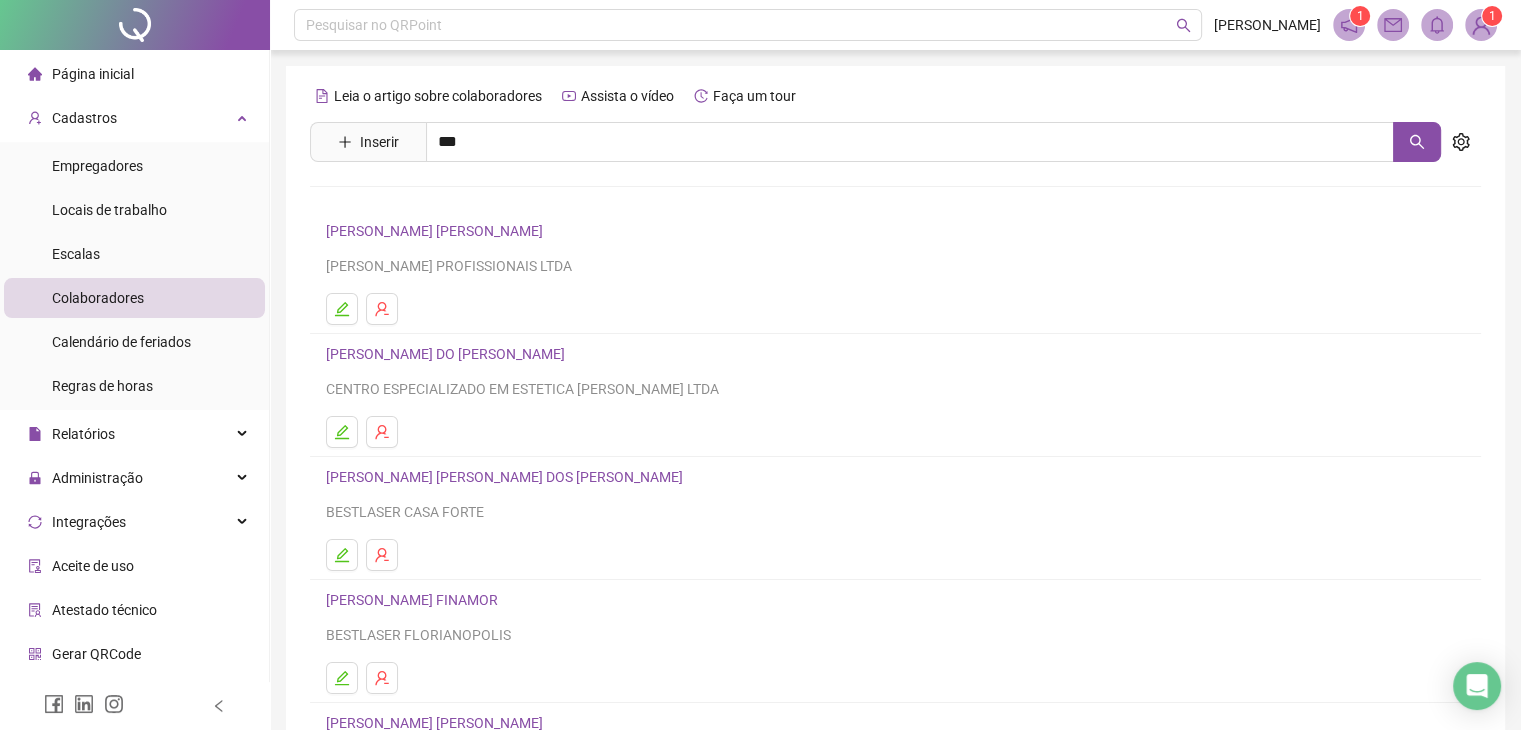click on "[PERSON_NAME] DE ALBUQUERQUE [PERSON_NAME]" at bounding box center [516, 201] 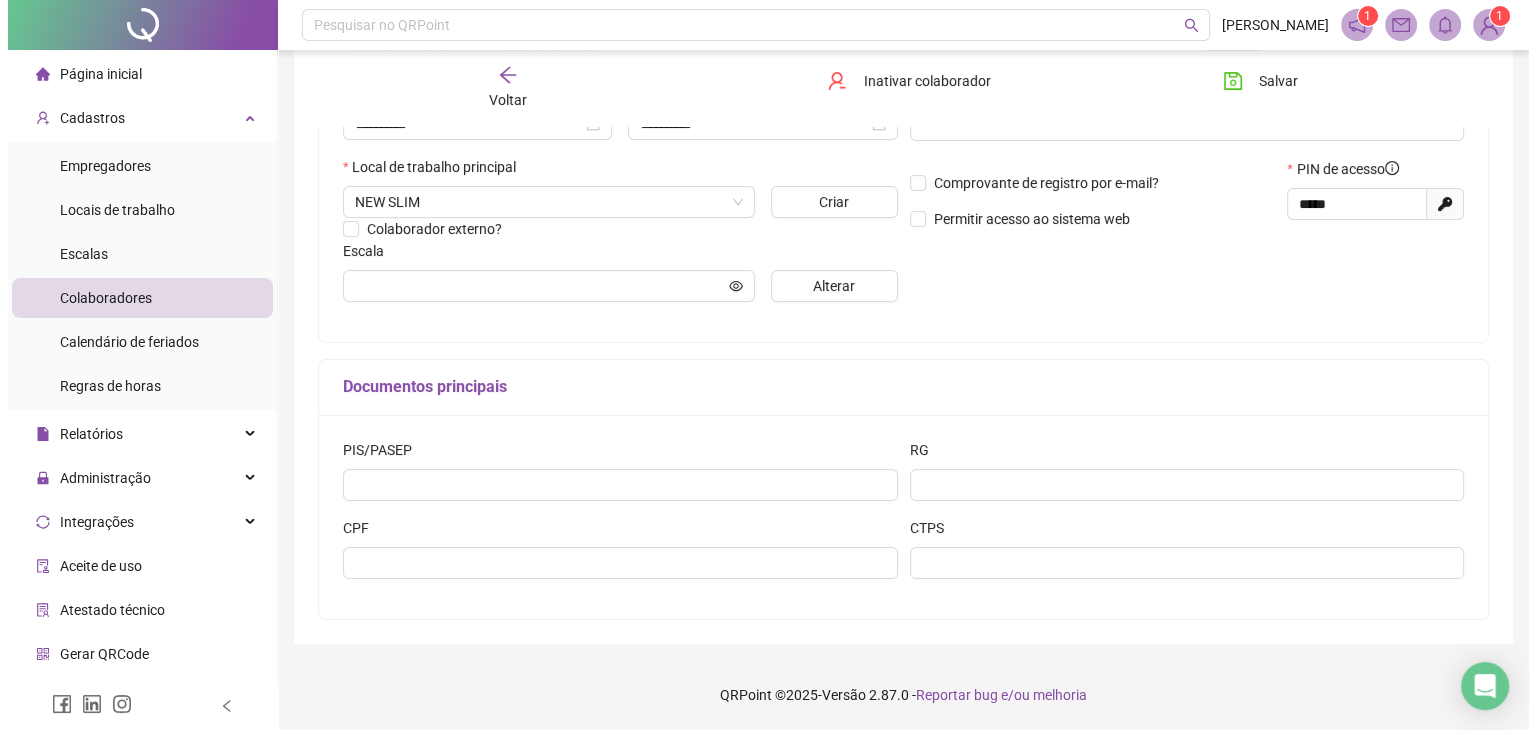 scroll, scrollTop: 411, scrollLeft: 0, axis: vertical 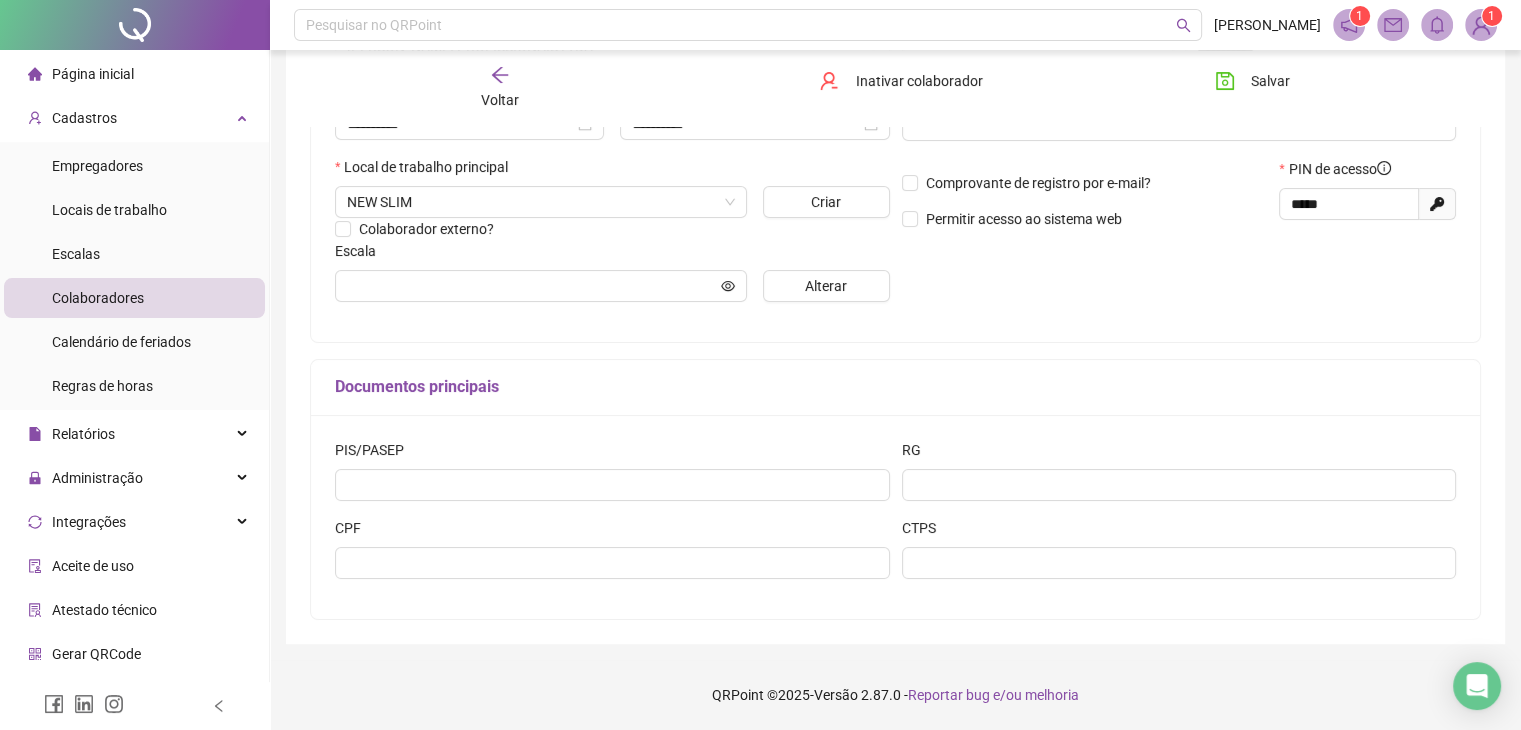 click on "Escala" at bounding box center [612, 255] 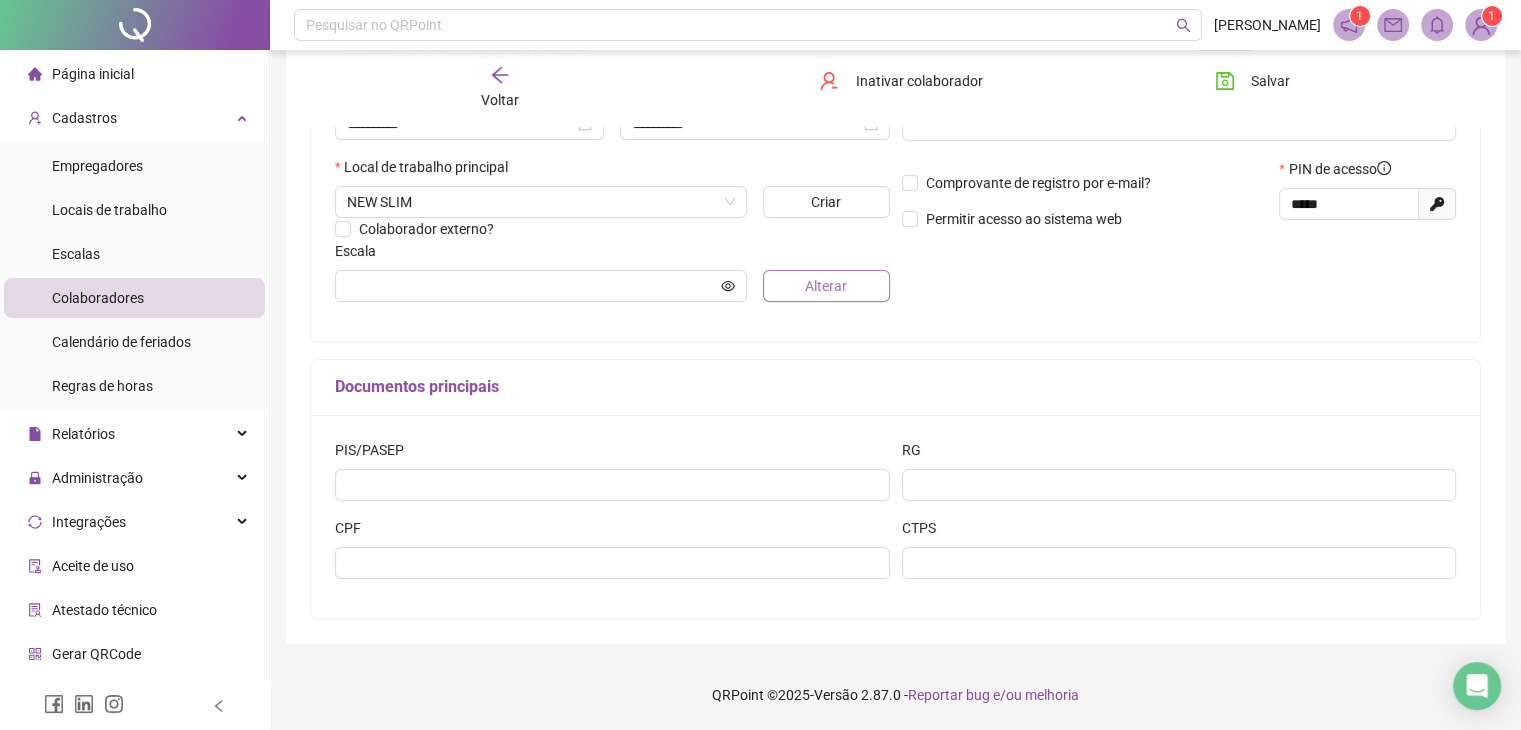 click on "Alterar" at bounding box center [826, 286] 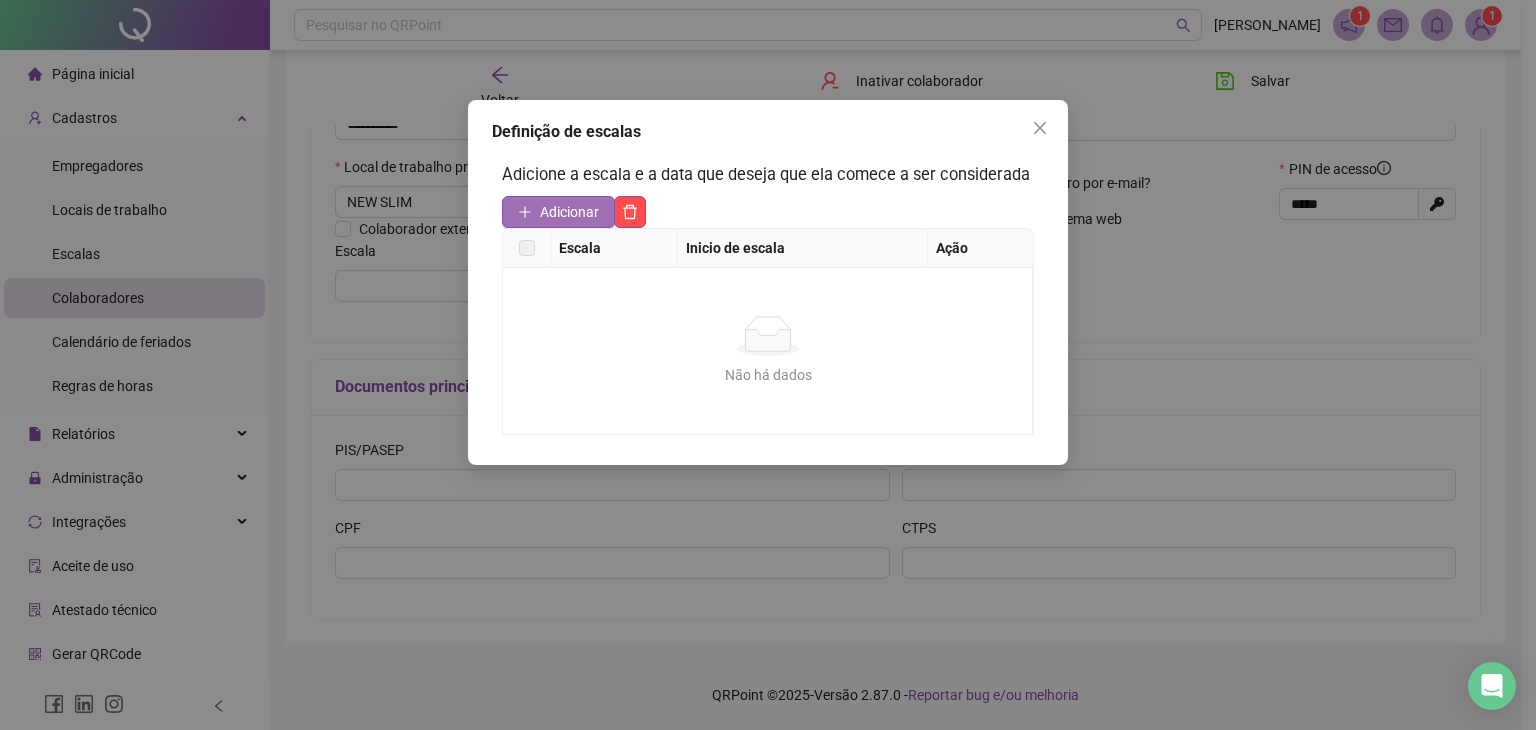 click on "Adicionar" at bounding box center (569, 212) 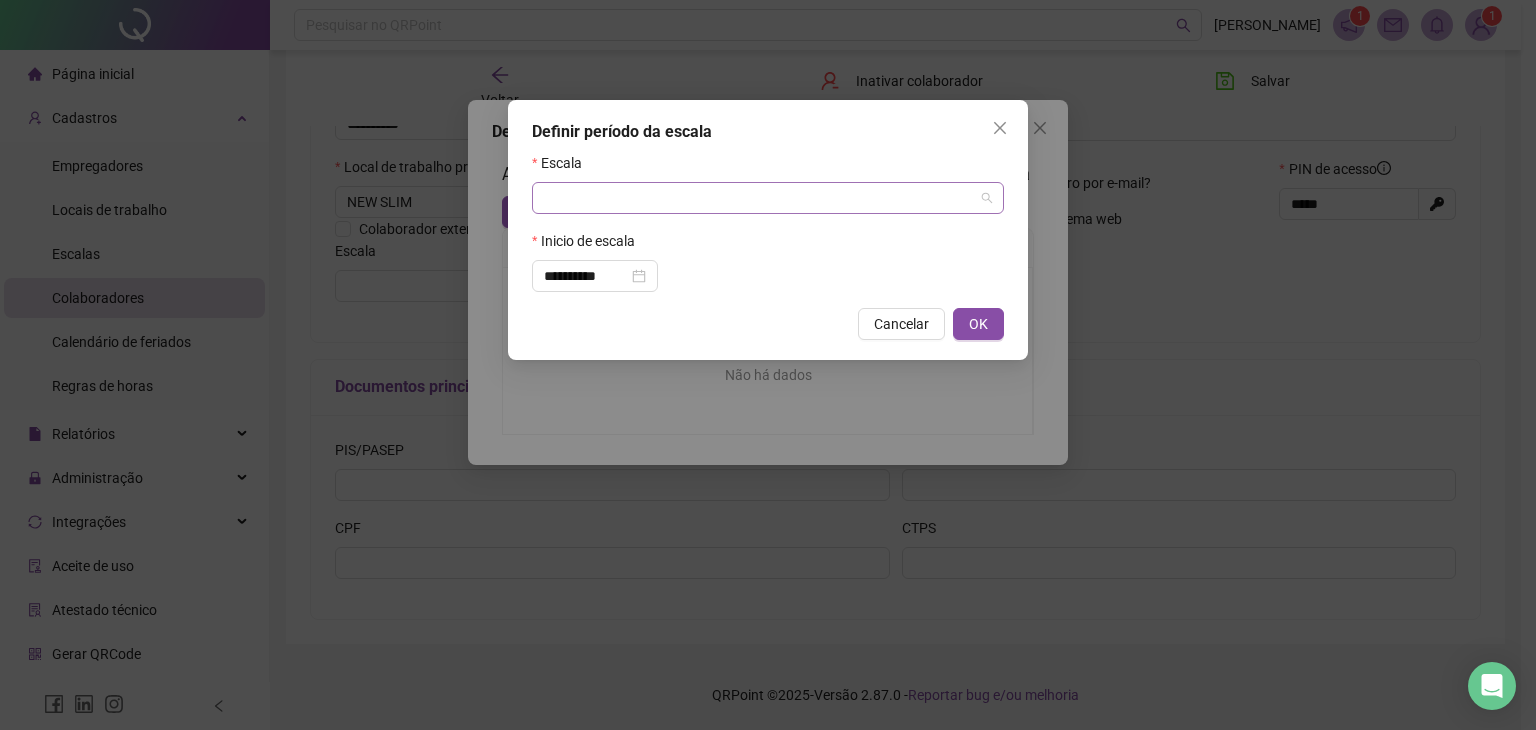 click at bounding box center (762, 198) 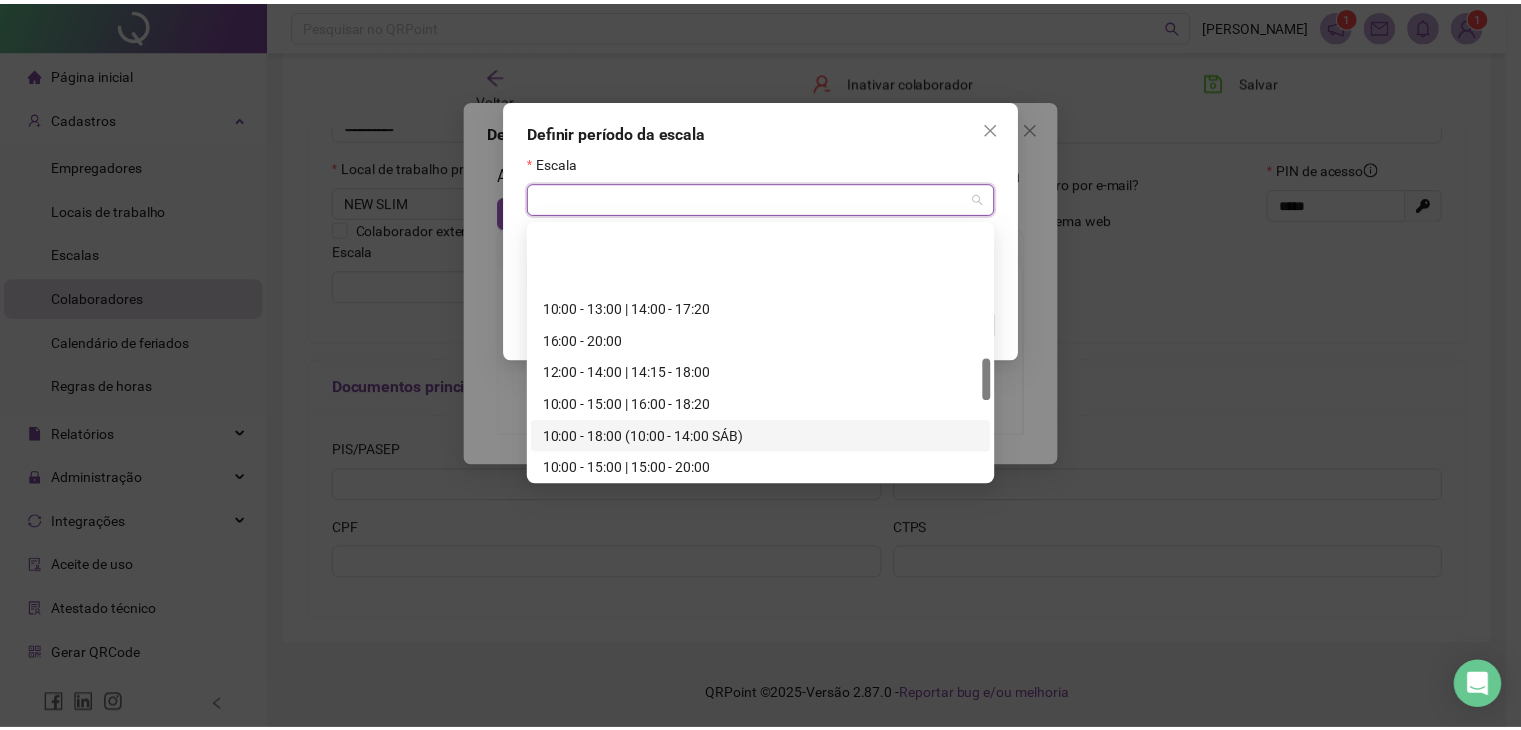 scroll, scrollTop: 800, scrollLeft: 0, axis: vertical 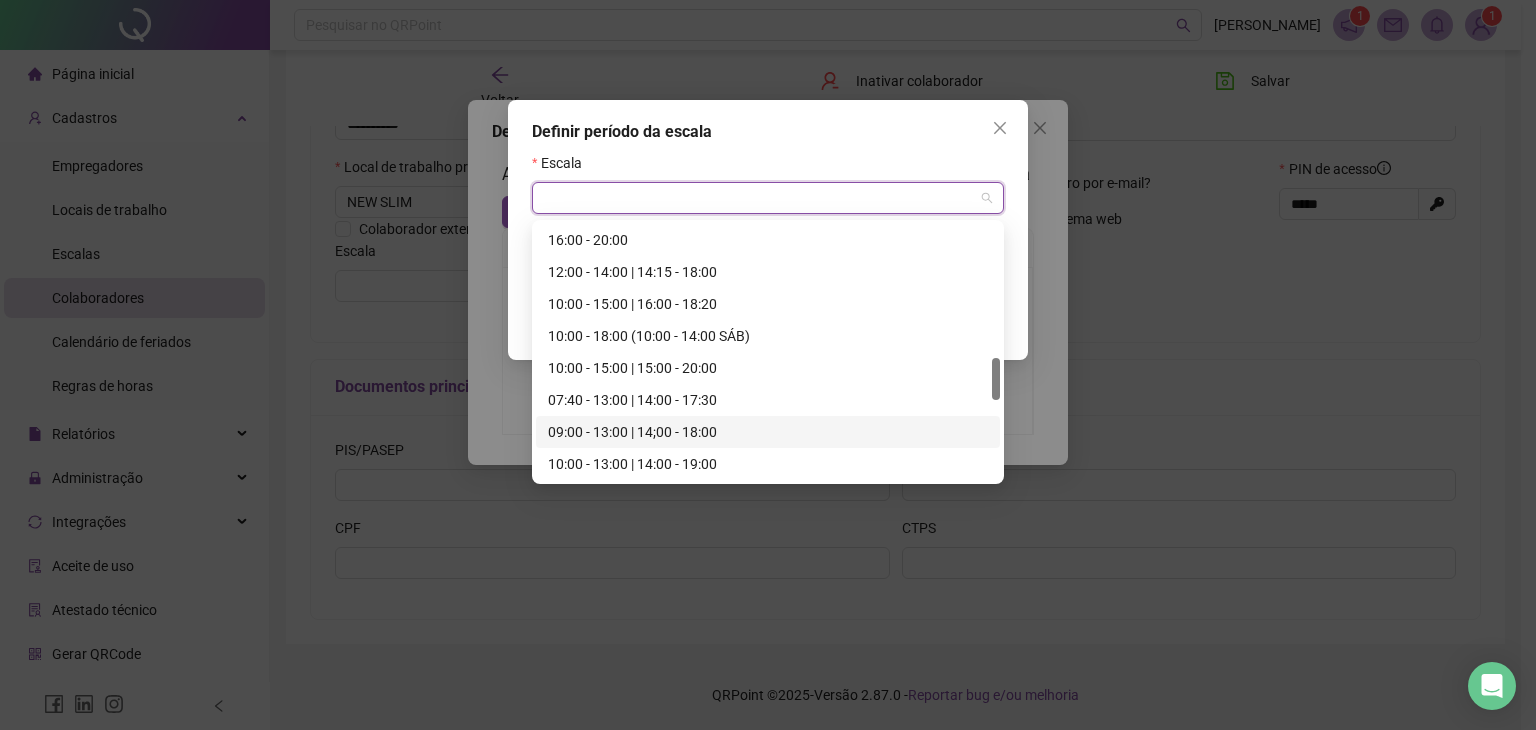 click on "09:00 - 13:00 | 14;00 - 18:00" at bounding box center (768, 432) 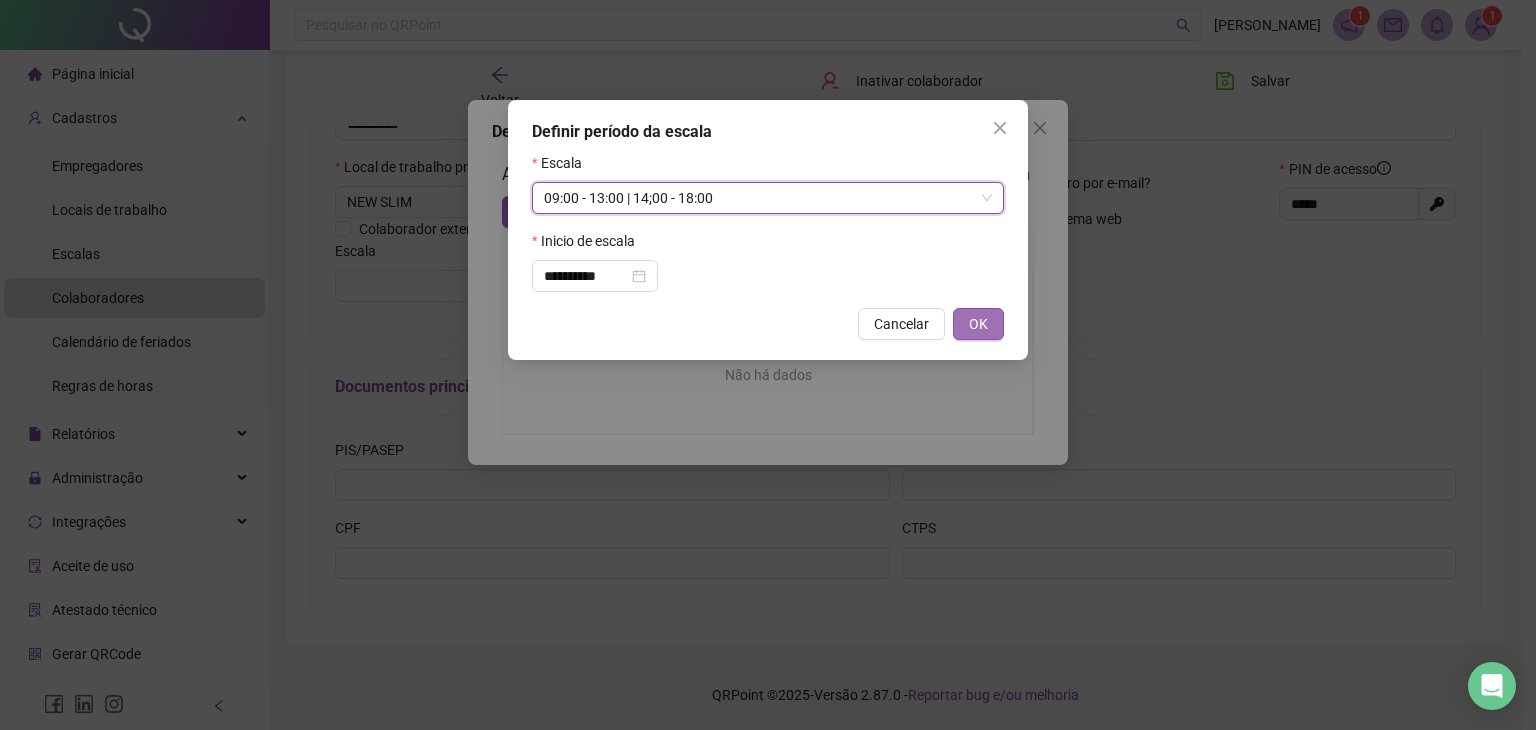 click on "OK" at bounding box center (978, 324) 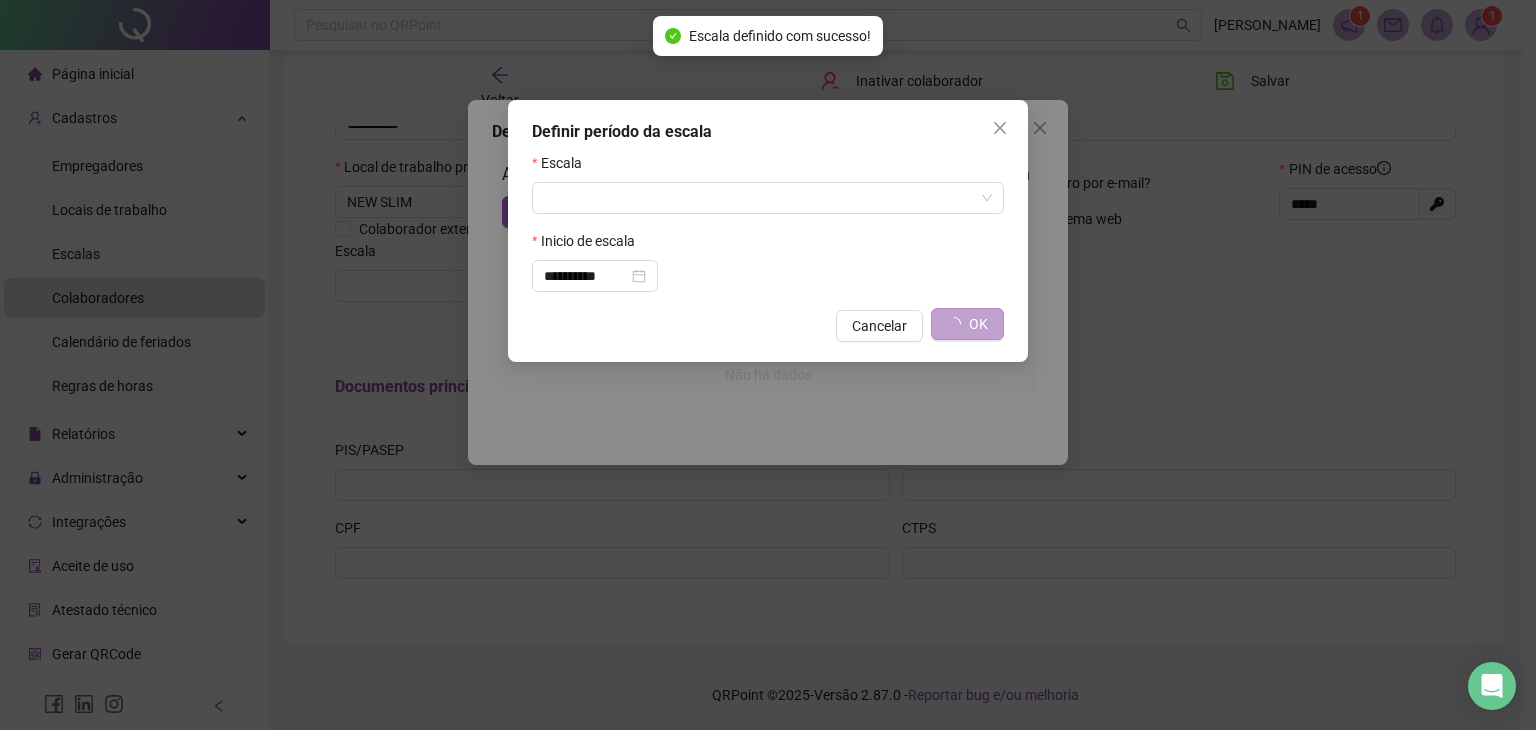 type on "**********" 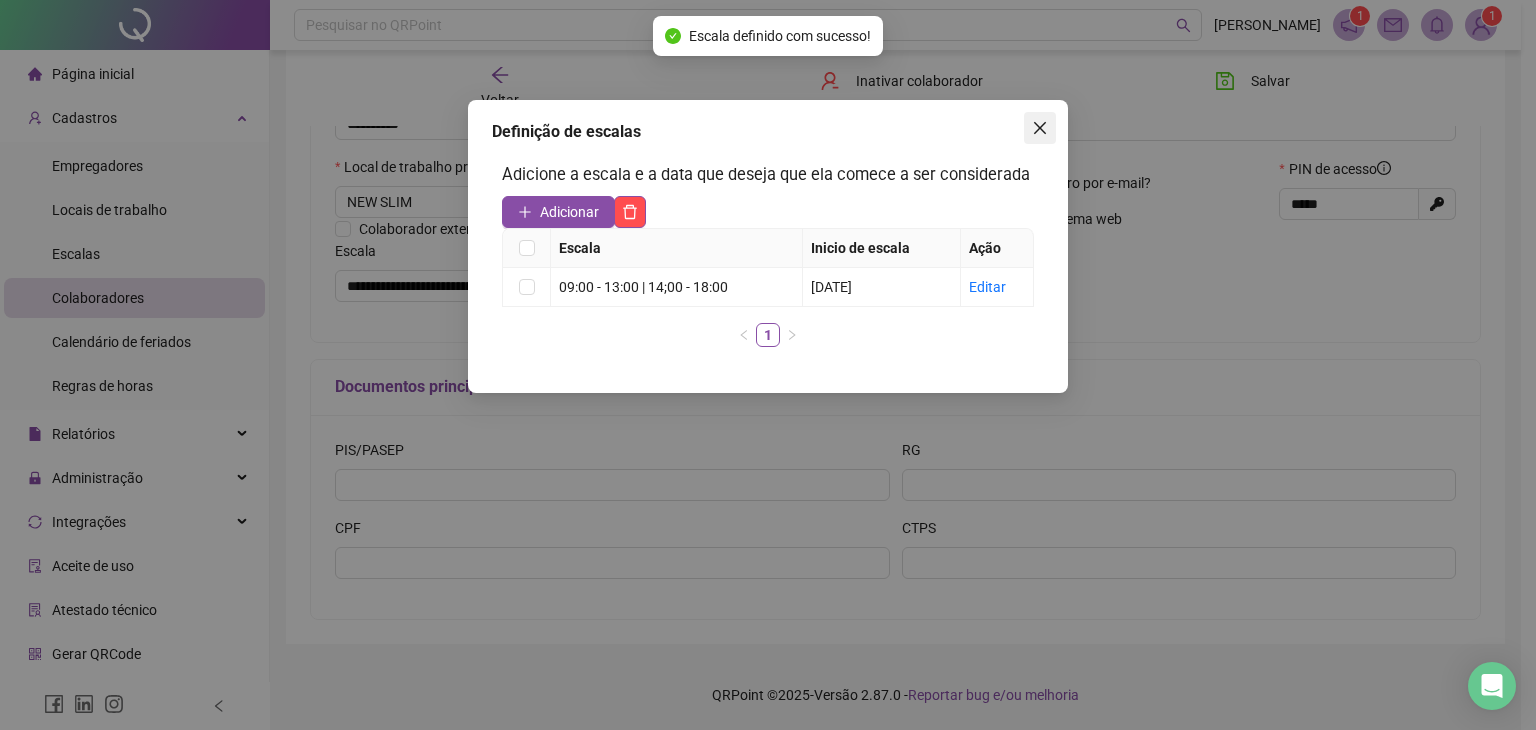 click at bounding box center [1040, 128] 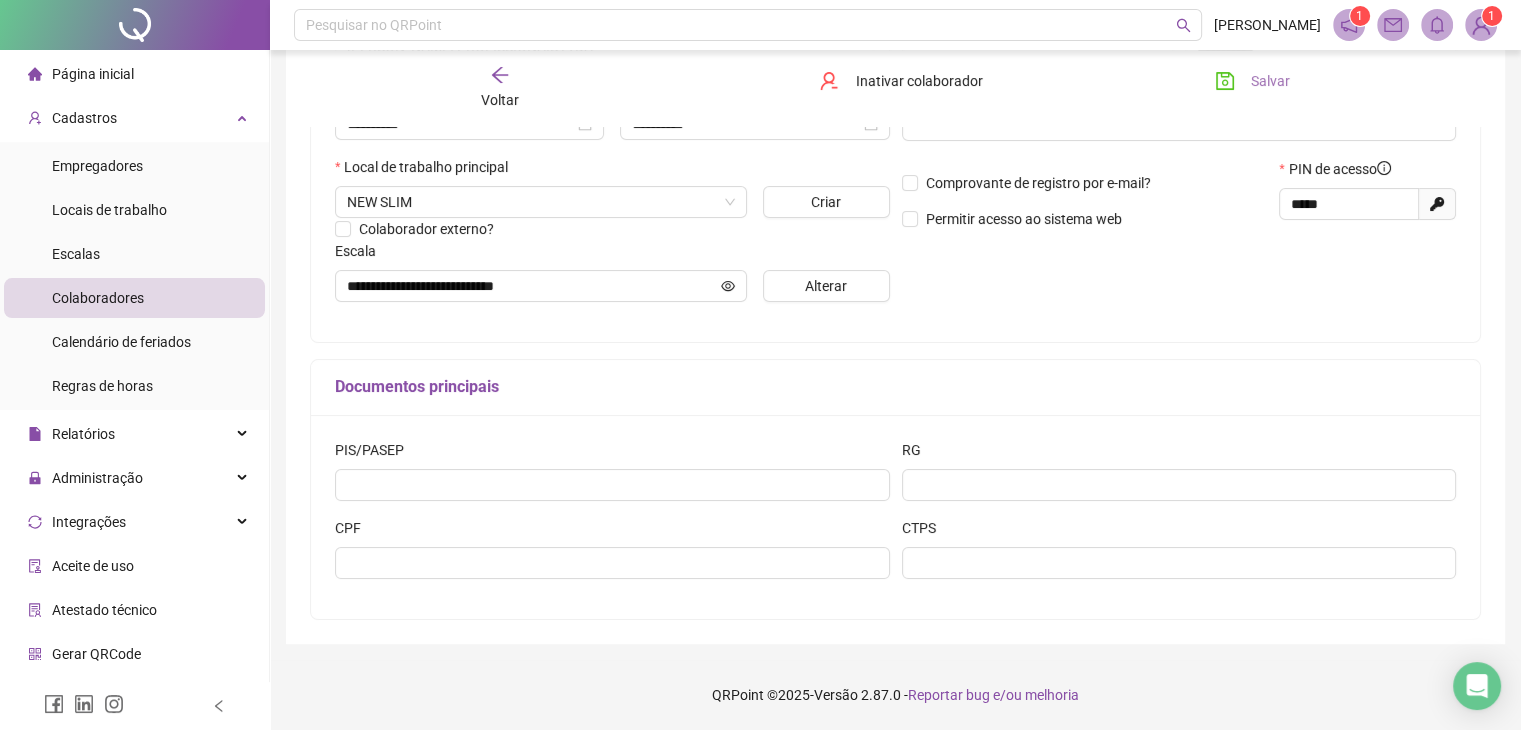 click on "Salvar" at bounding box center [1270, 81] 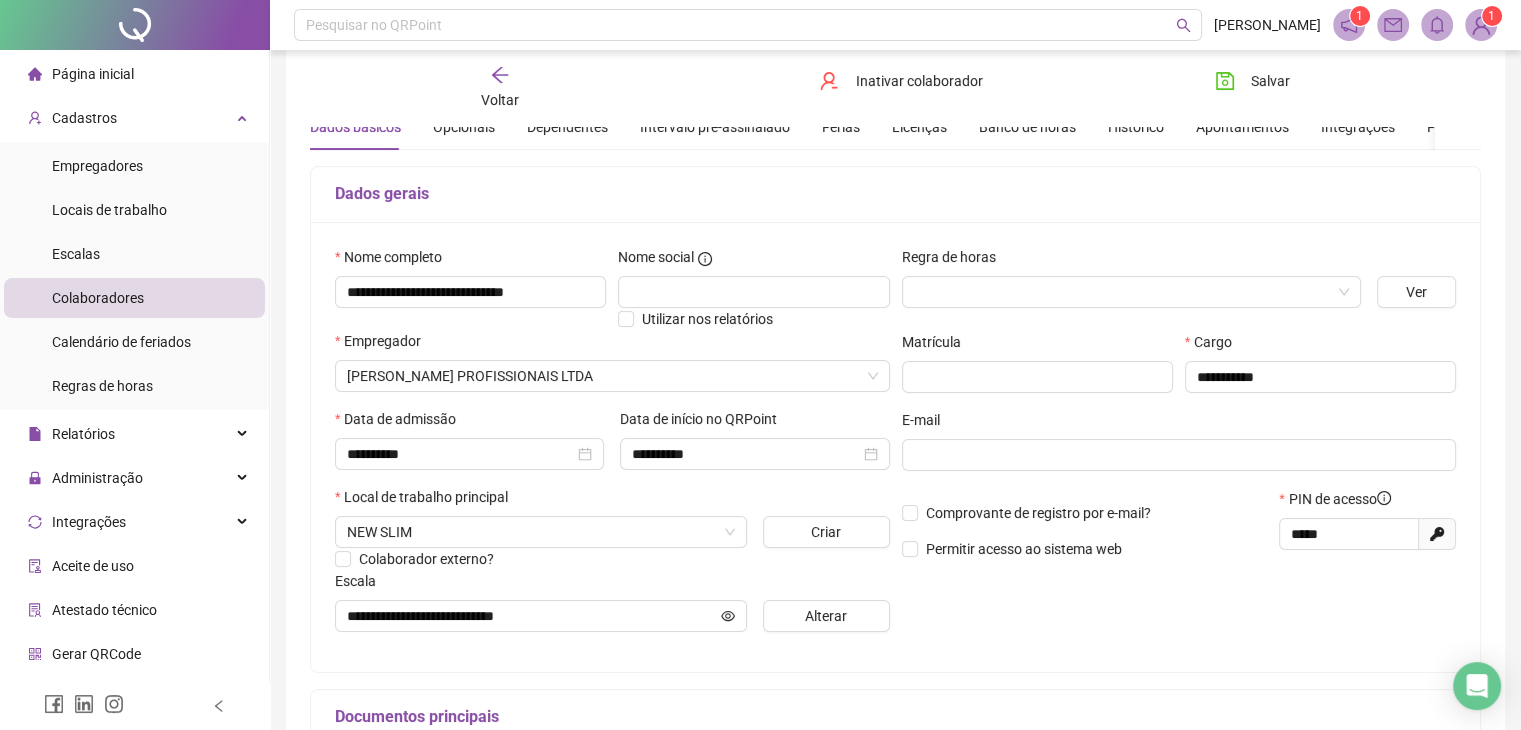 scroll, scrollTop: 0, scrollLeft: 0, axis: both 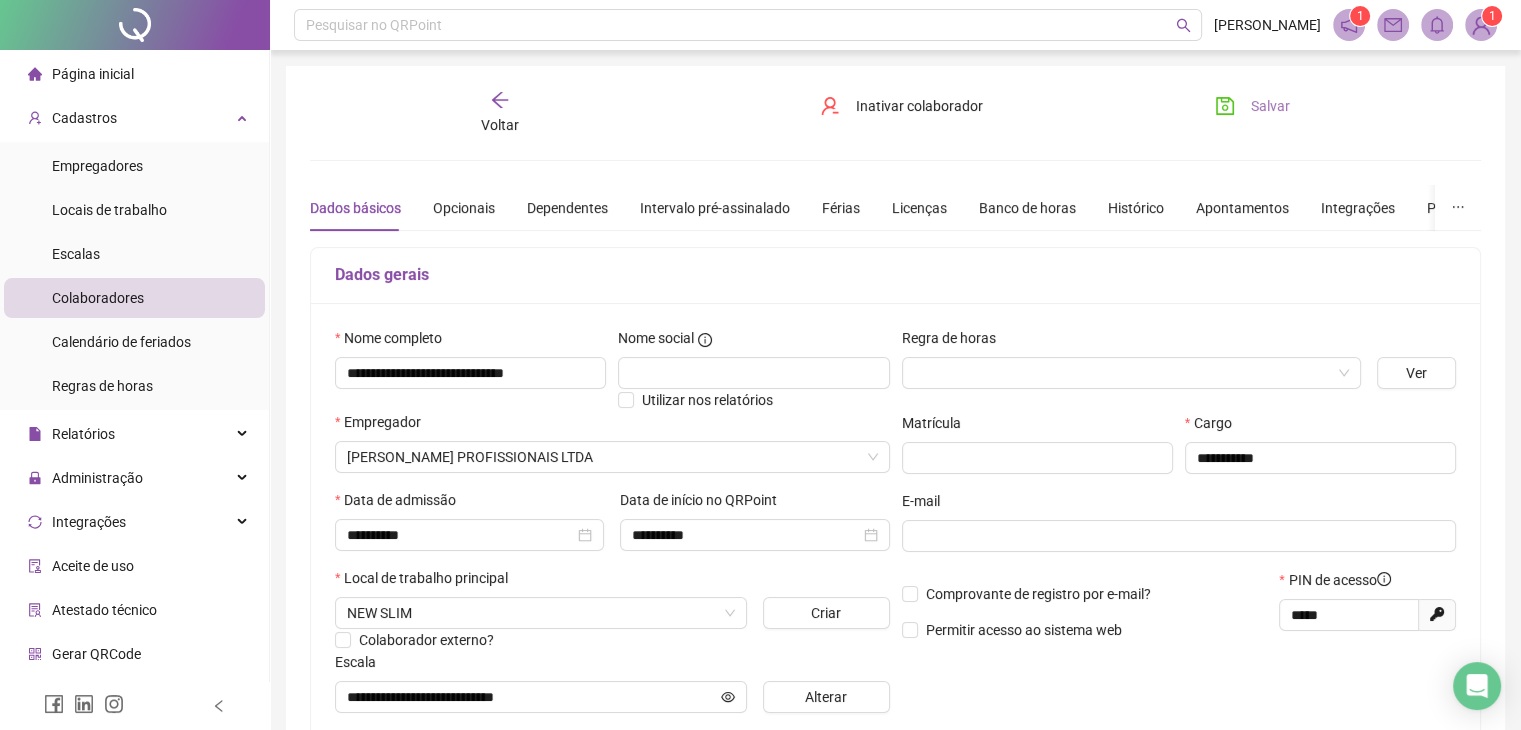 click on "Salvar" at bounding box center [1252, 106] 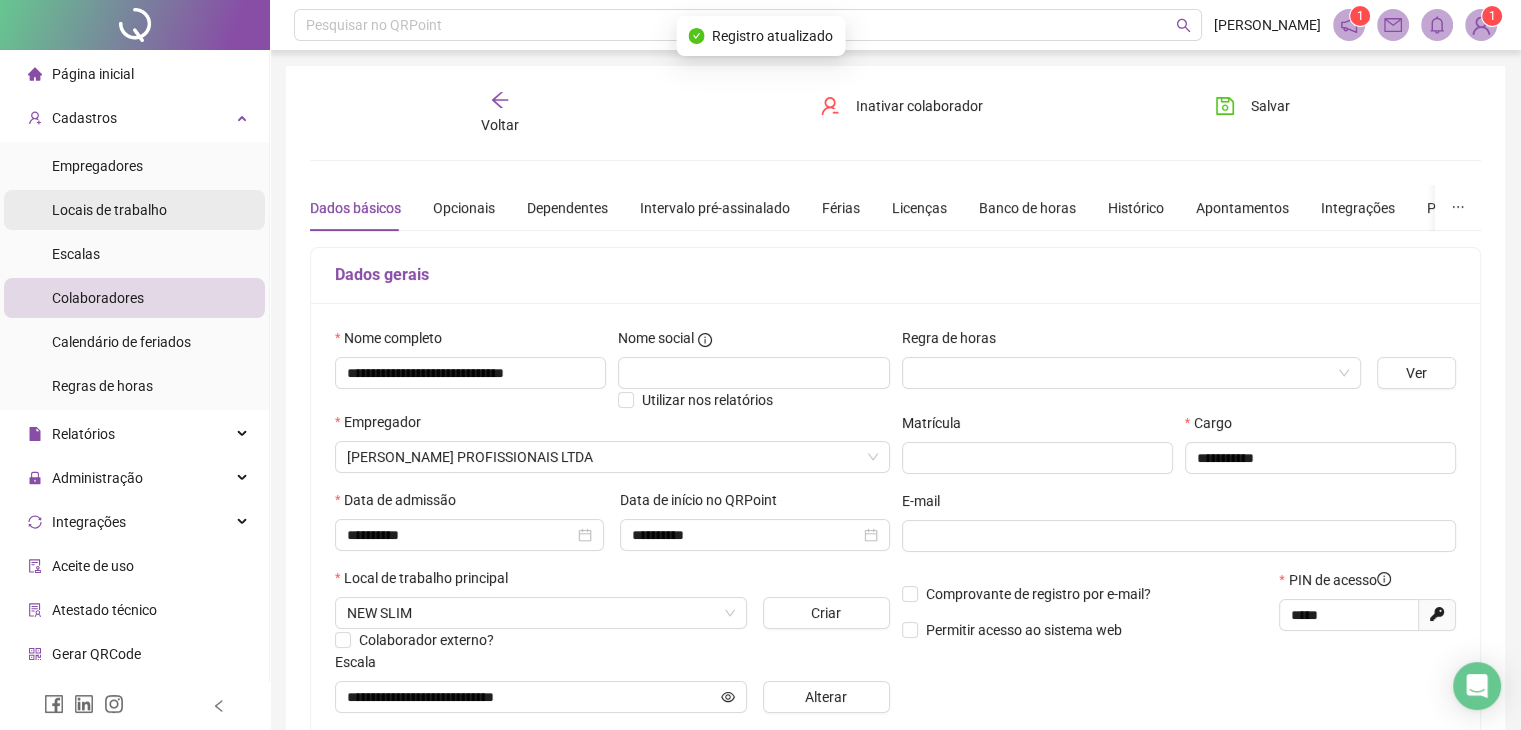 click on "Locais de trabalho" at bounding box center [109, 210] 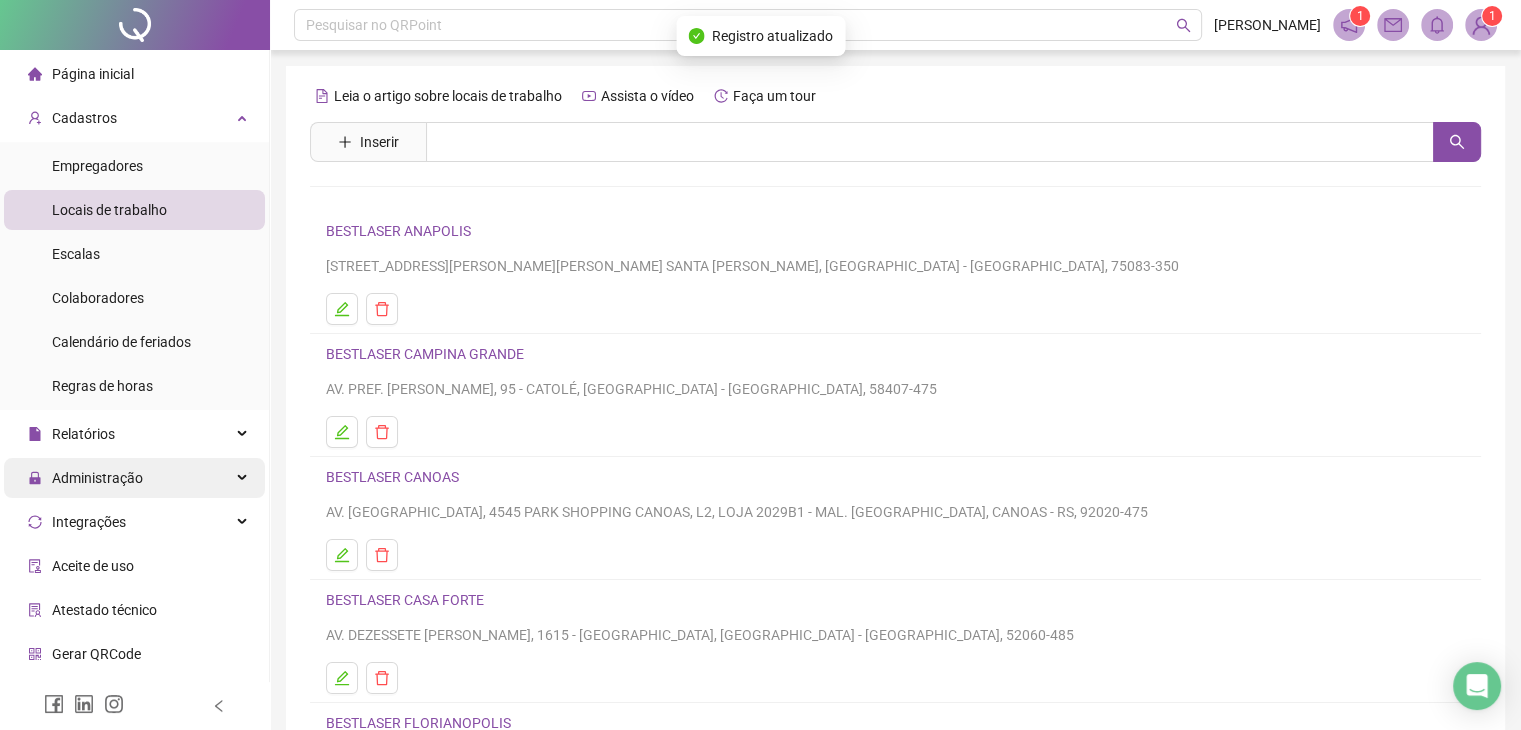 click on "Administração" at bounding box center [85, 478] 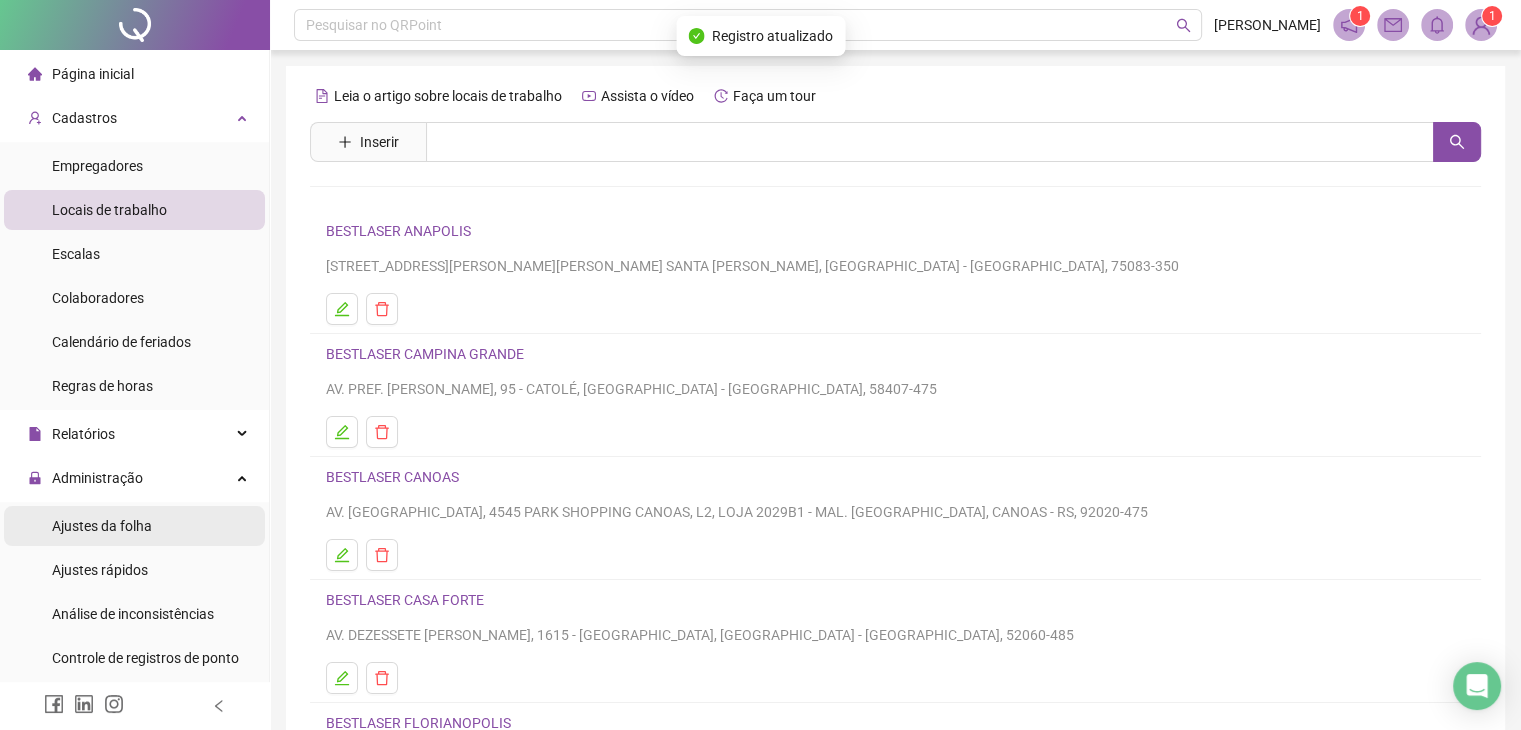 click on "Ajustes da folha" at bounding box center (102, 526) 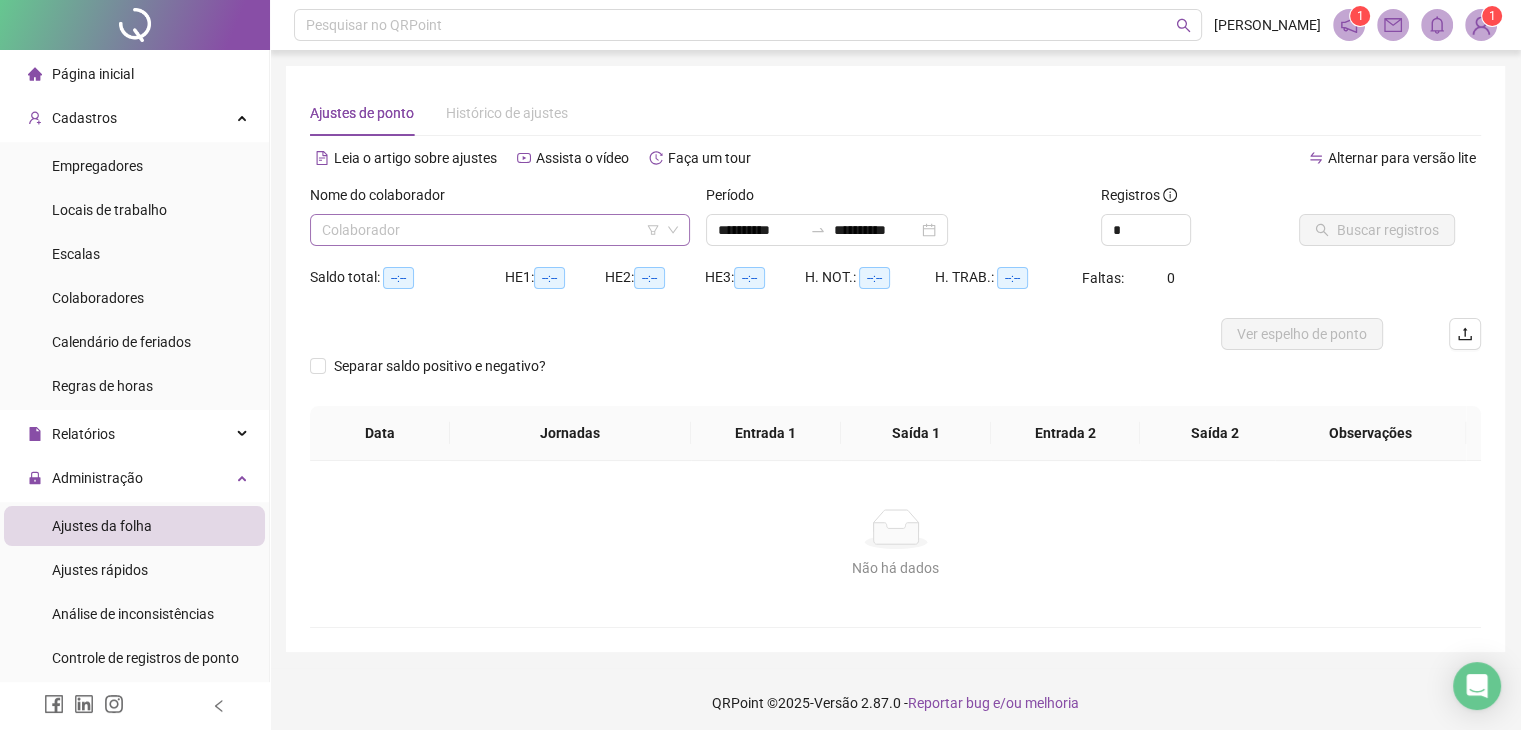 click at bounding box center [494, 230] 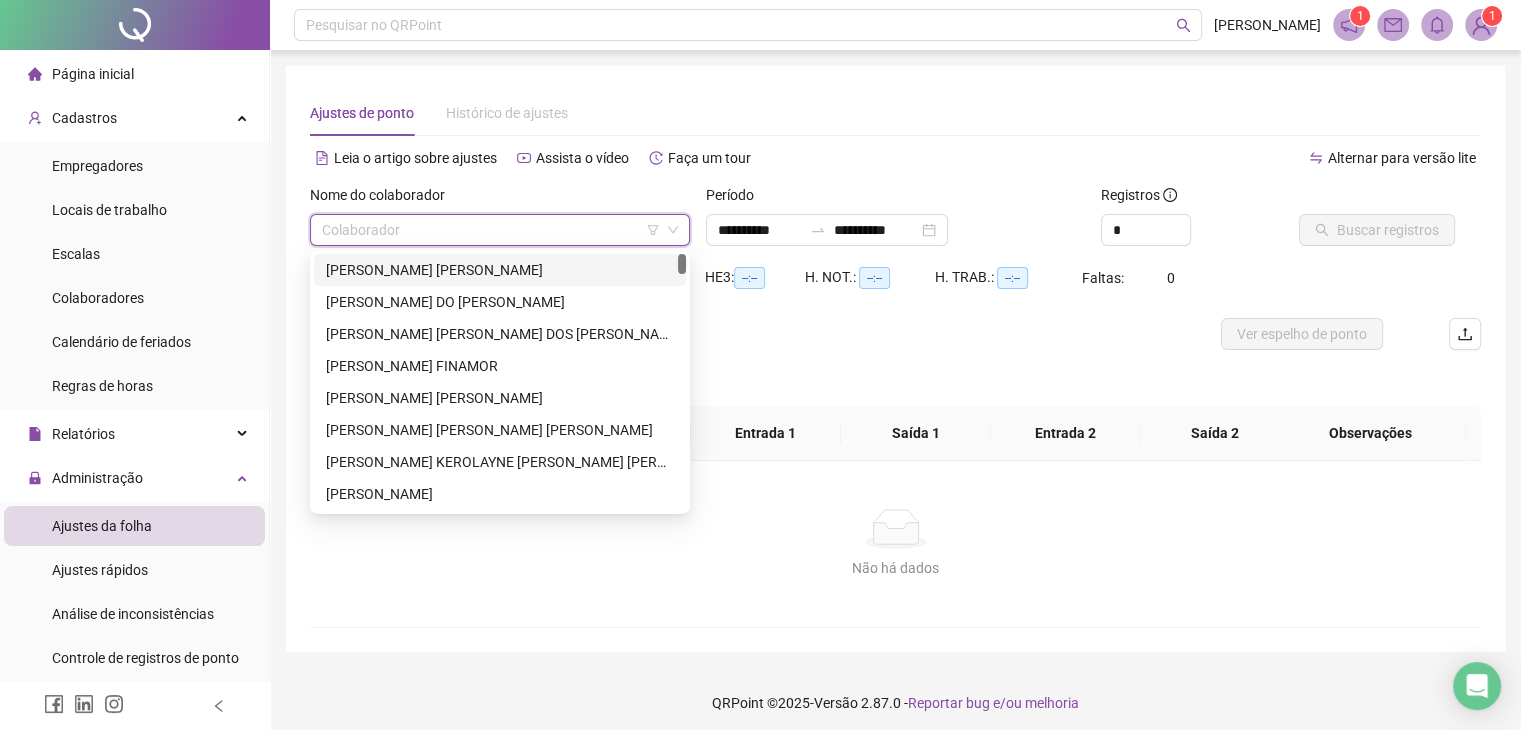 click 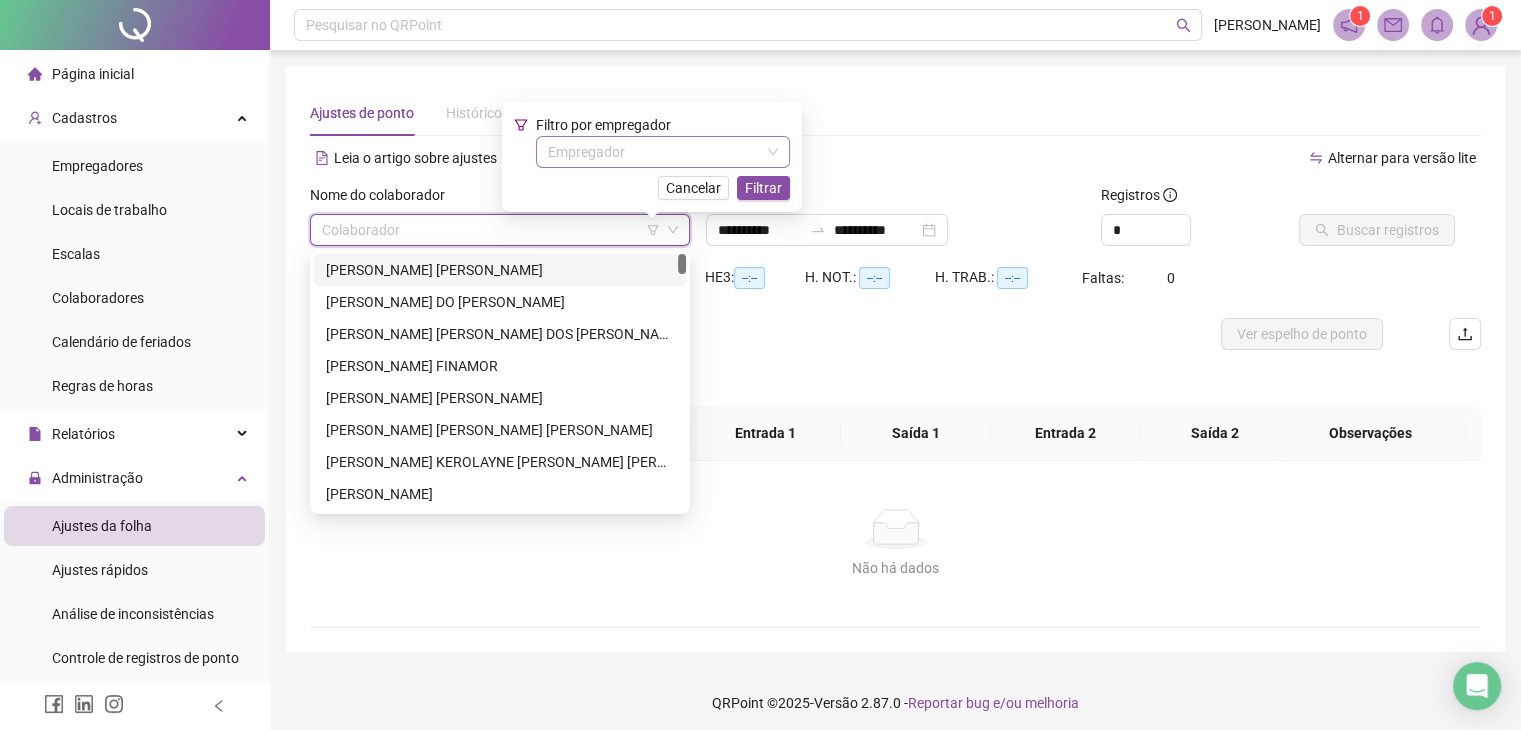 click at bounding box center [657, 152] 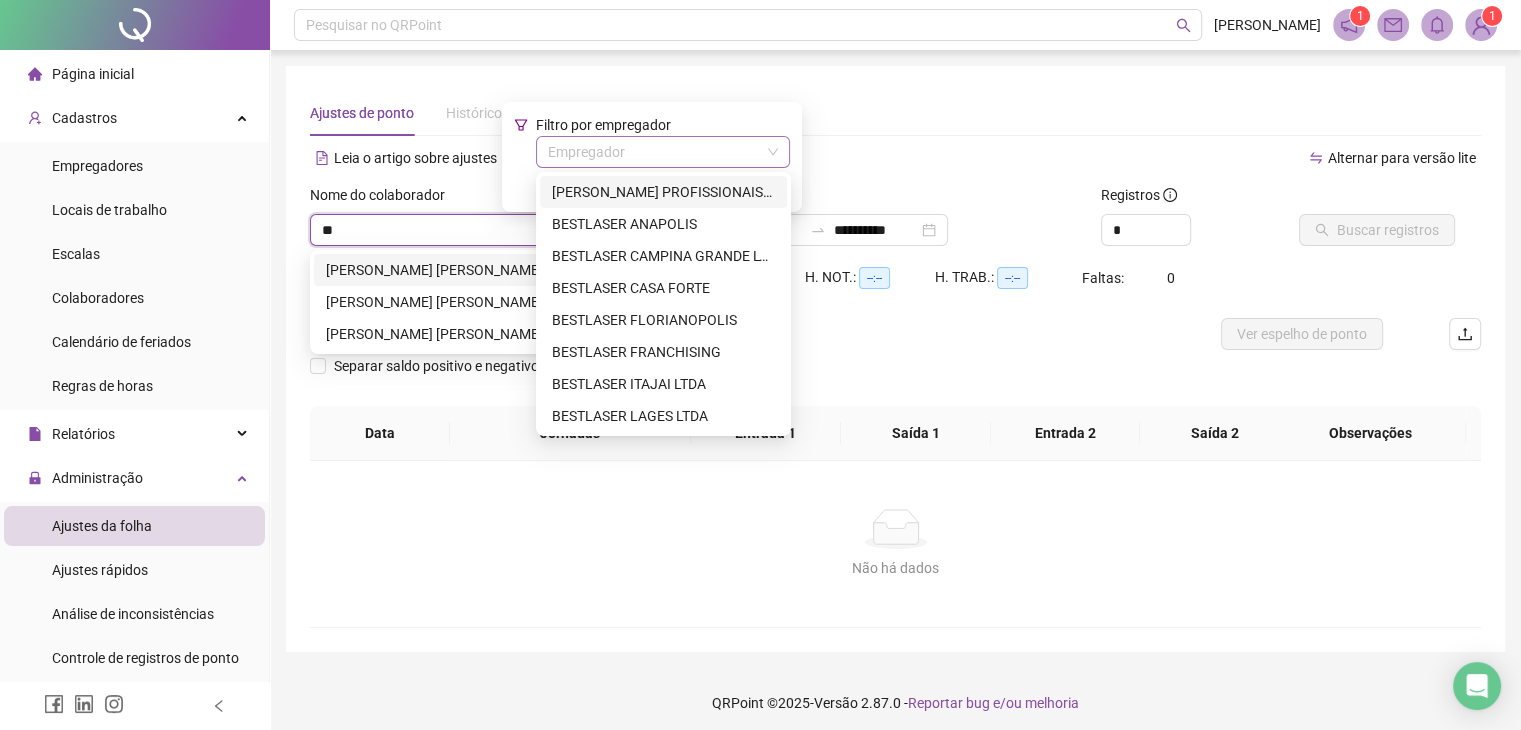 type on "*" 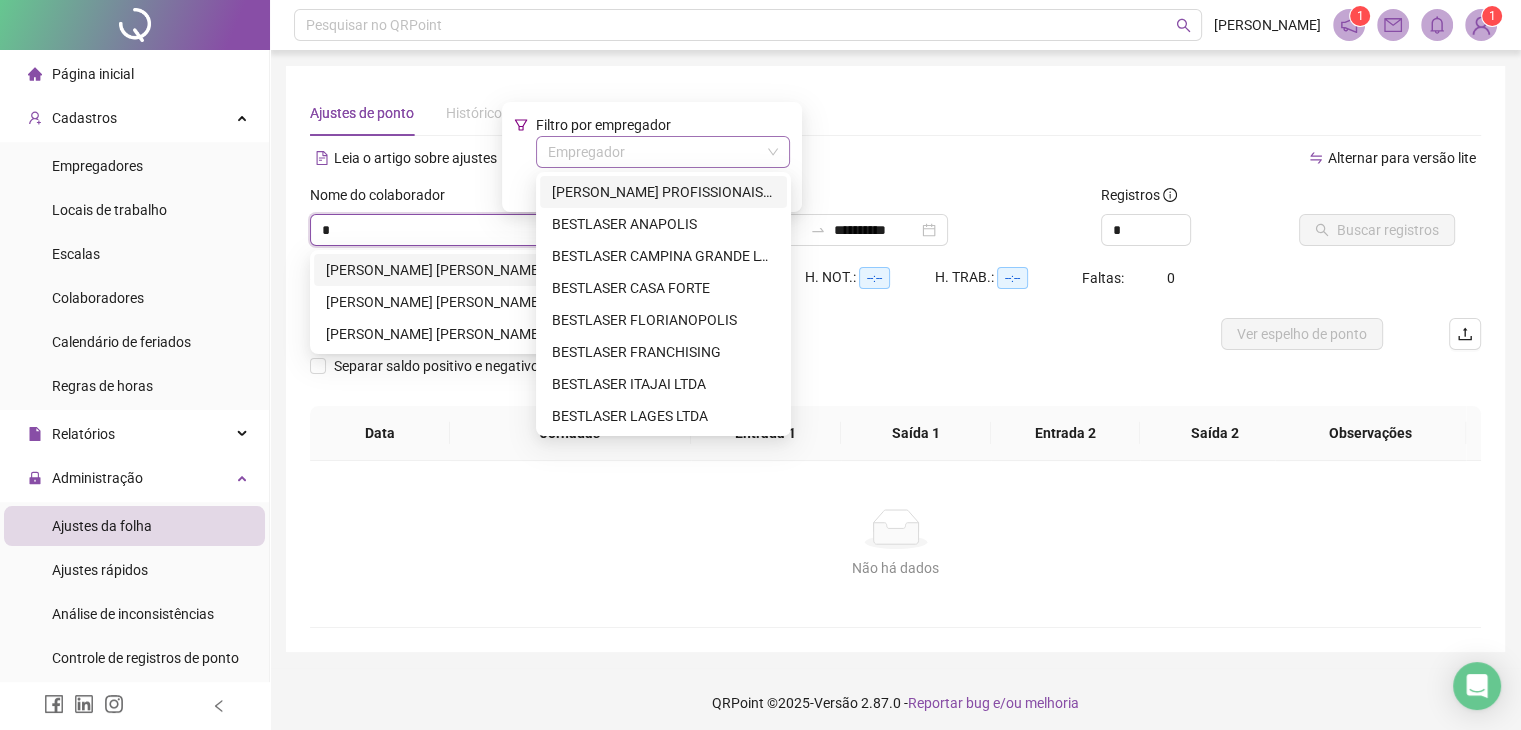 type 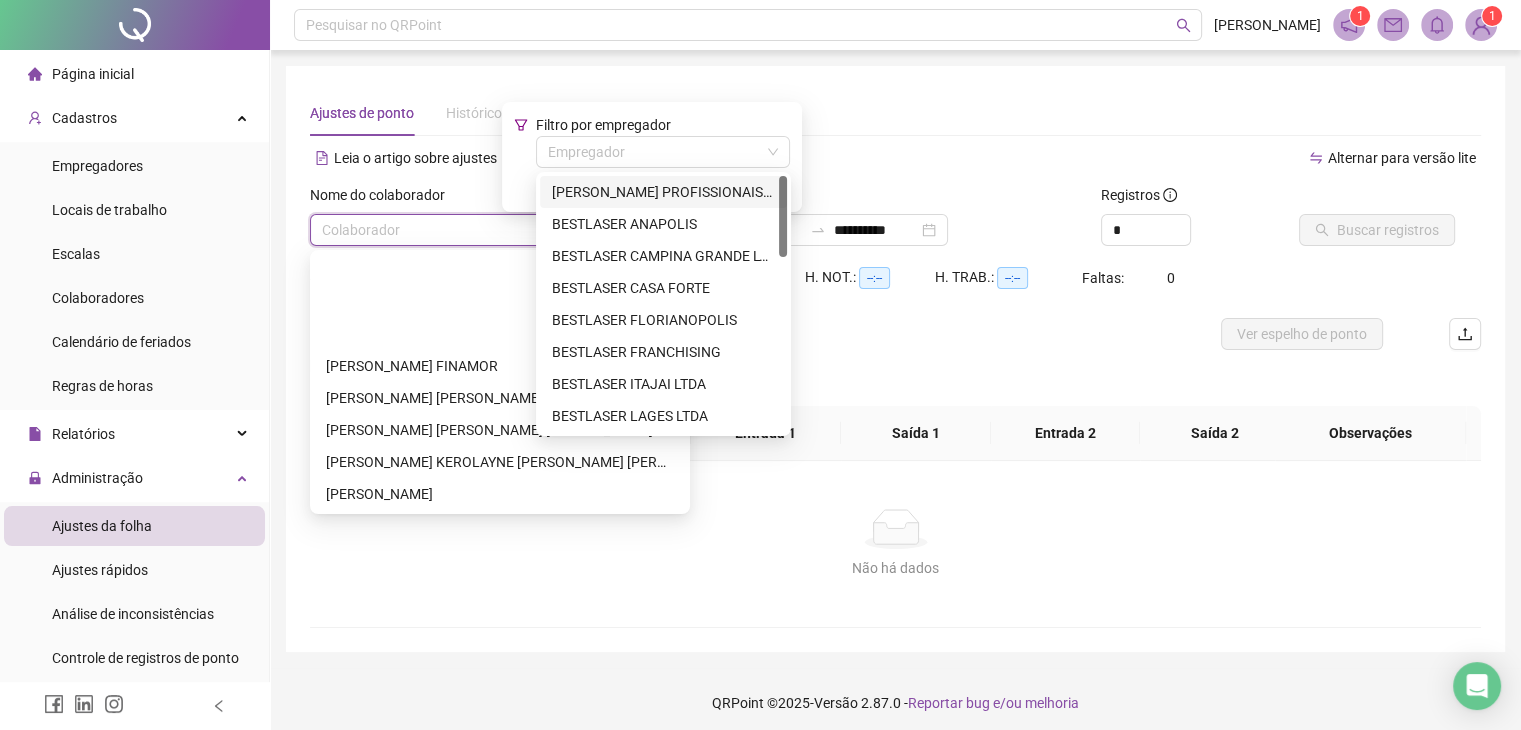 scroll, scrollTop: 200, scrollLeft: 0, axis: vertical 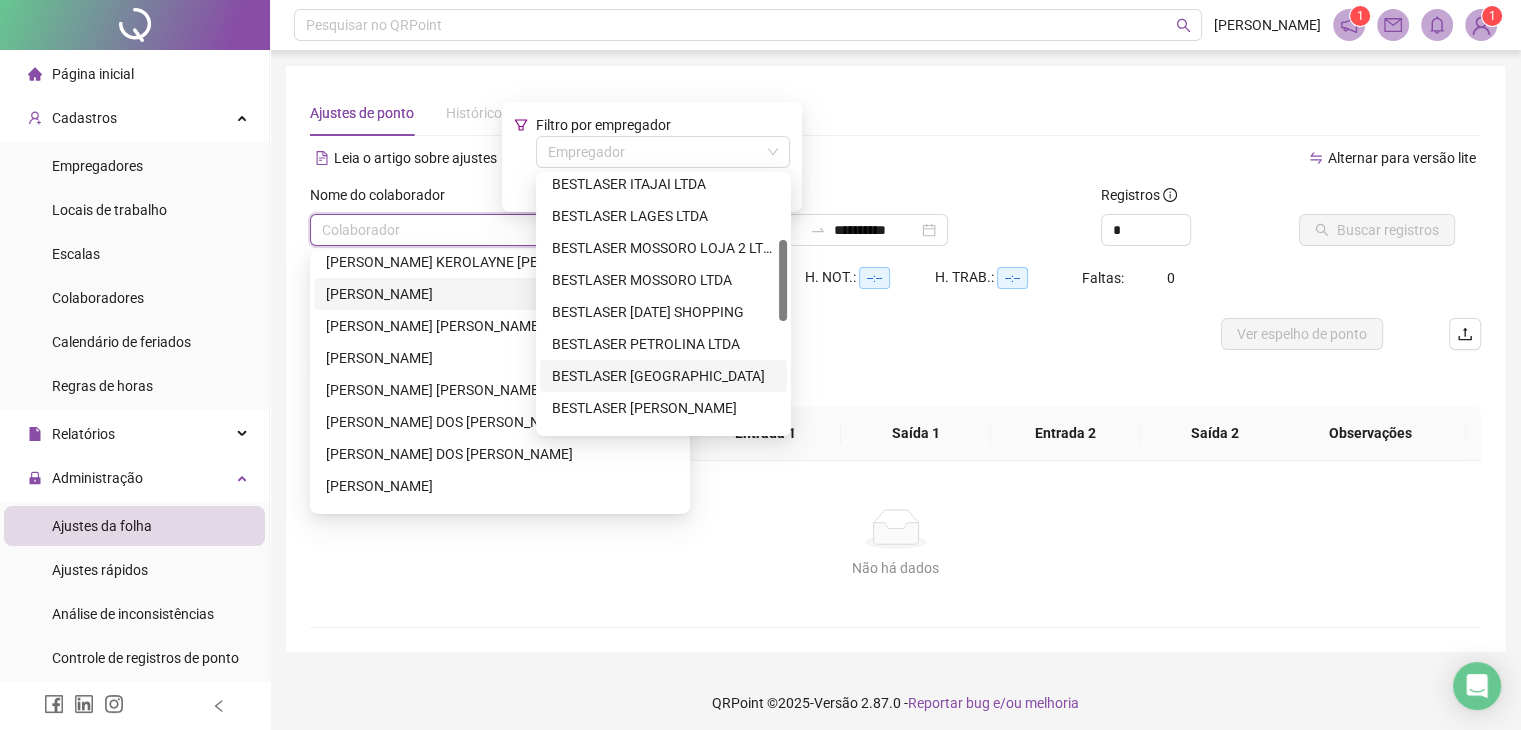 click on "BESTLASER [GEOGRAPHIC_DATA]" at bounding box center (663, 376) 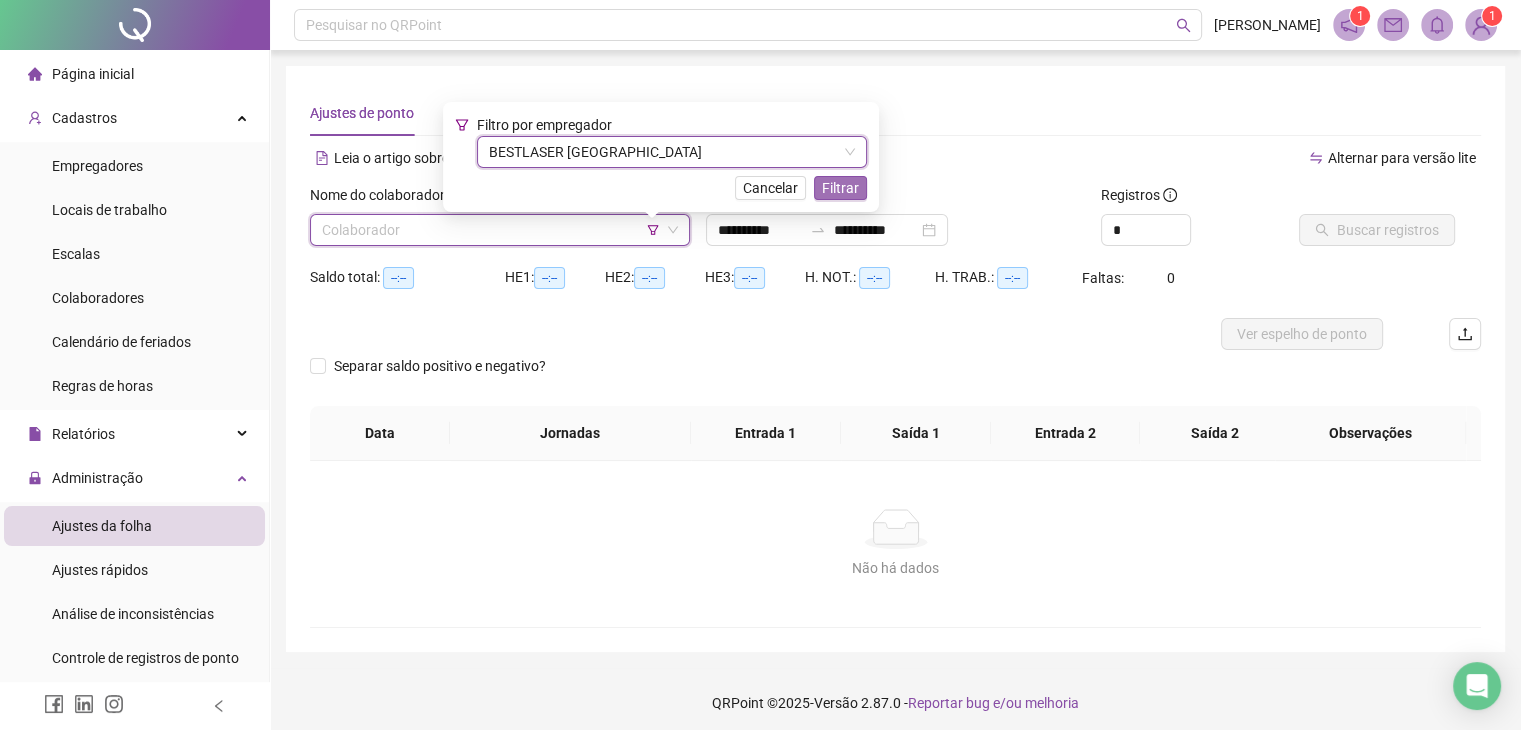 click on "Filtrar" at bounding box center [840, 188] 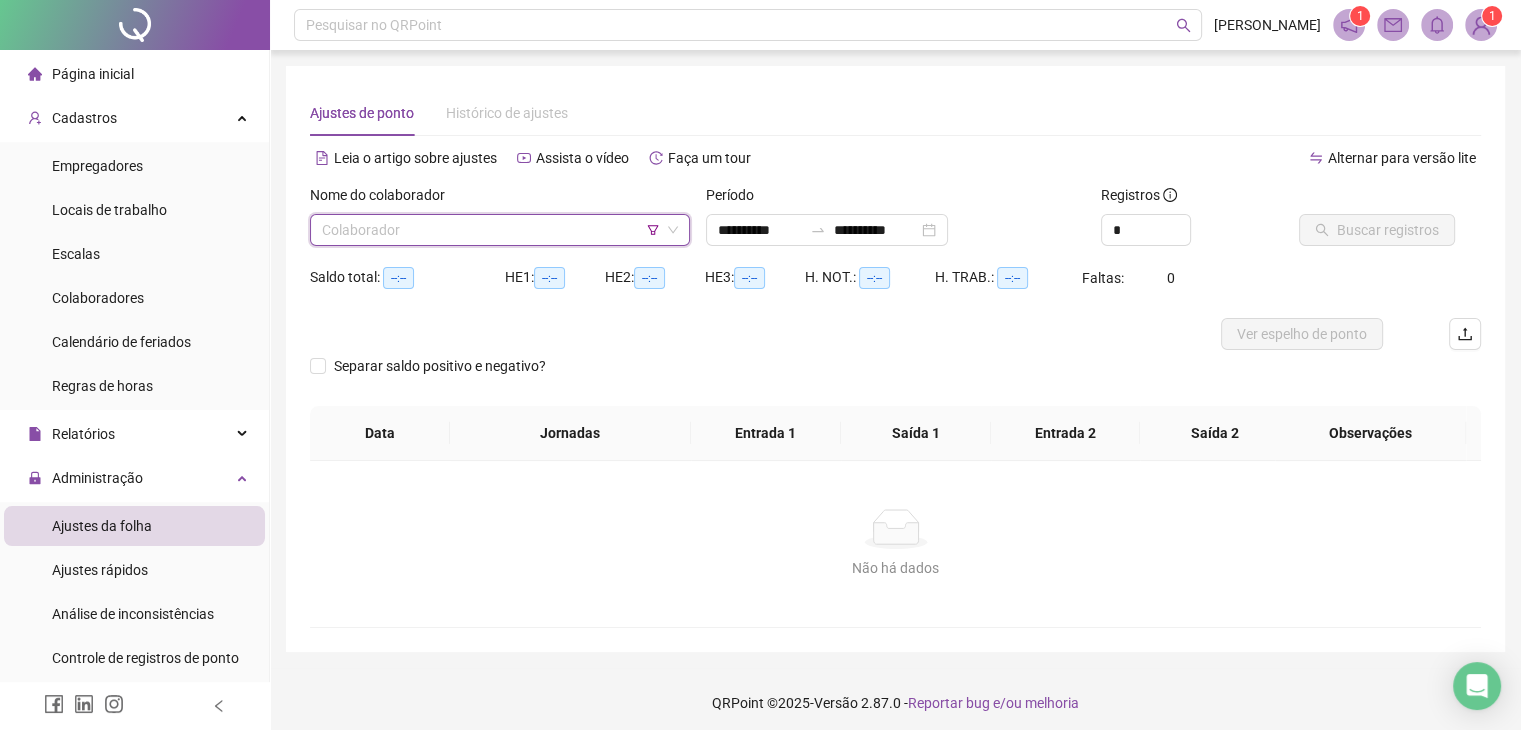 click at bounding box center (494, 230) 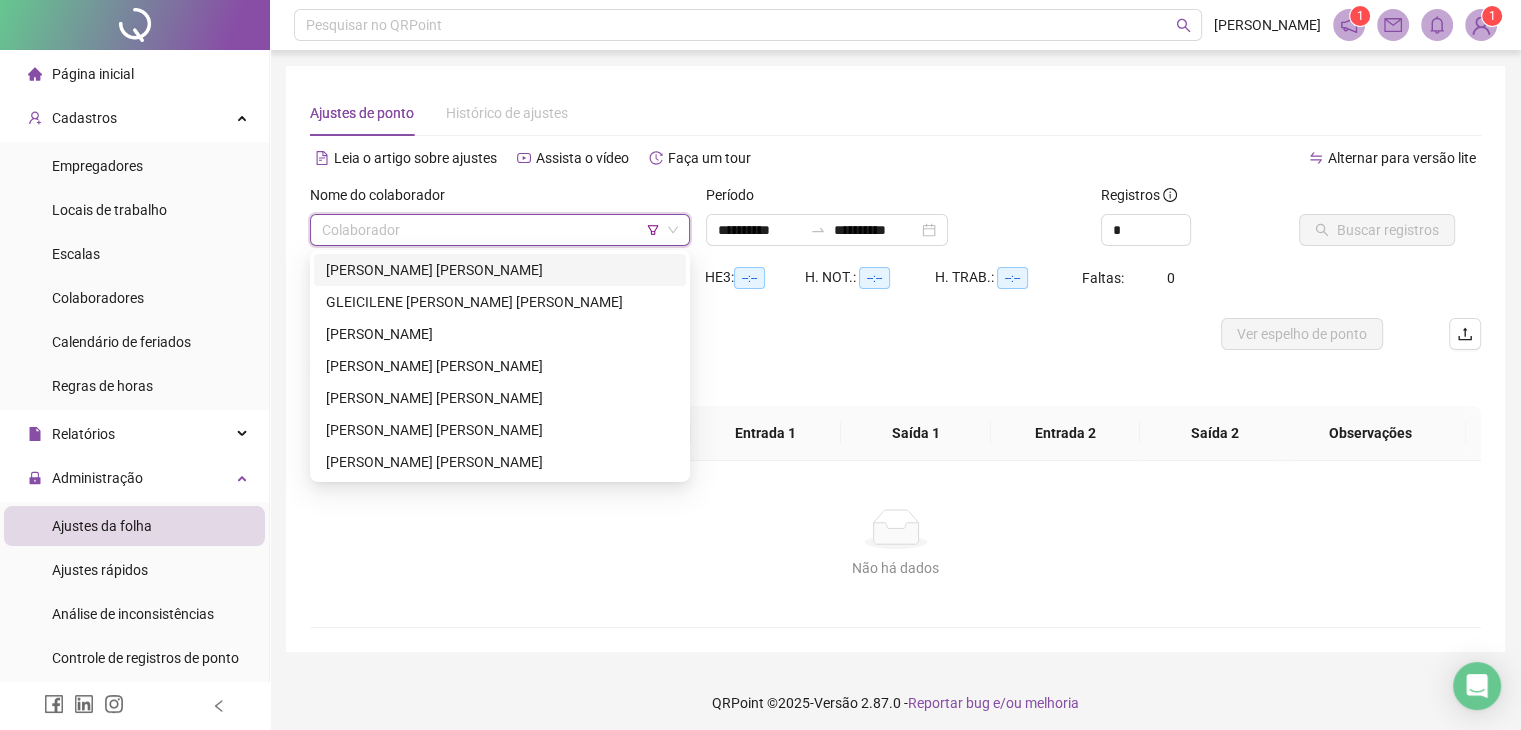 click on "[PERSON_NAME] [PERSON_NAME]" at bounding box center [500, 270] 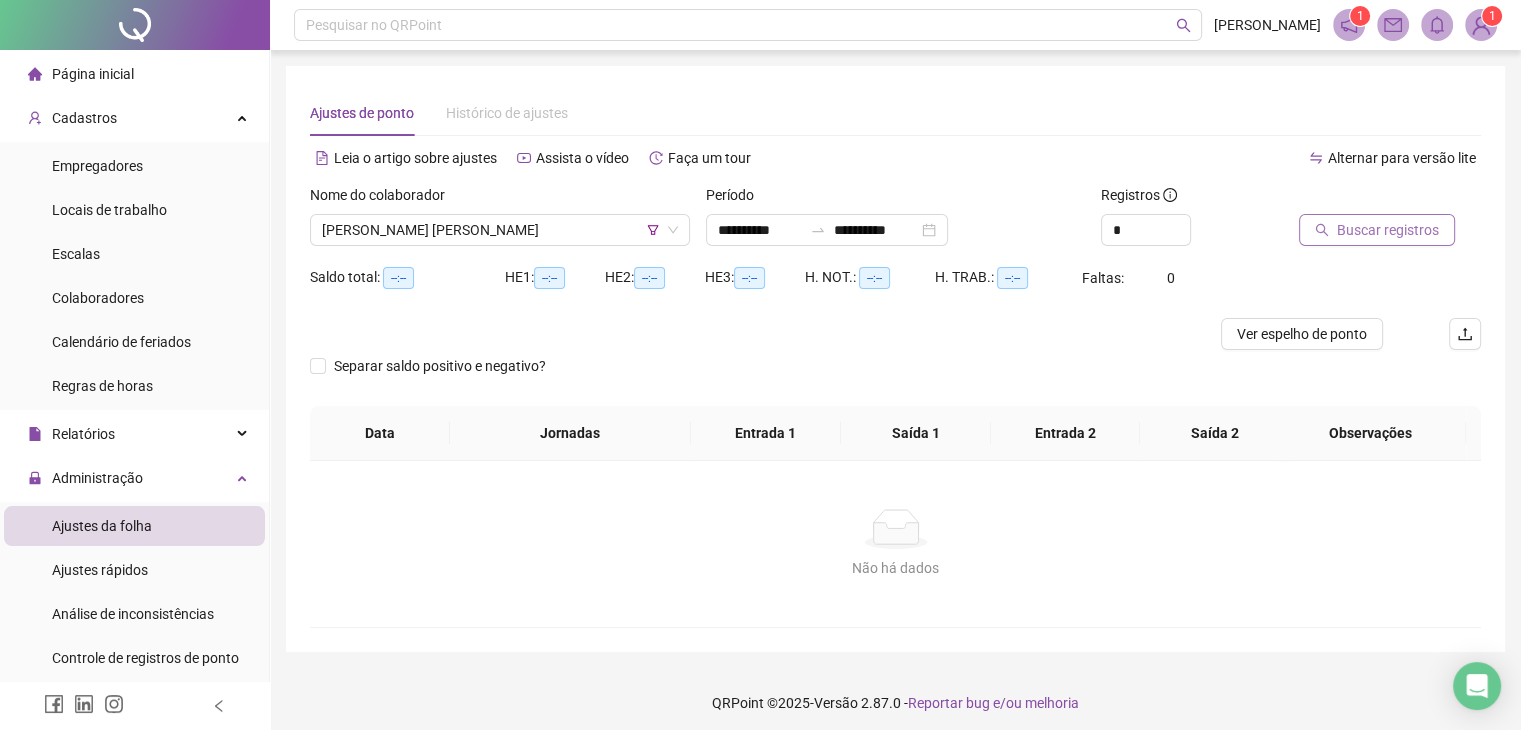 click on "Buscar registros" at bounding box center (1388, 230) 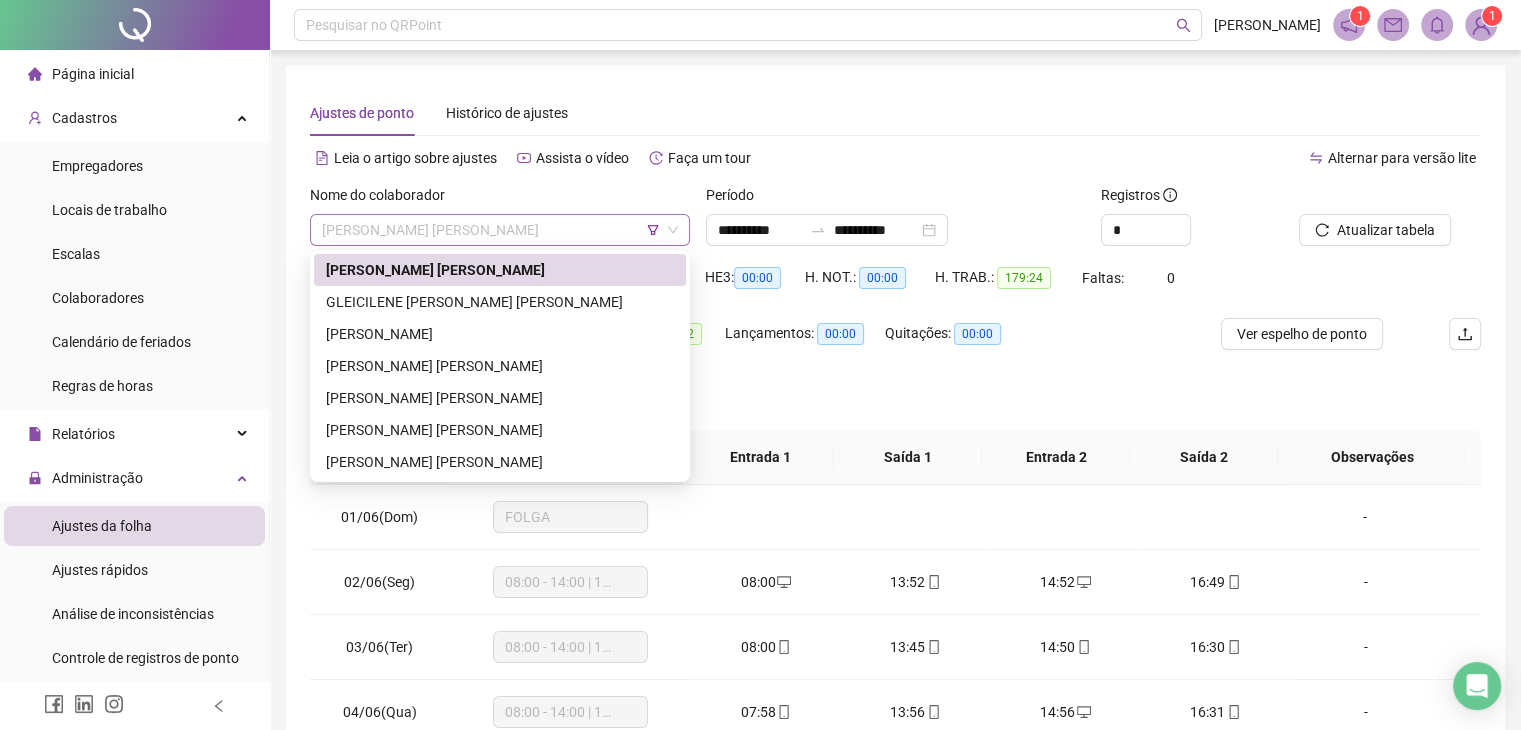 click on "[PERSON_NAME] [PERSON_NAME]" at bounding box center (500, 230) 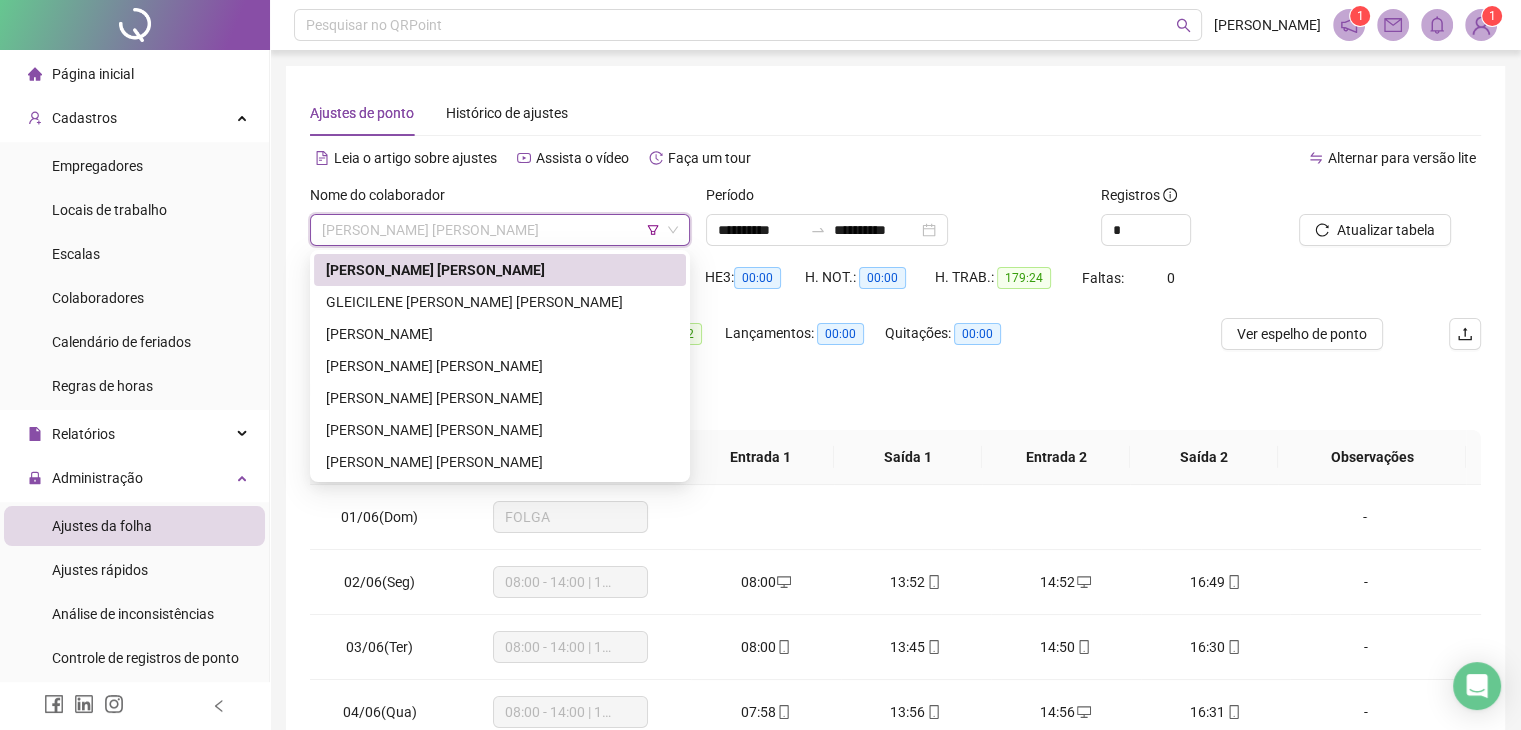 drag, startPoint x: 652, startPoint y: 226, endPoint x: 656, endPoint y: 241, distance: 15.524175 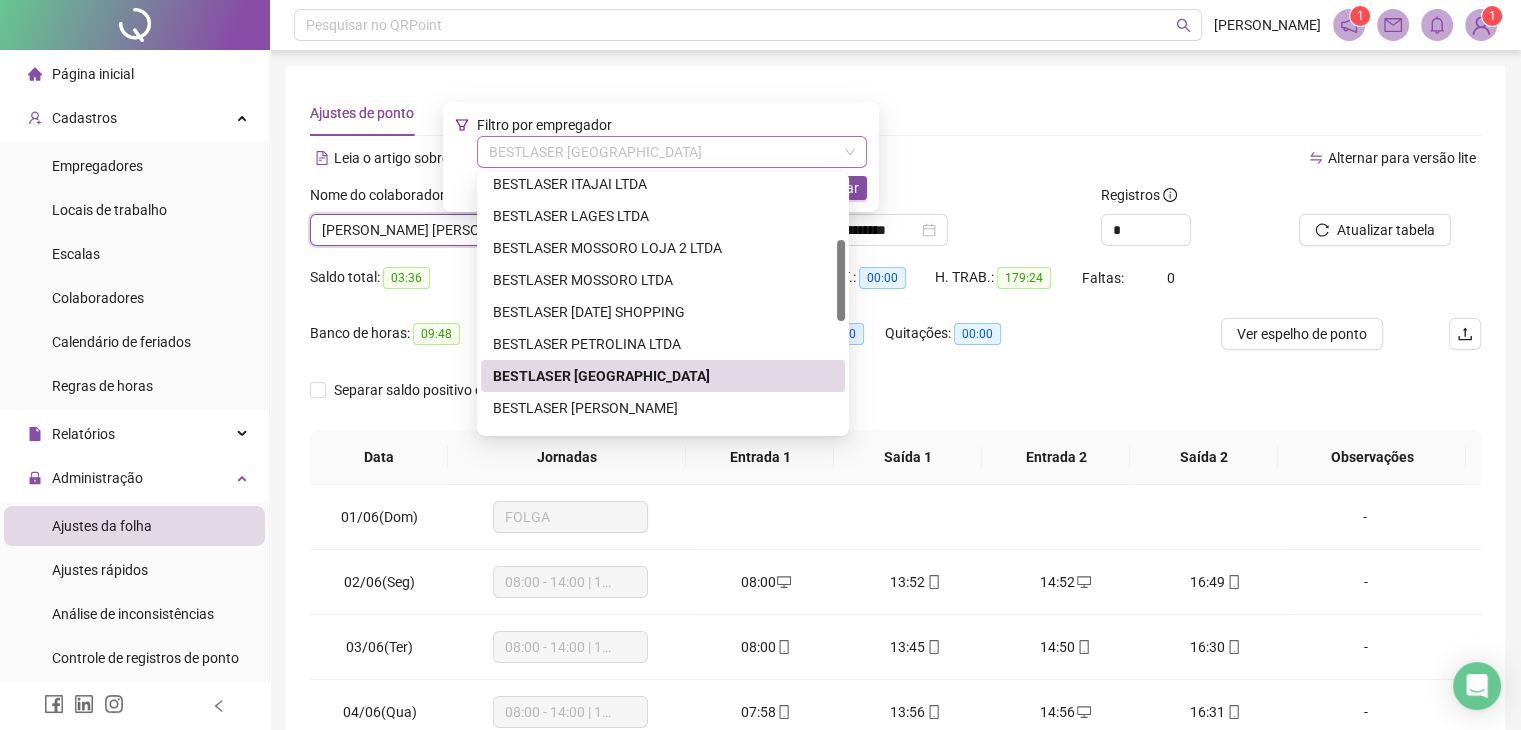 click on "BESTLASER [GEOGRAPHIC_DATA]" at bounding box center [672, 152] 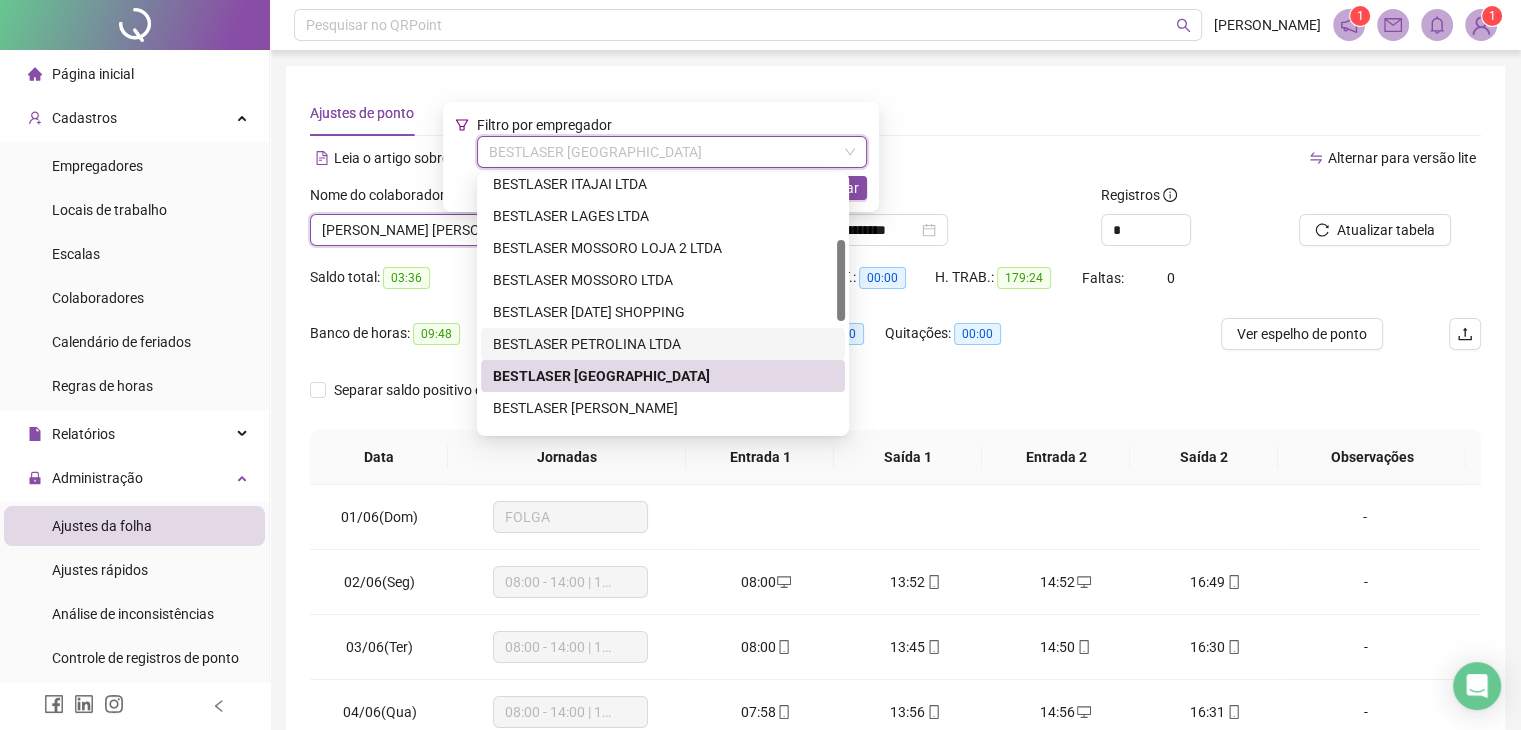 click on "BESTLASER PETROLINA LTDA" at bounding box center [663, 344] 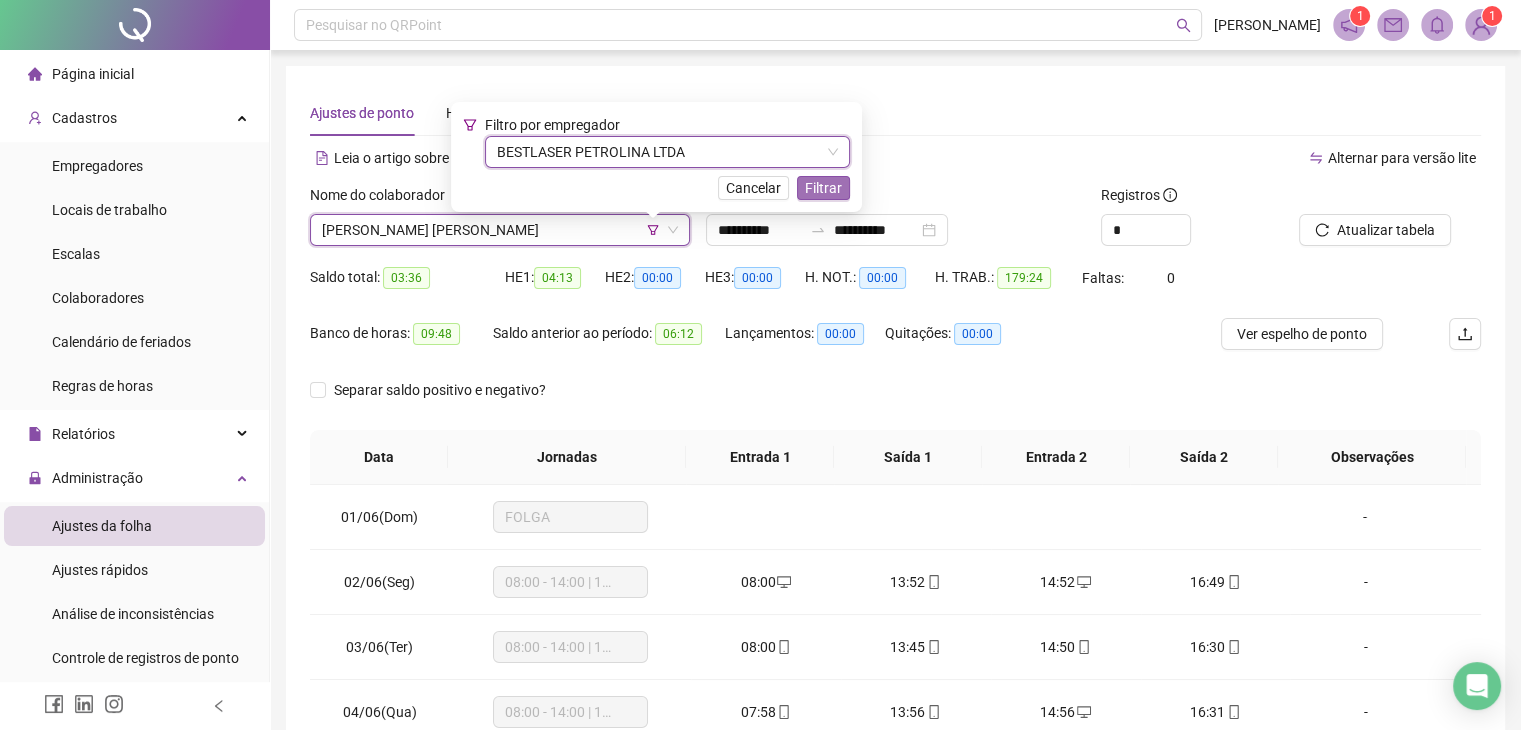 click on "Filtrar" at bounding box center [823, 188] 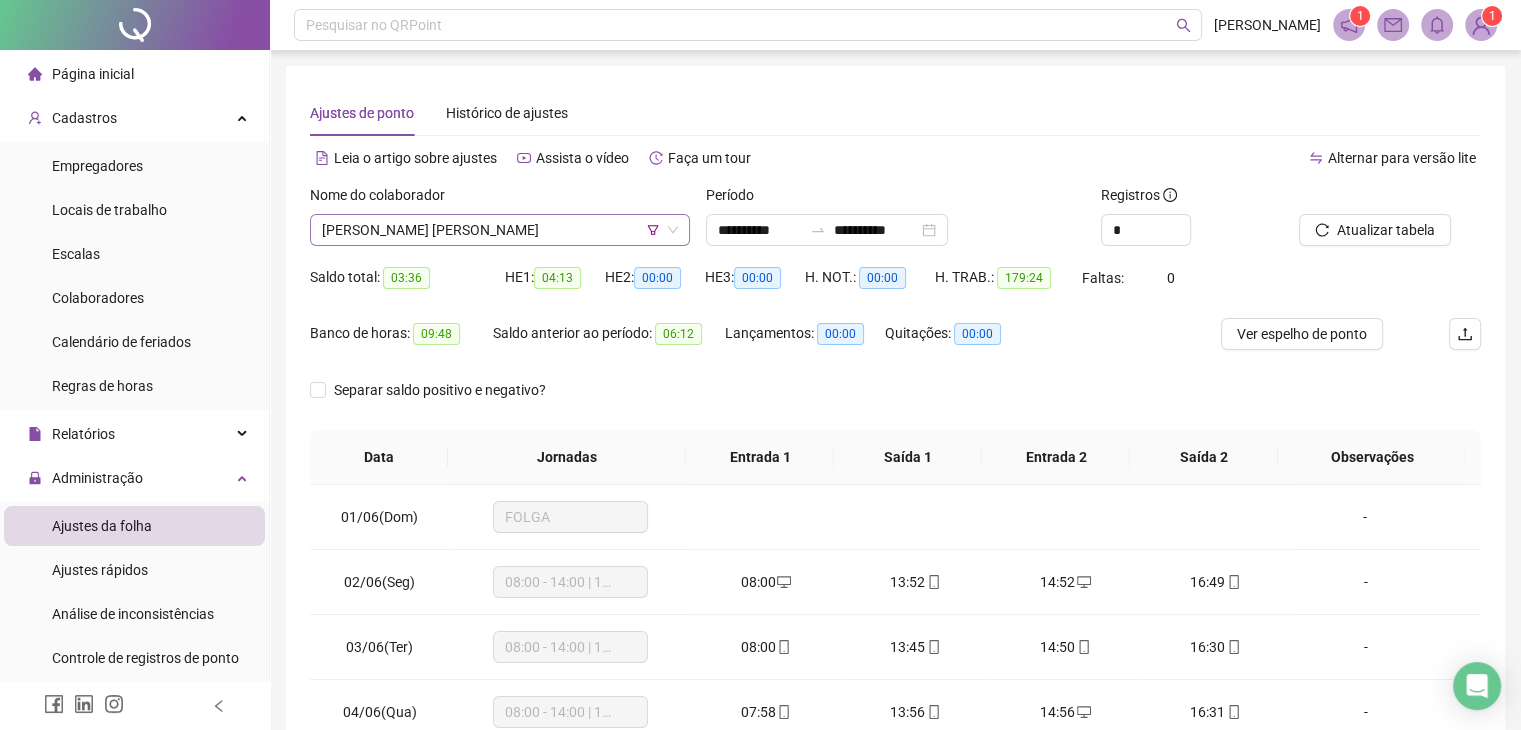 click on "[PERSON_NAME] [PERSON_NAME]" at bounding box center (500, 230) 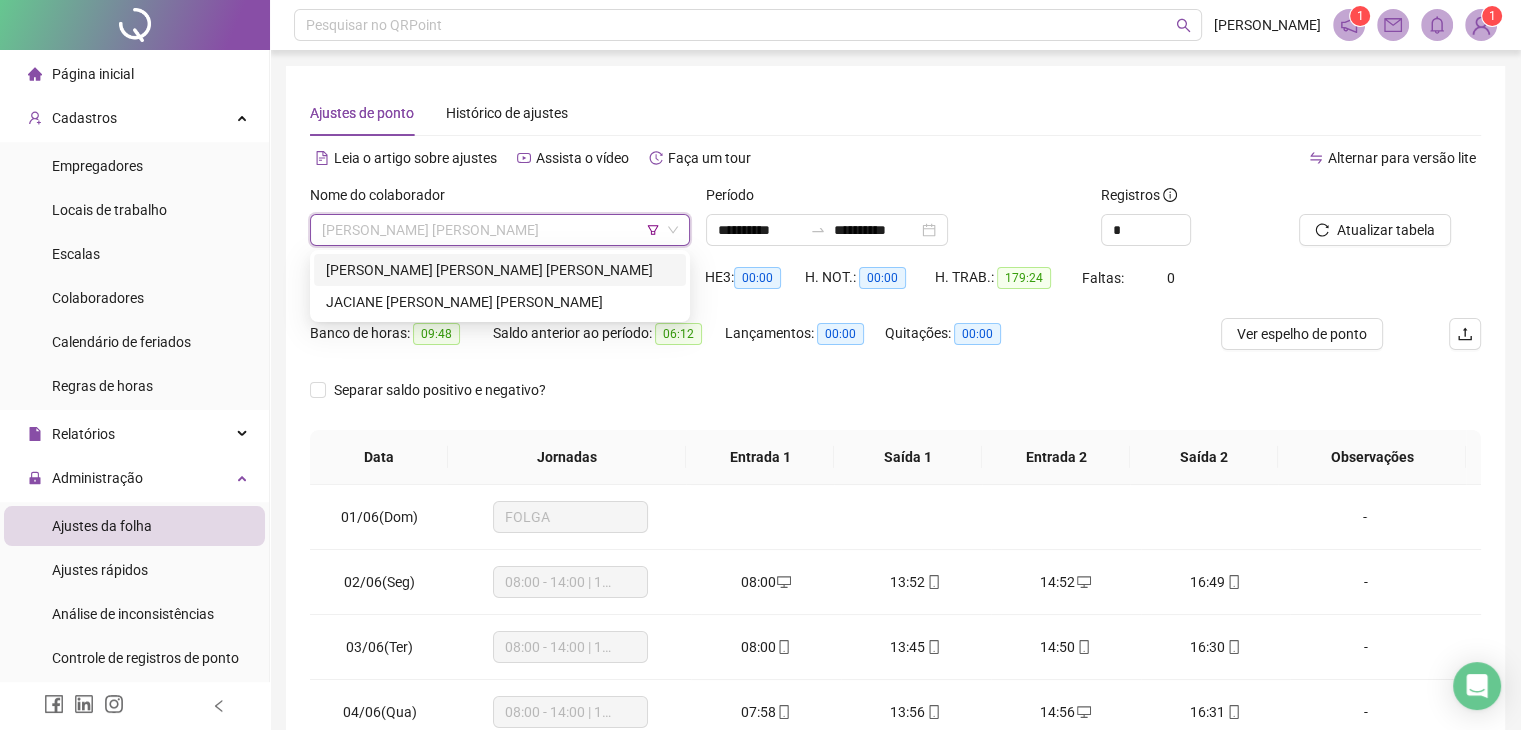 click on "[PERSON_NAME] [PERSON_NAME] [PERSON_NAME]" at bounding box center [500, 270] 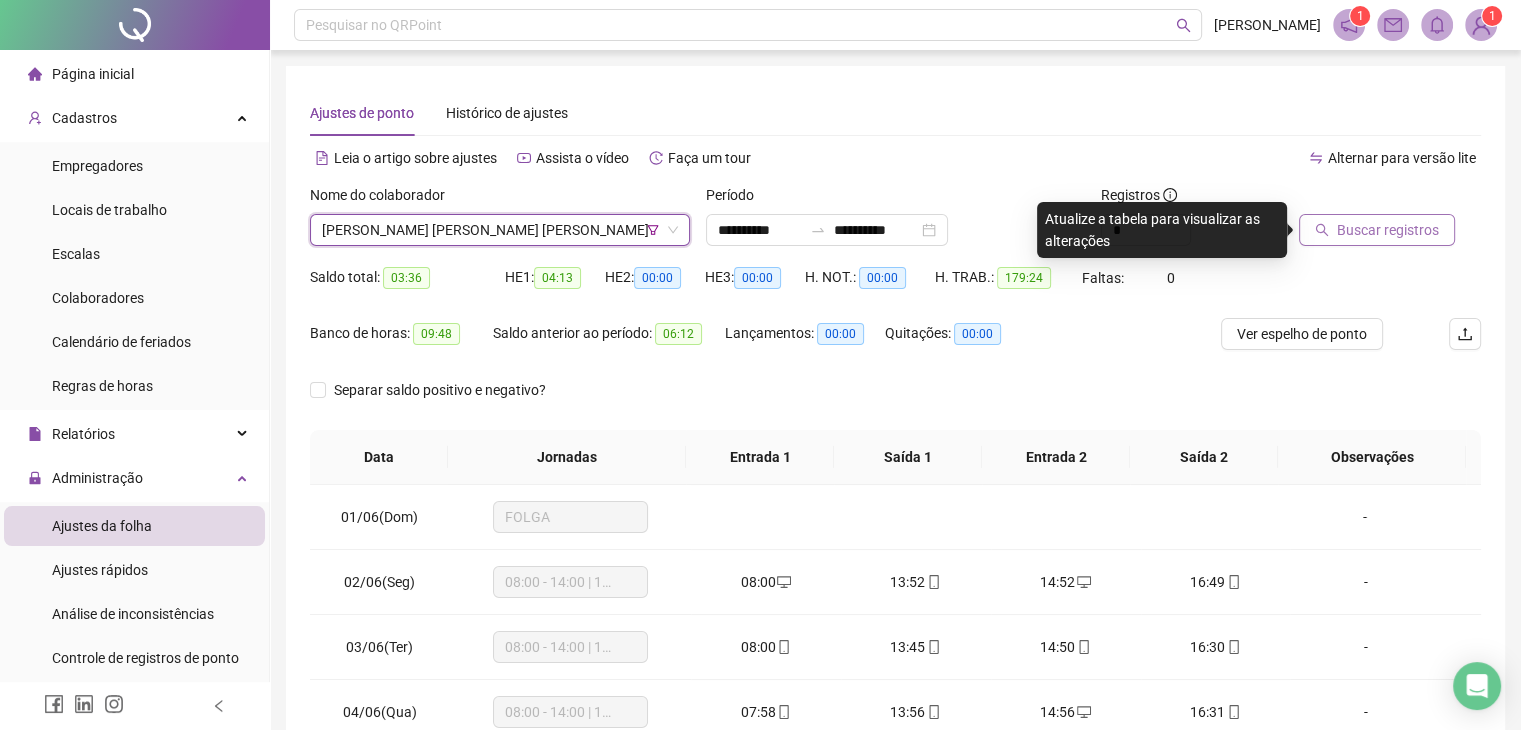 click 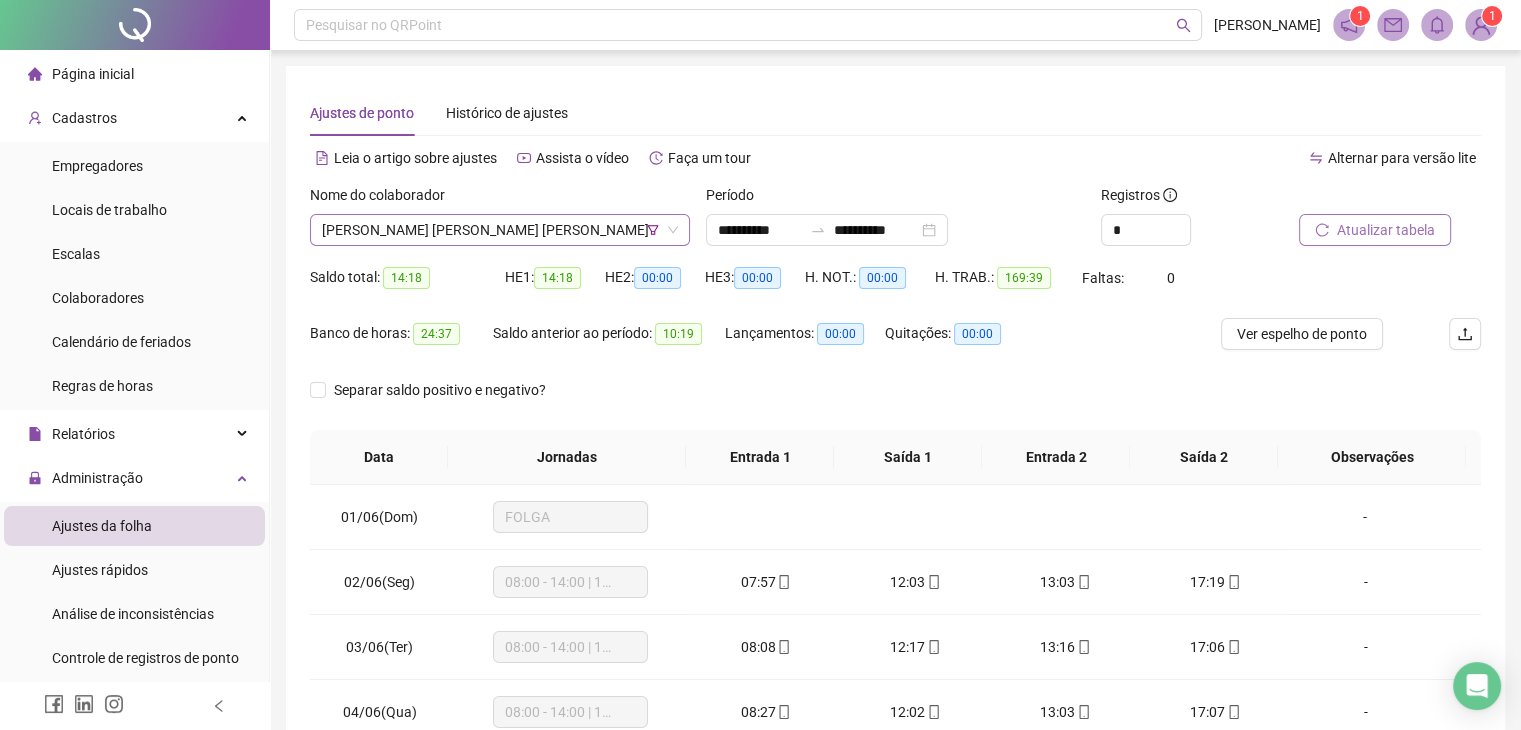click 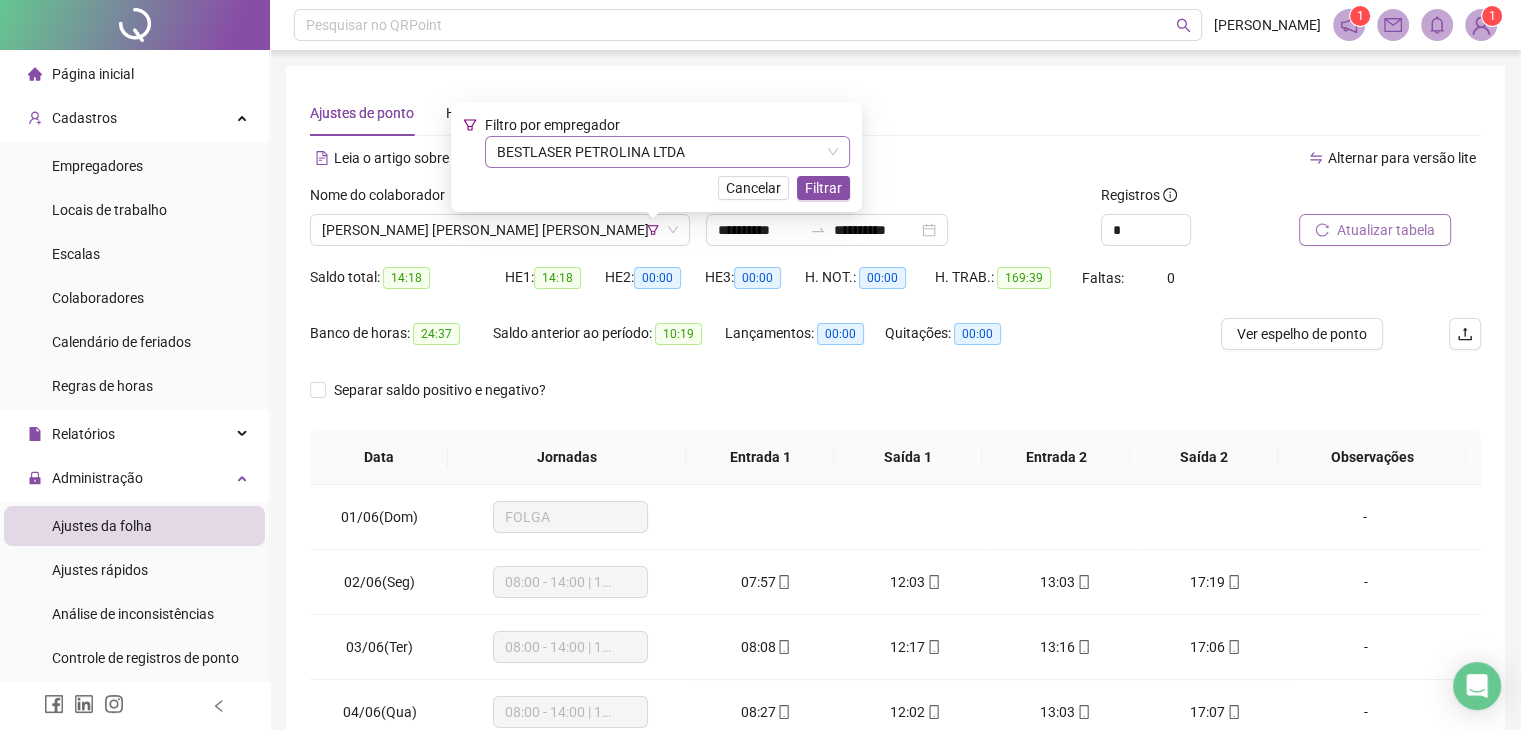 click on "BESTLASER PETROLINA LTDA" at bounding box center [667, 152] 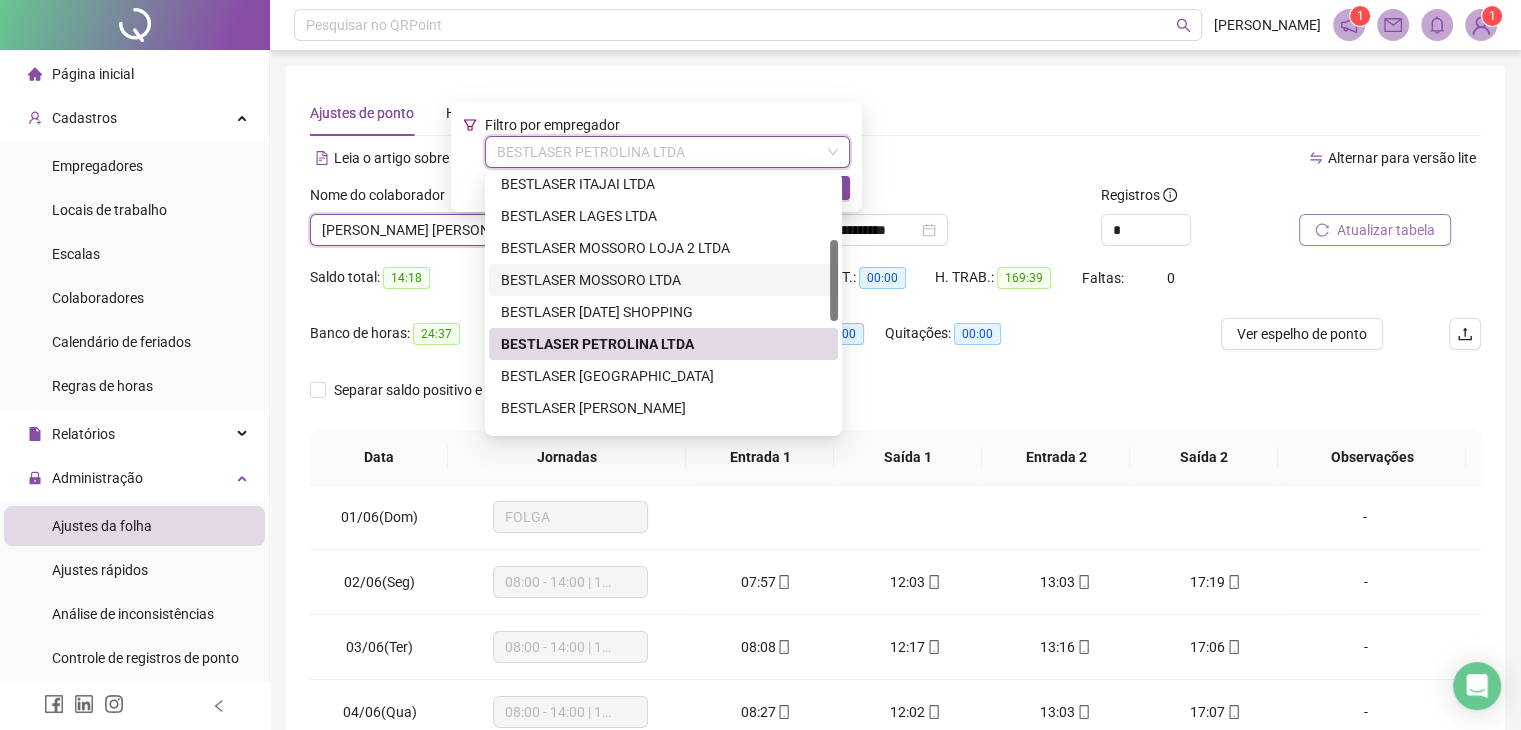 drag, startPoint x: 646, startPoint y: 279, endPoint x: 668, endPoint y: 286, distance: 23.086792 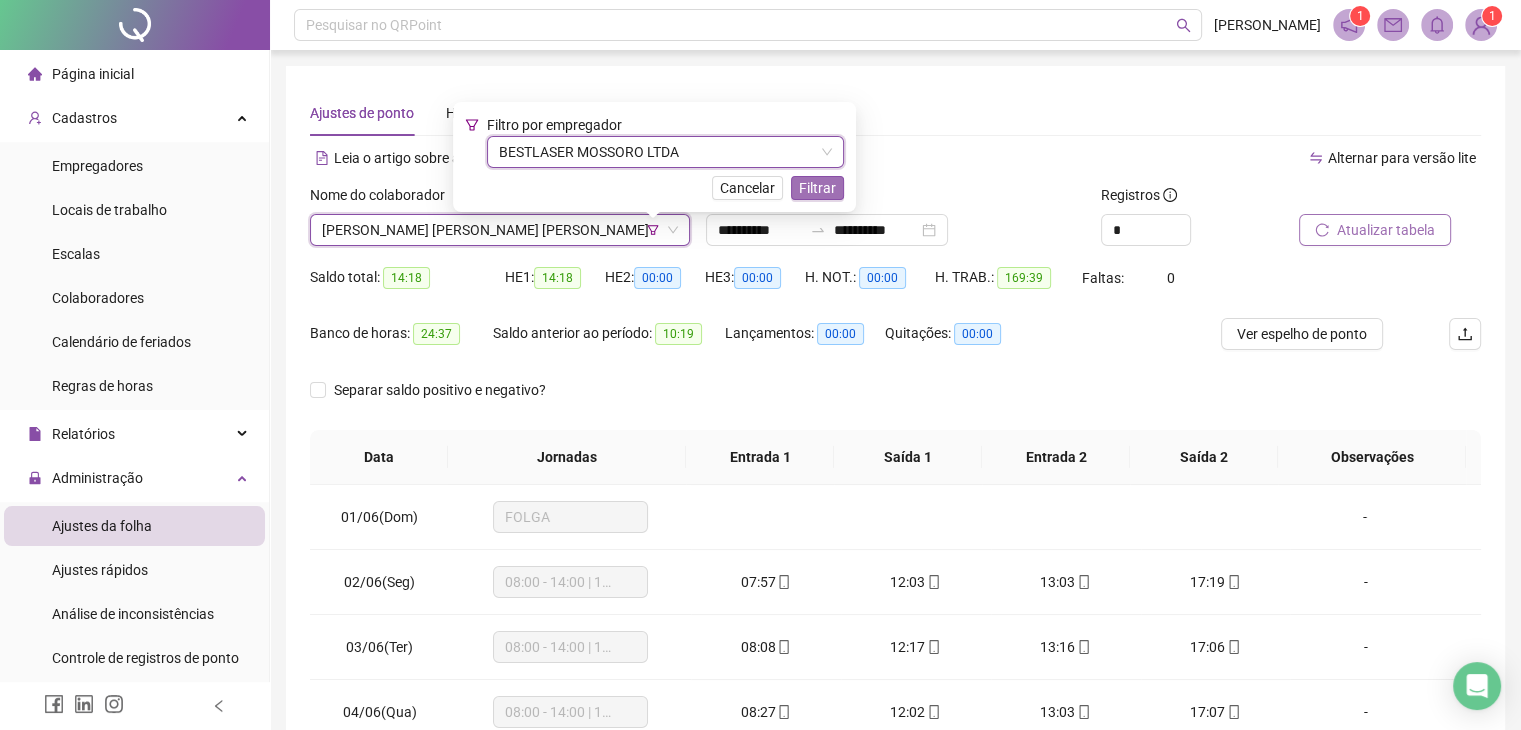 click on "Filtrar" at bounding box center [817, 188] 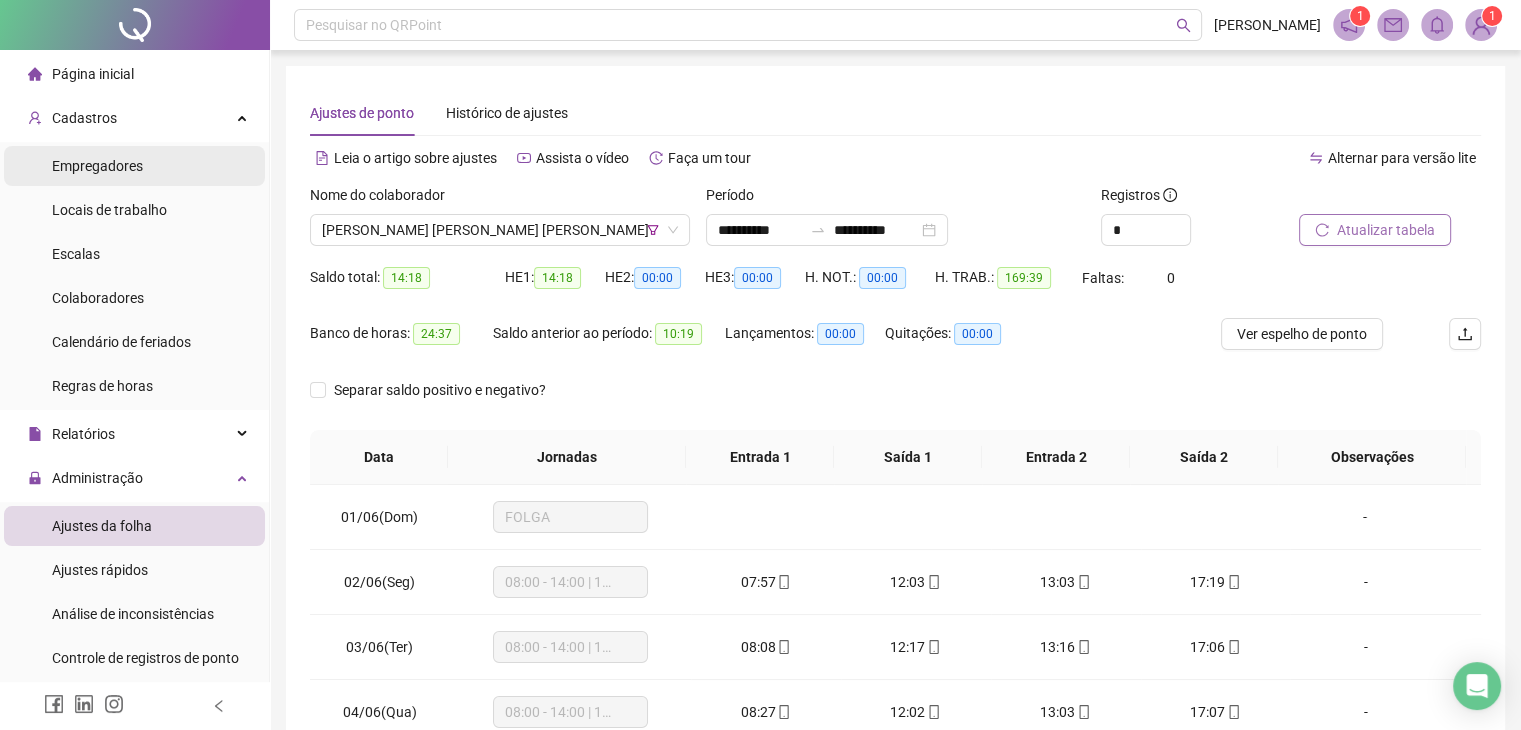 click on "Empregadores" at bounding box center (97, 166) 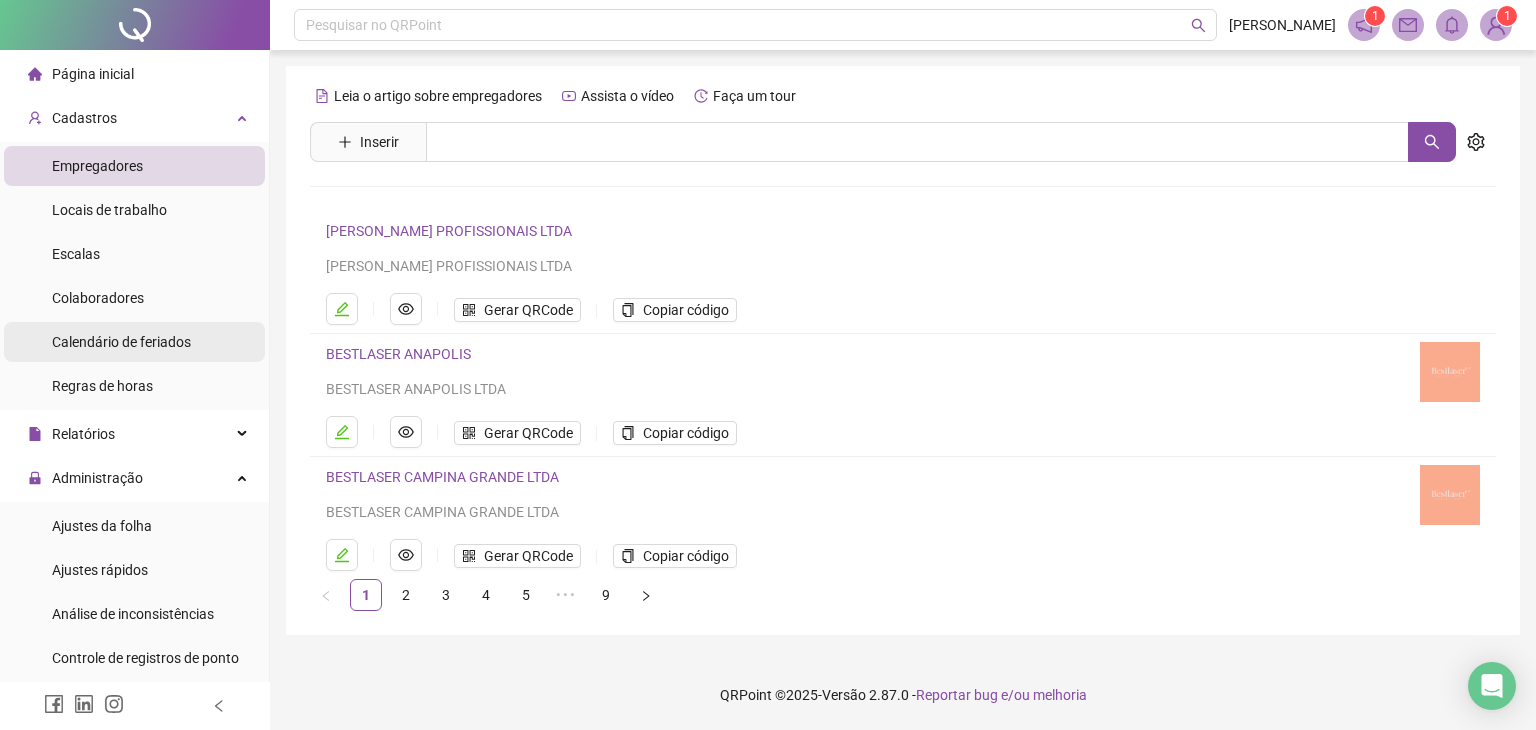 click on "Calendário de feriados" at bounding box center (121, 342) 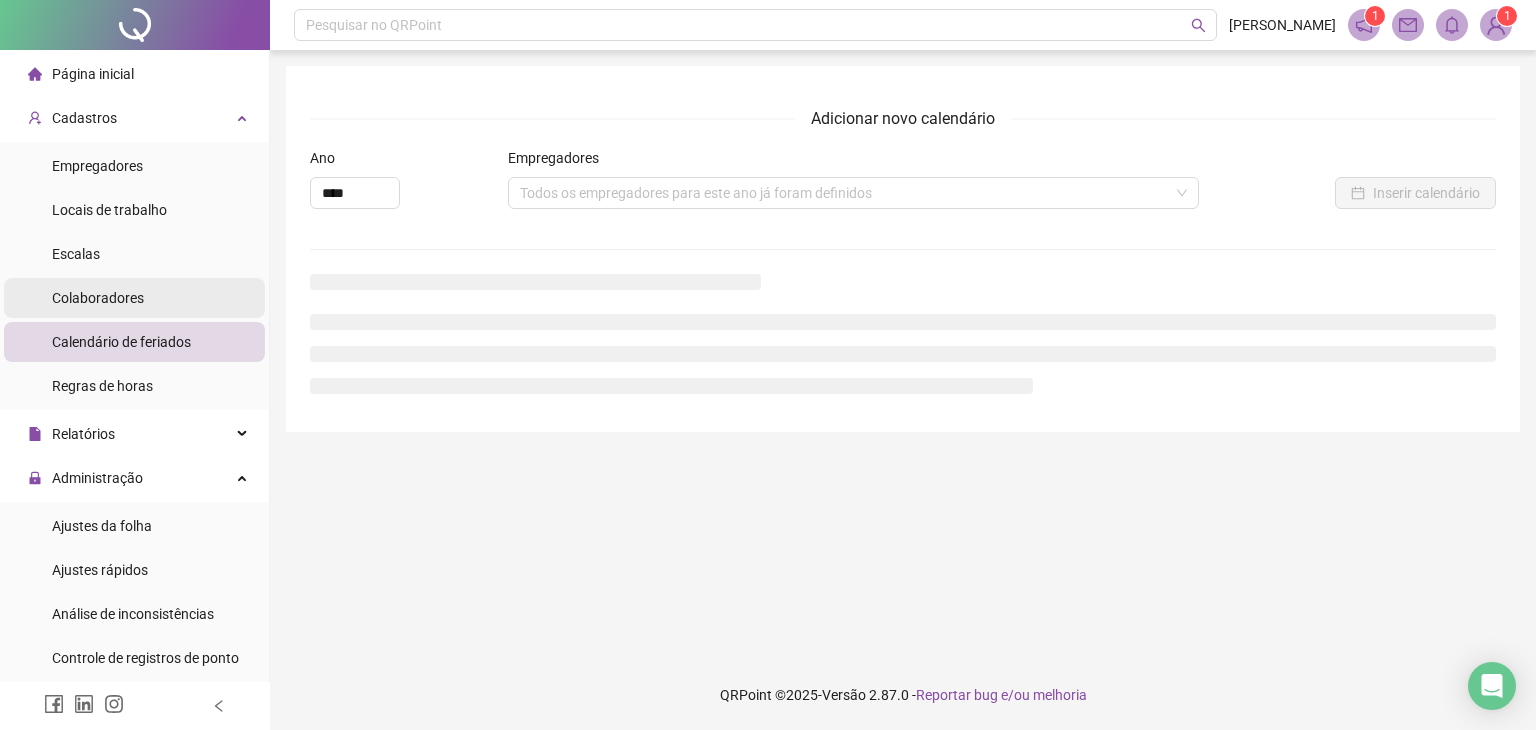 click on "Colaboradores" at bounding box center [98, 298] 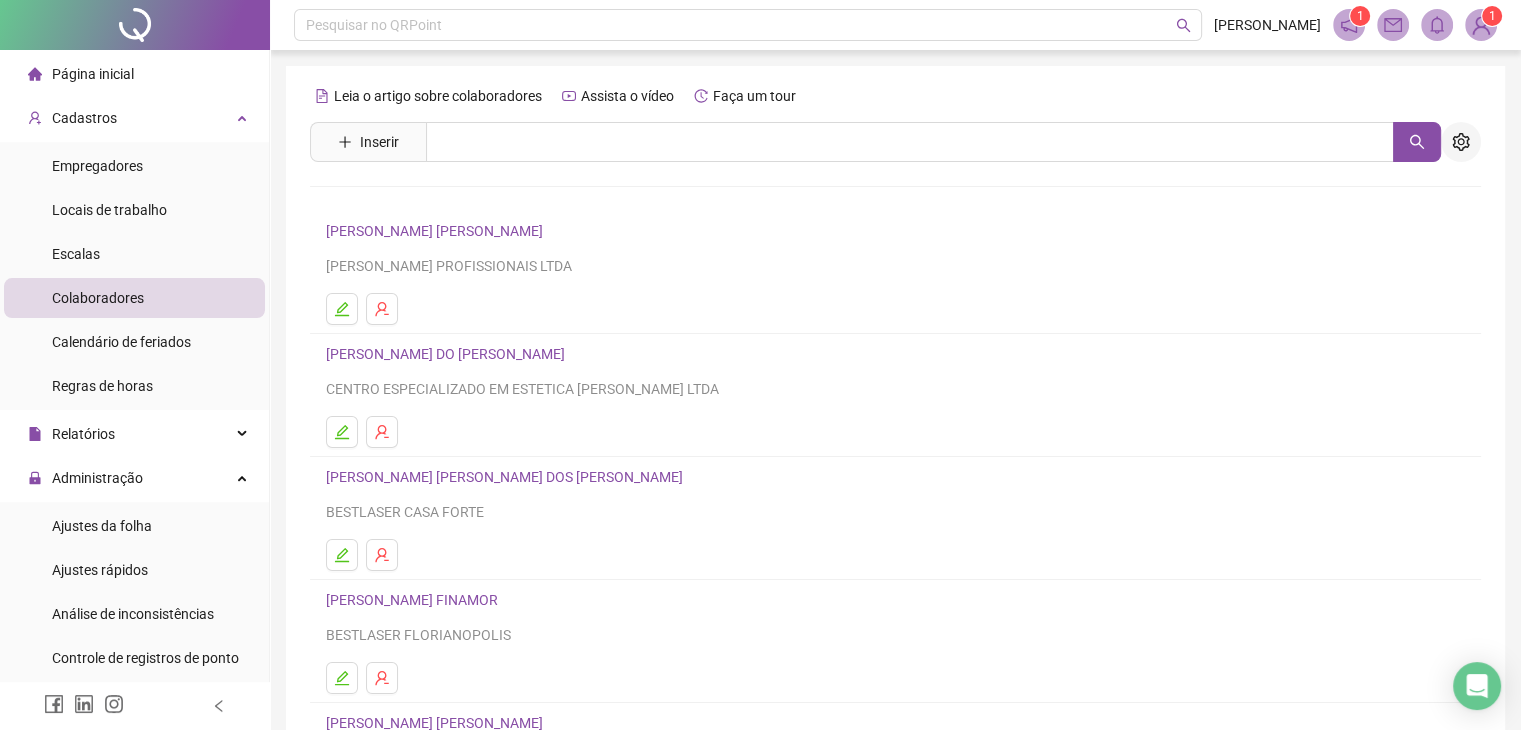 click at bounding box center [1461, 142] 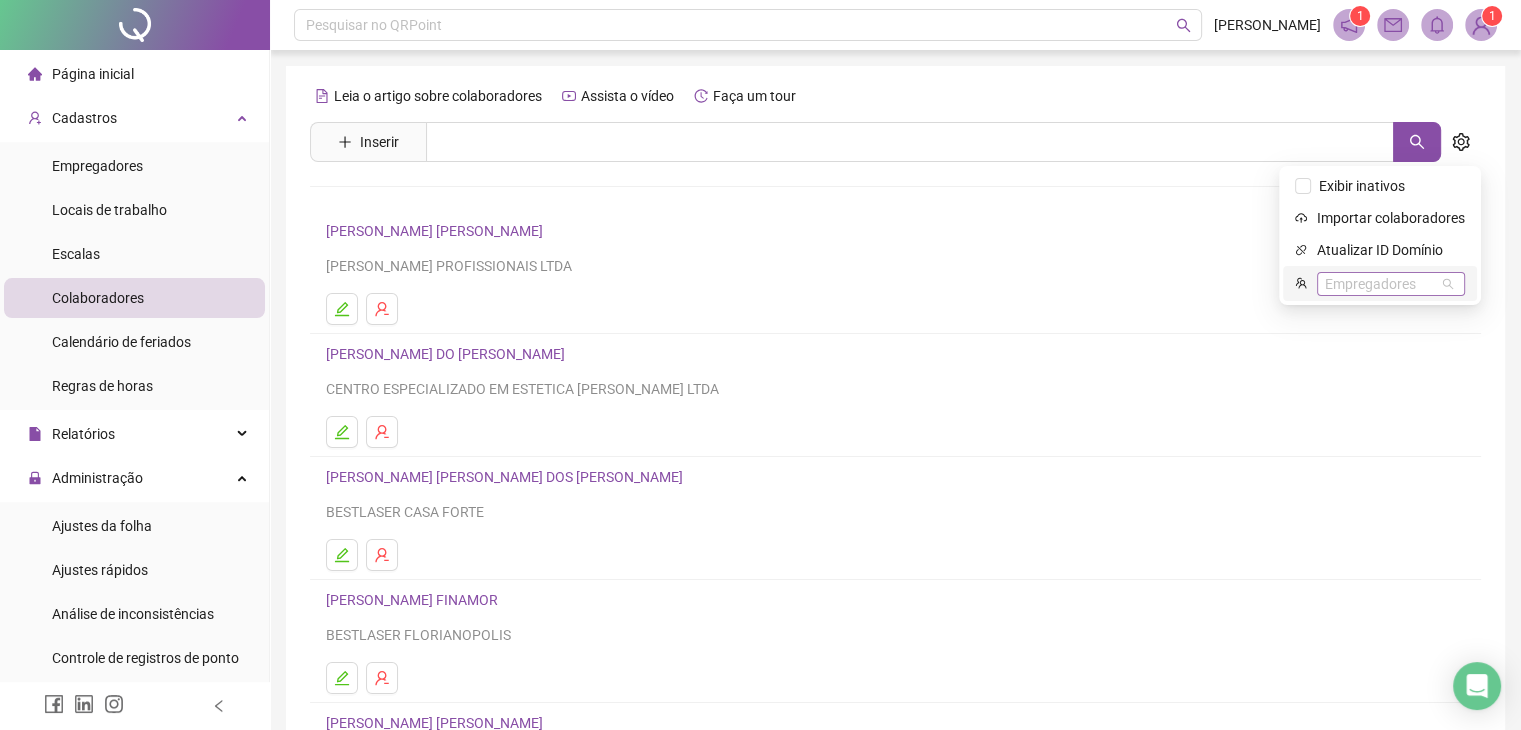 click at bounding box center (1380, 283) 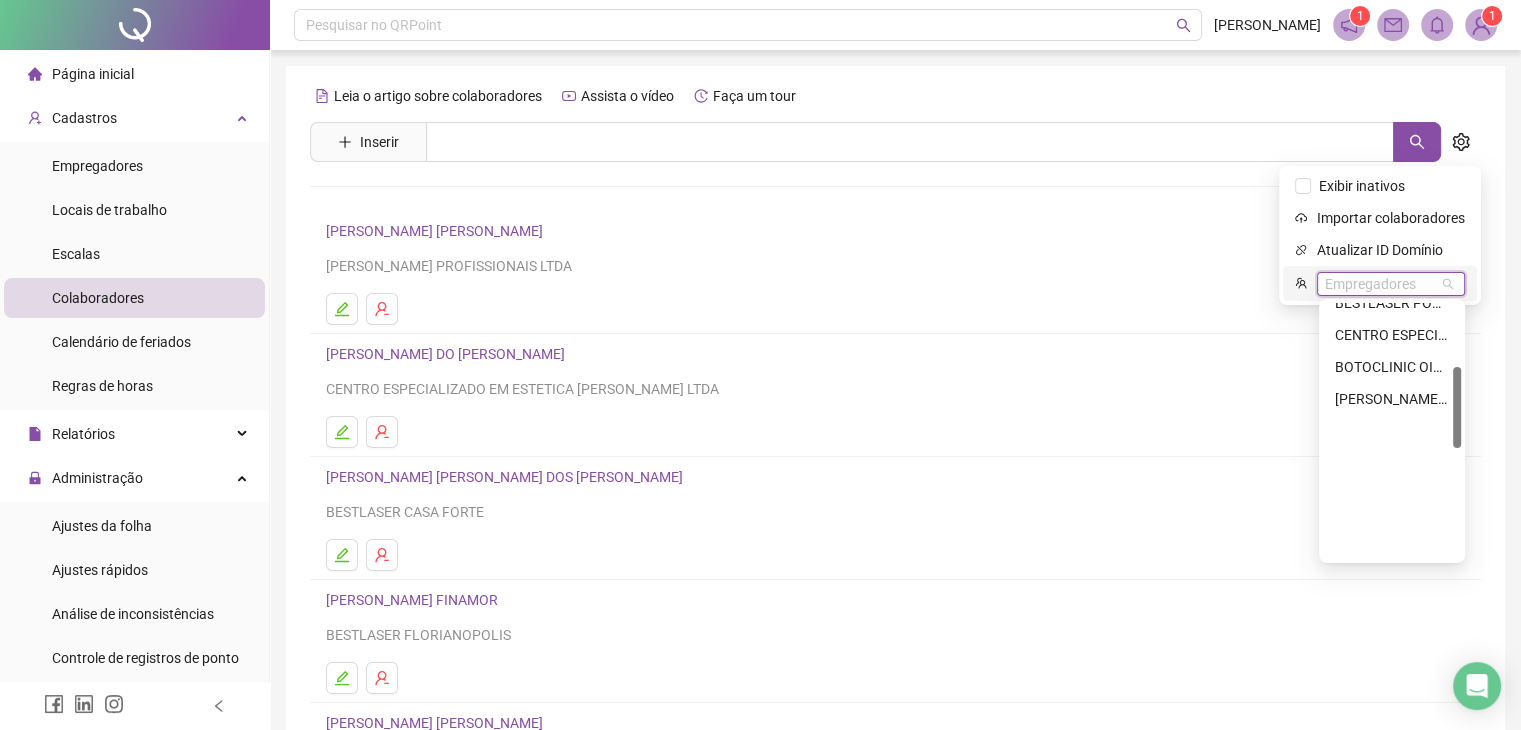 scroll, scrollTop: 100, scrollLeft: 0, axis: vertical 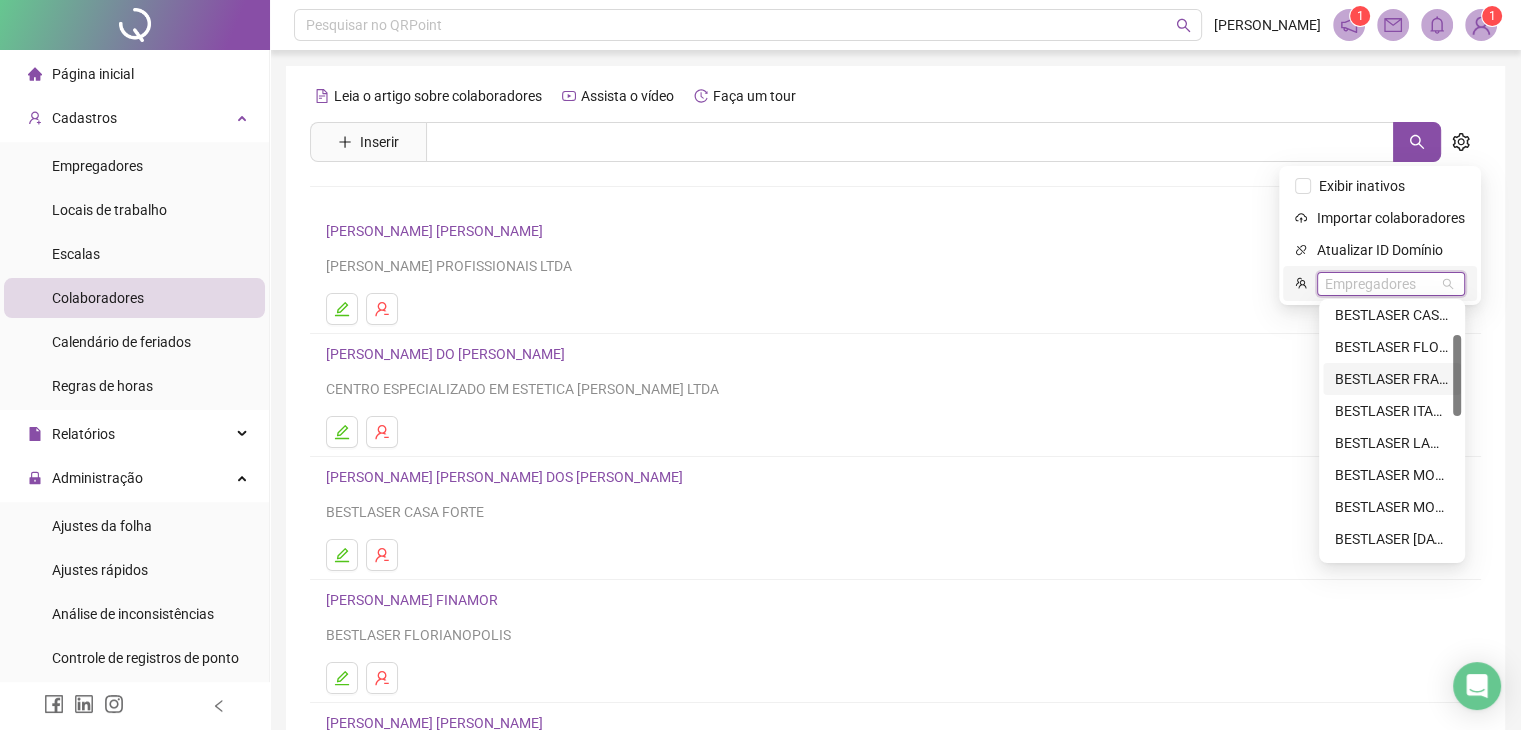 click on "BESTLASER FRANCHISING LTDA" at bounding box center (1392, 379) 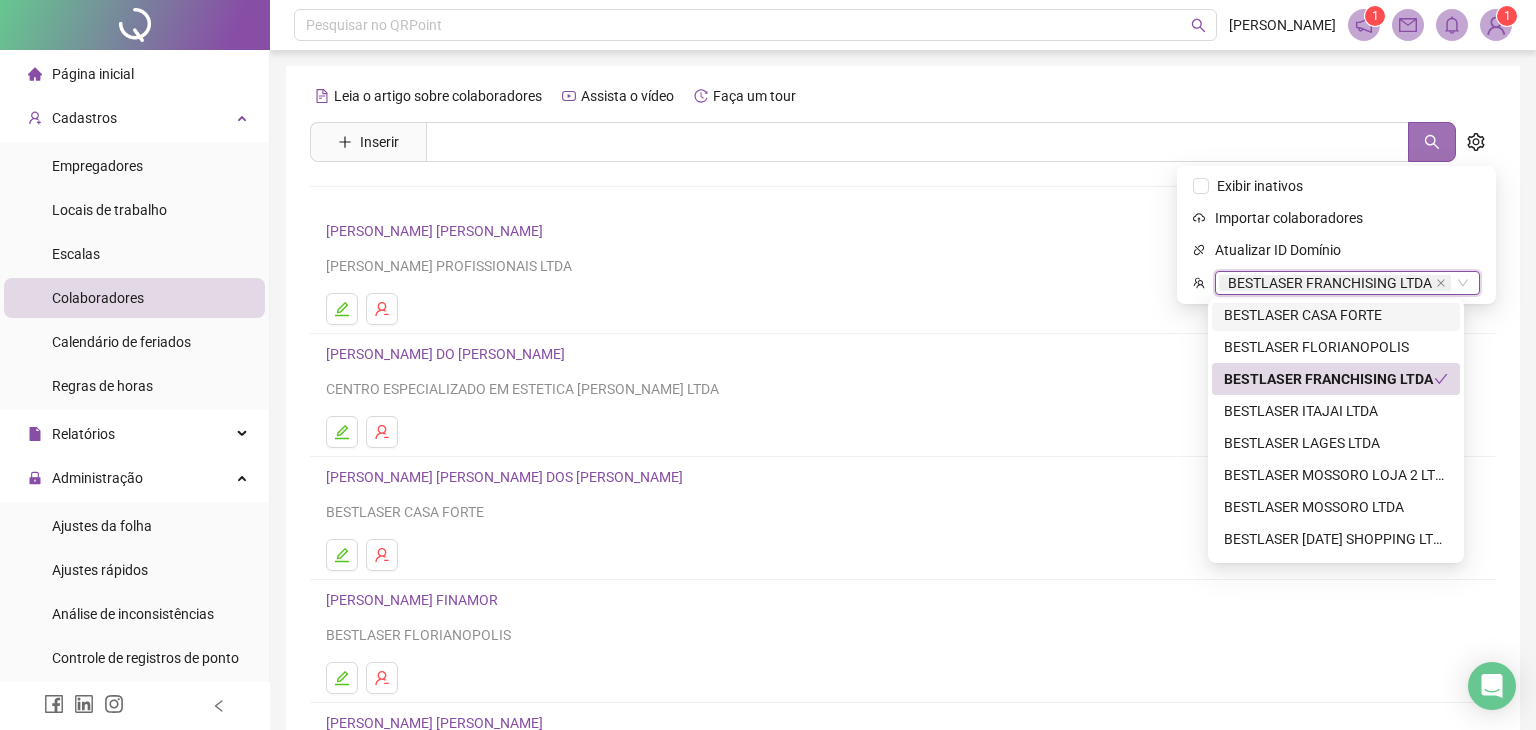click at bounding box center (1432, 142) 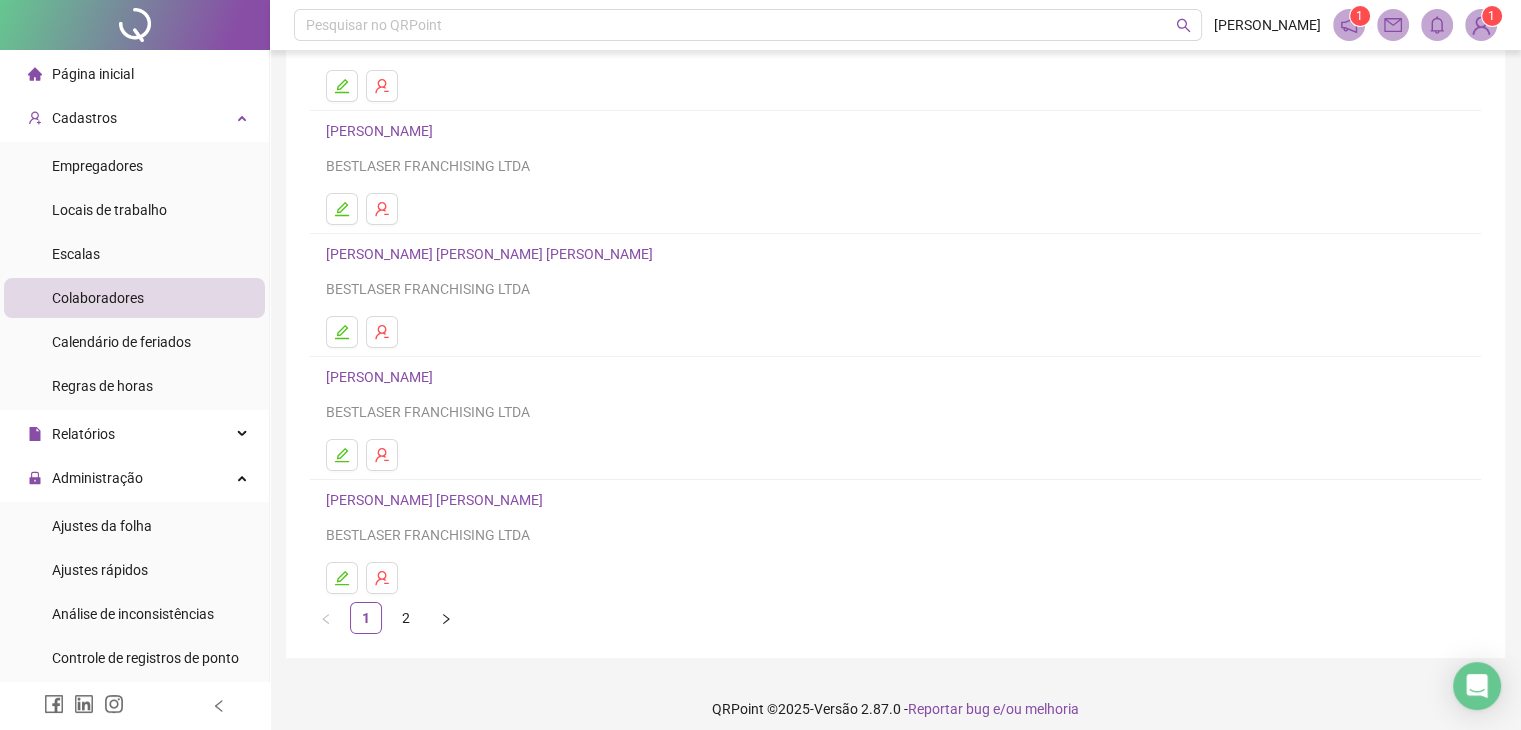 scroll, scrollTop: 236, scrollLeft: 0, axis: vertical 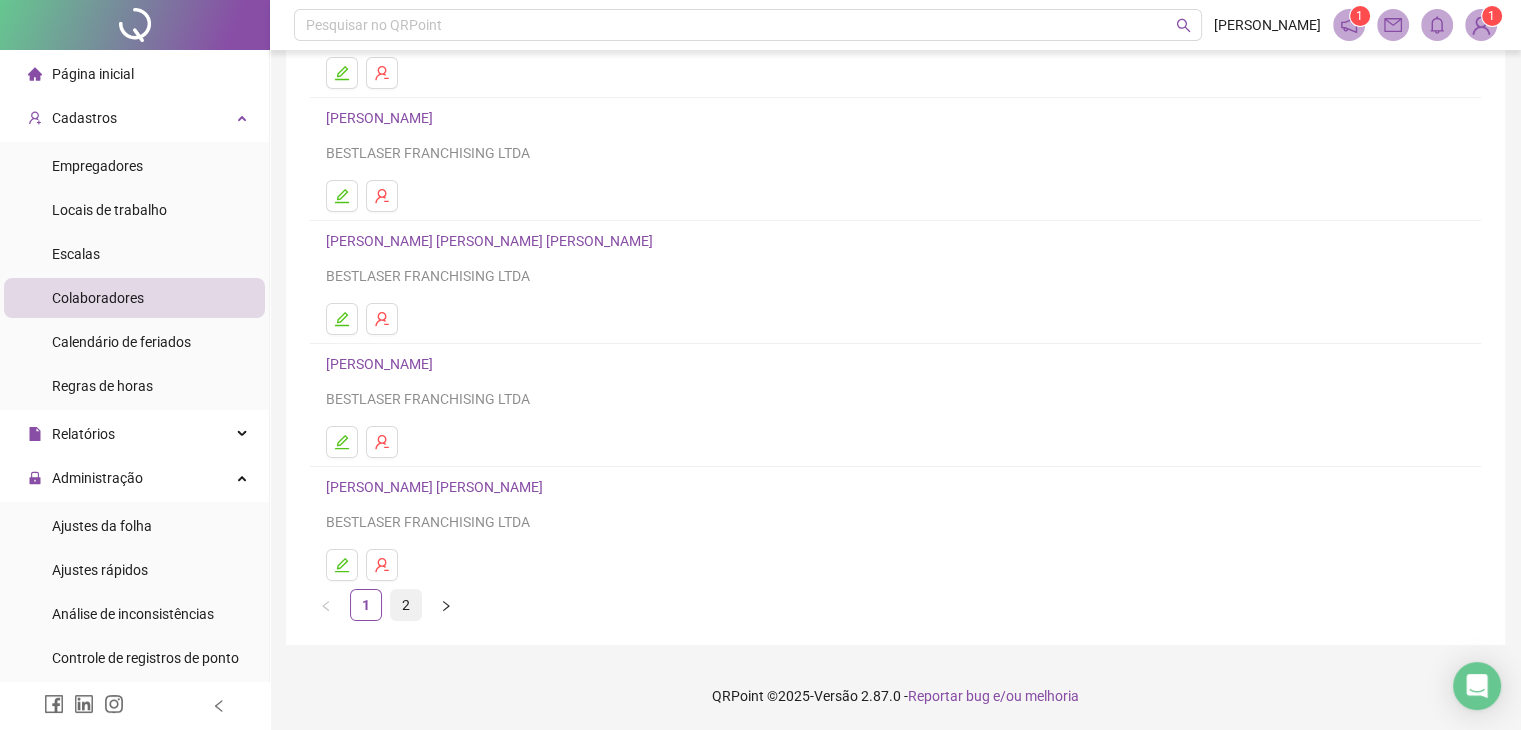 click on "2" at bounding box center (406, 605) 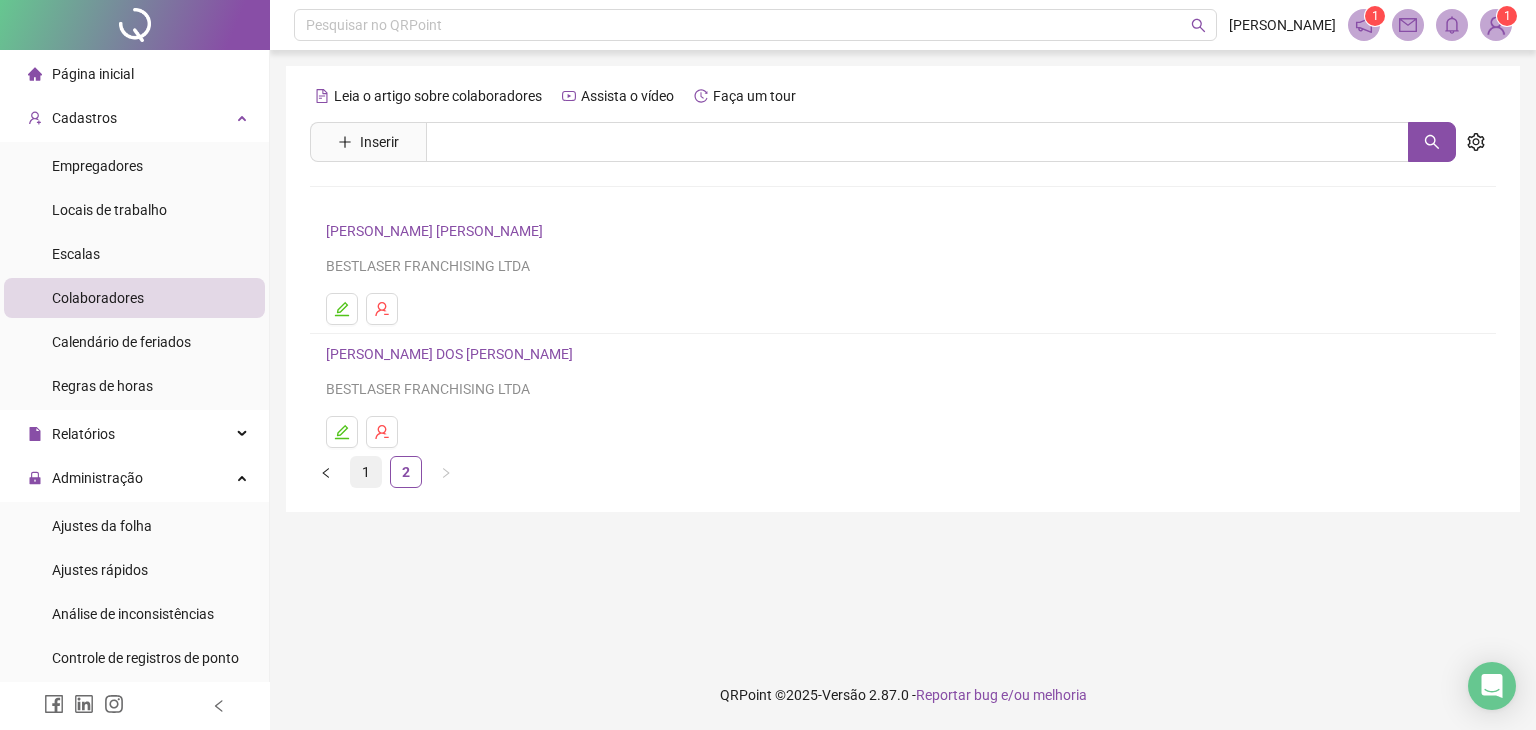 click on "1" at bounding box center (366, 472) 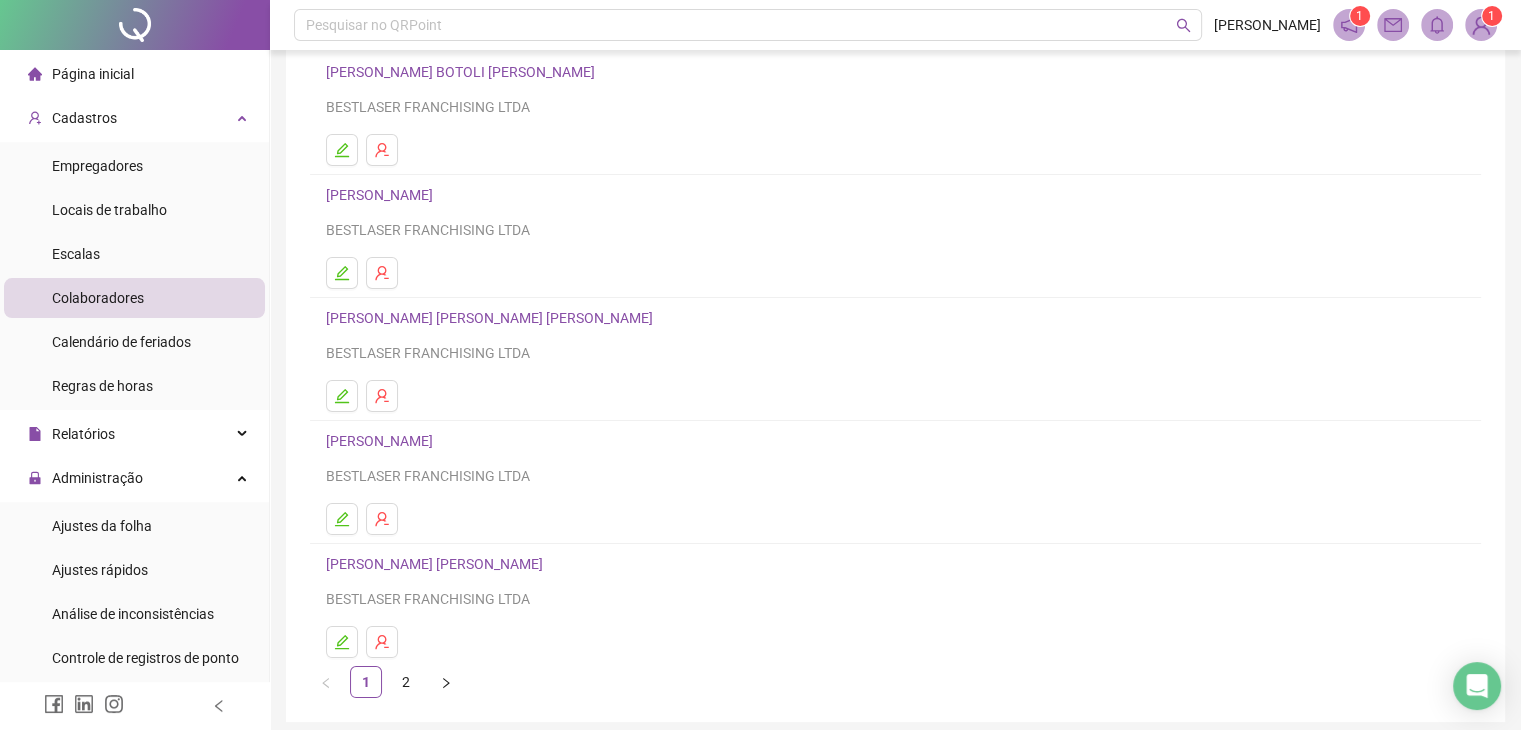 scroll, scrollTop: 236, scrollLeft: 0, axis: vertical 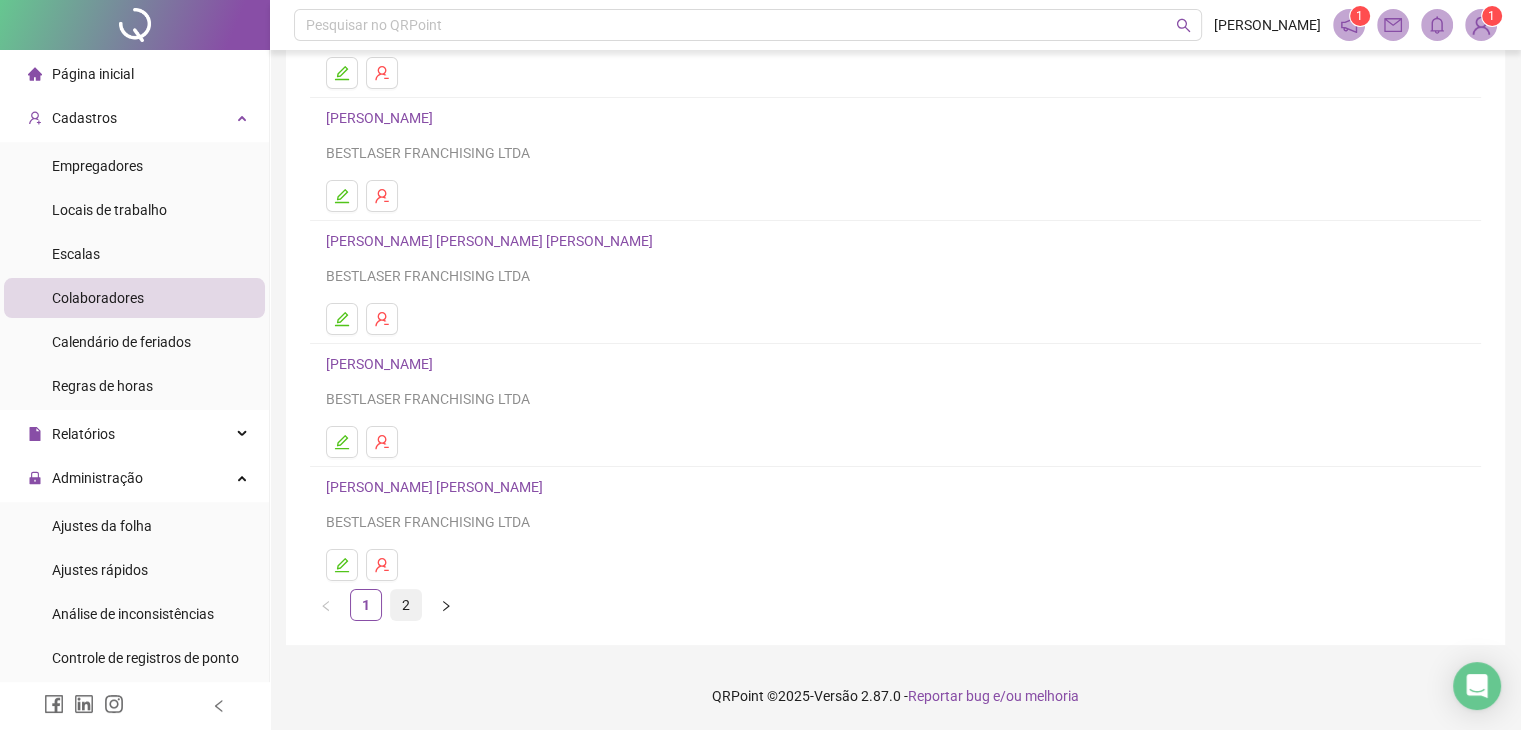 click on "2" at bounding box center [406, 605] 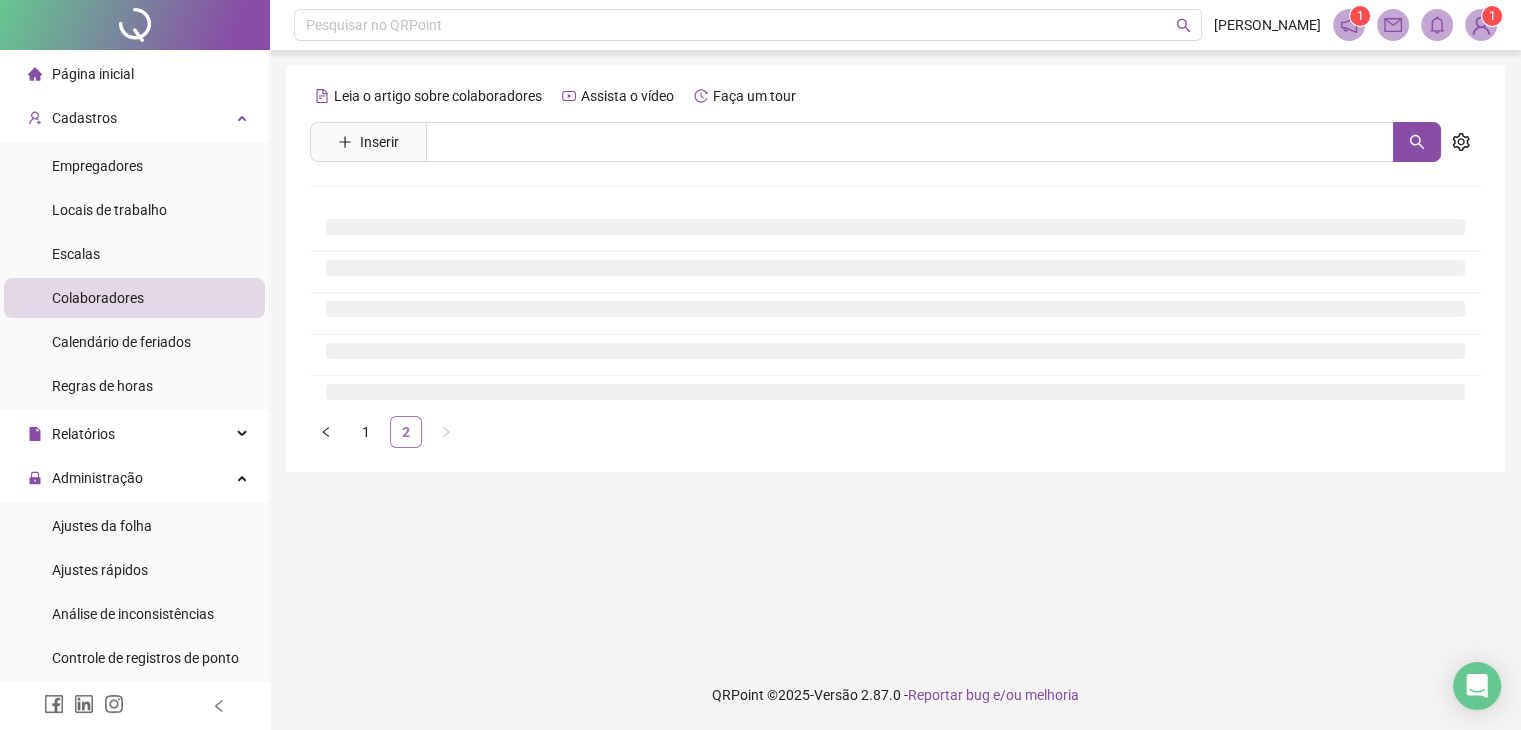 scroll, scrollTop: 0, scrollLeft: 0, axis: both 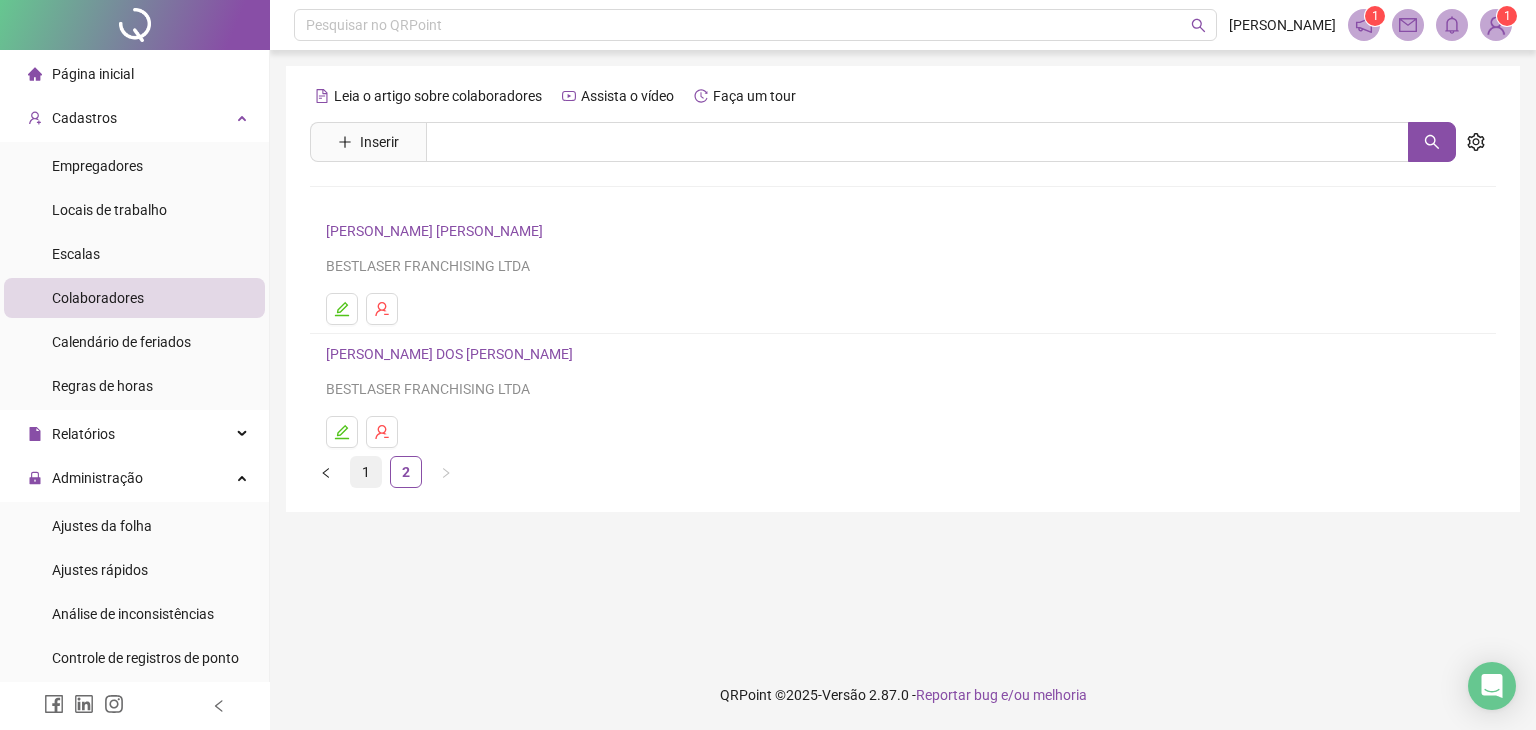 click on "1" at bounding box center (366, 472) 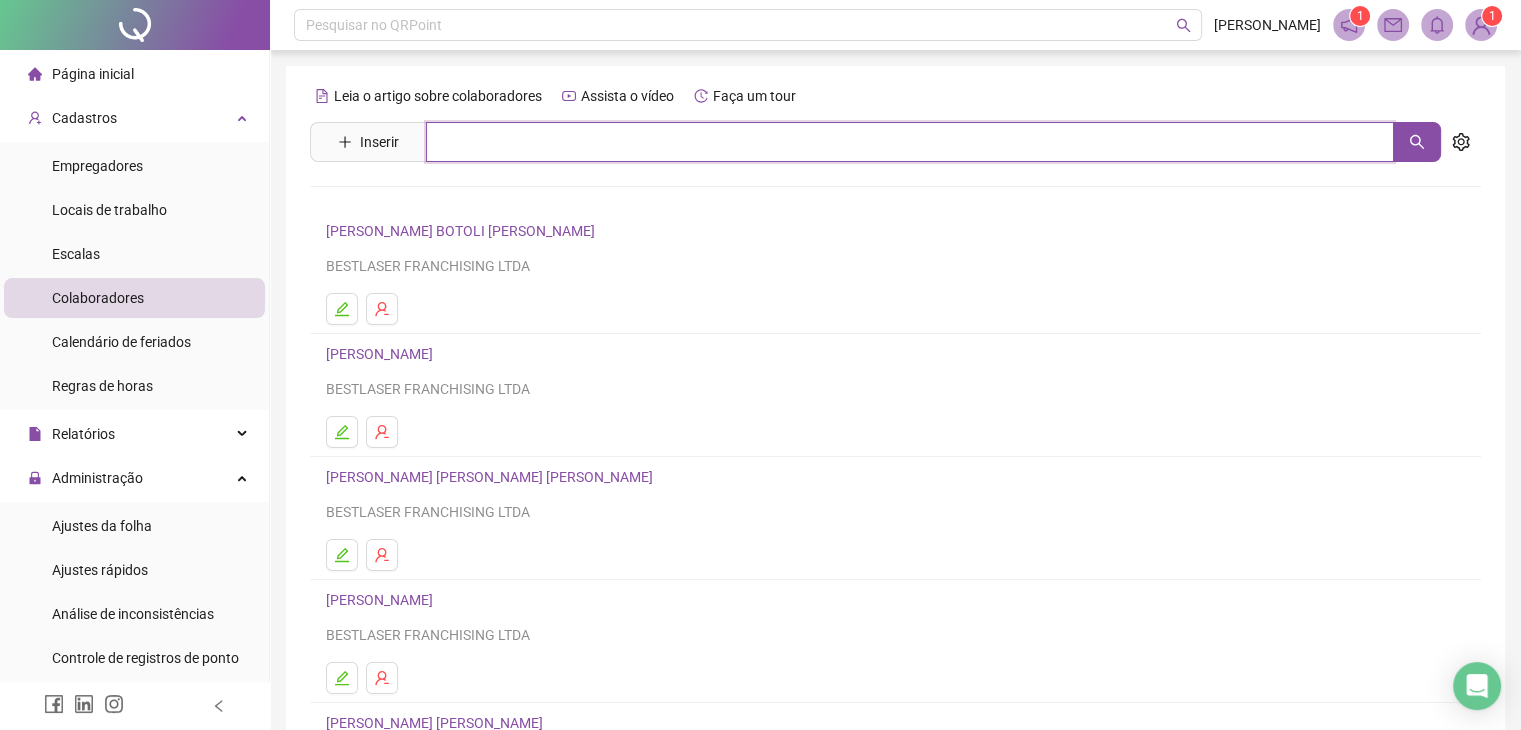 click at bounding box center (910, 142) 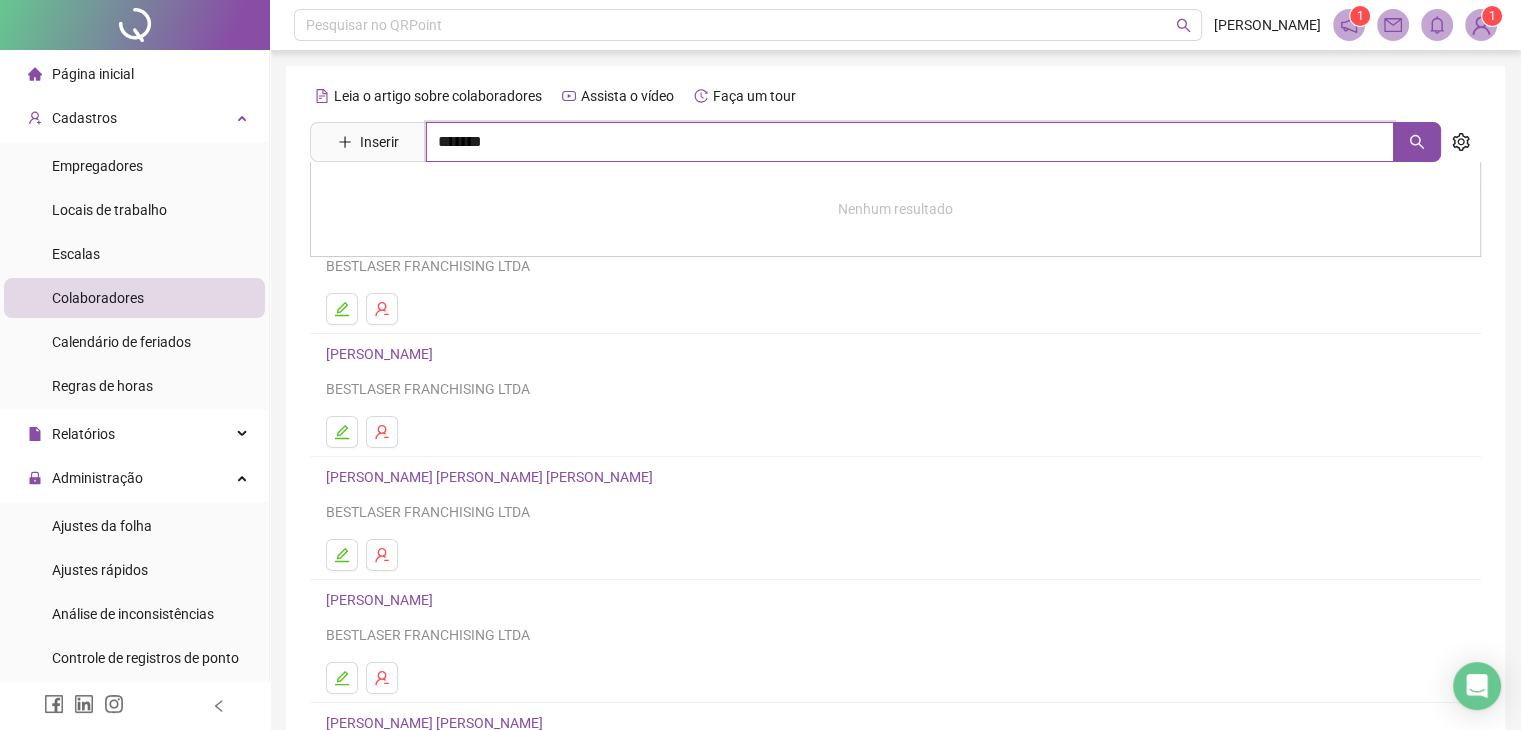 type on "*******" 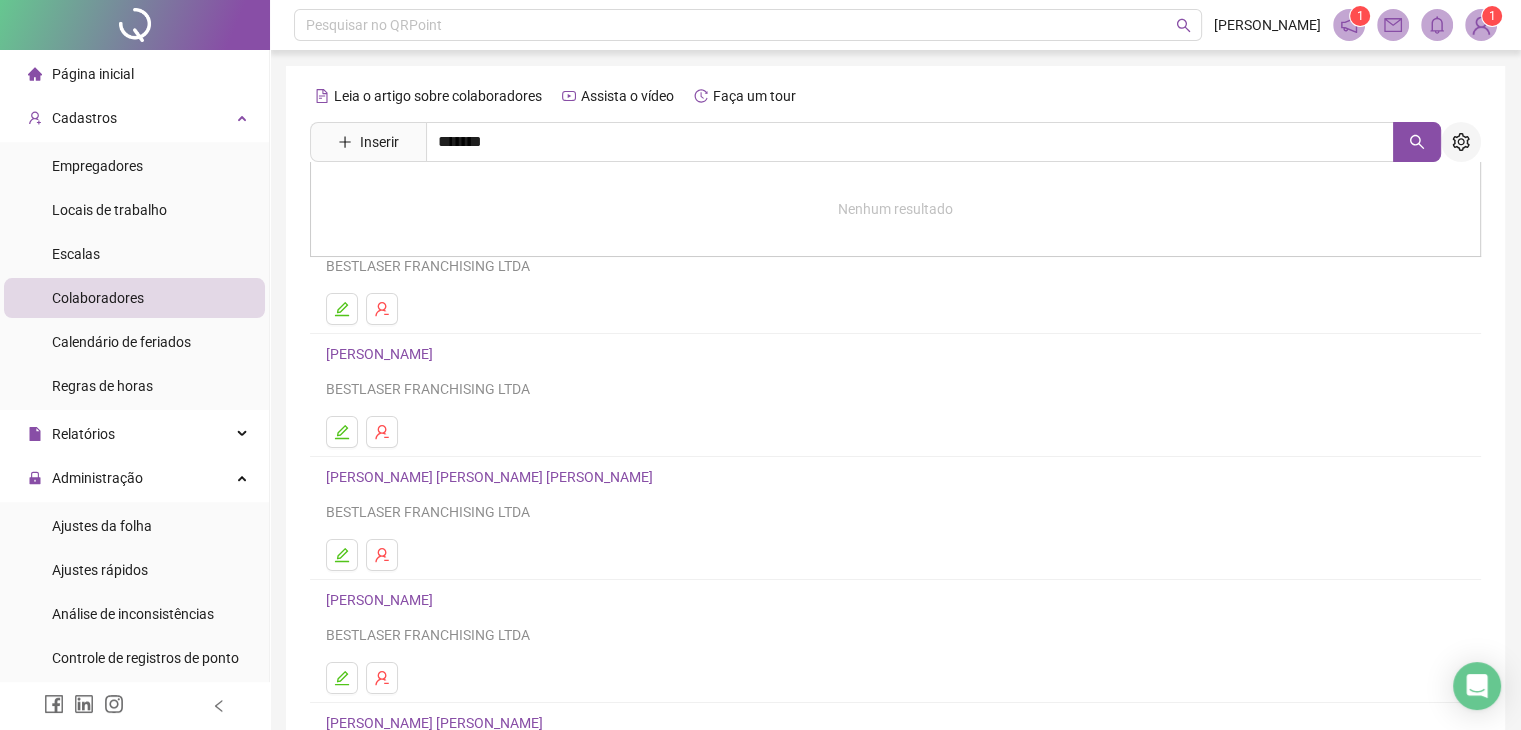click 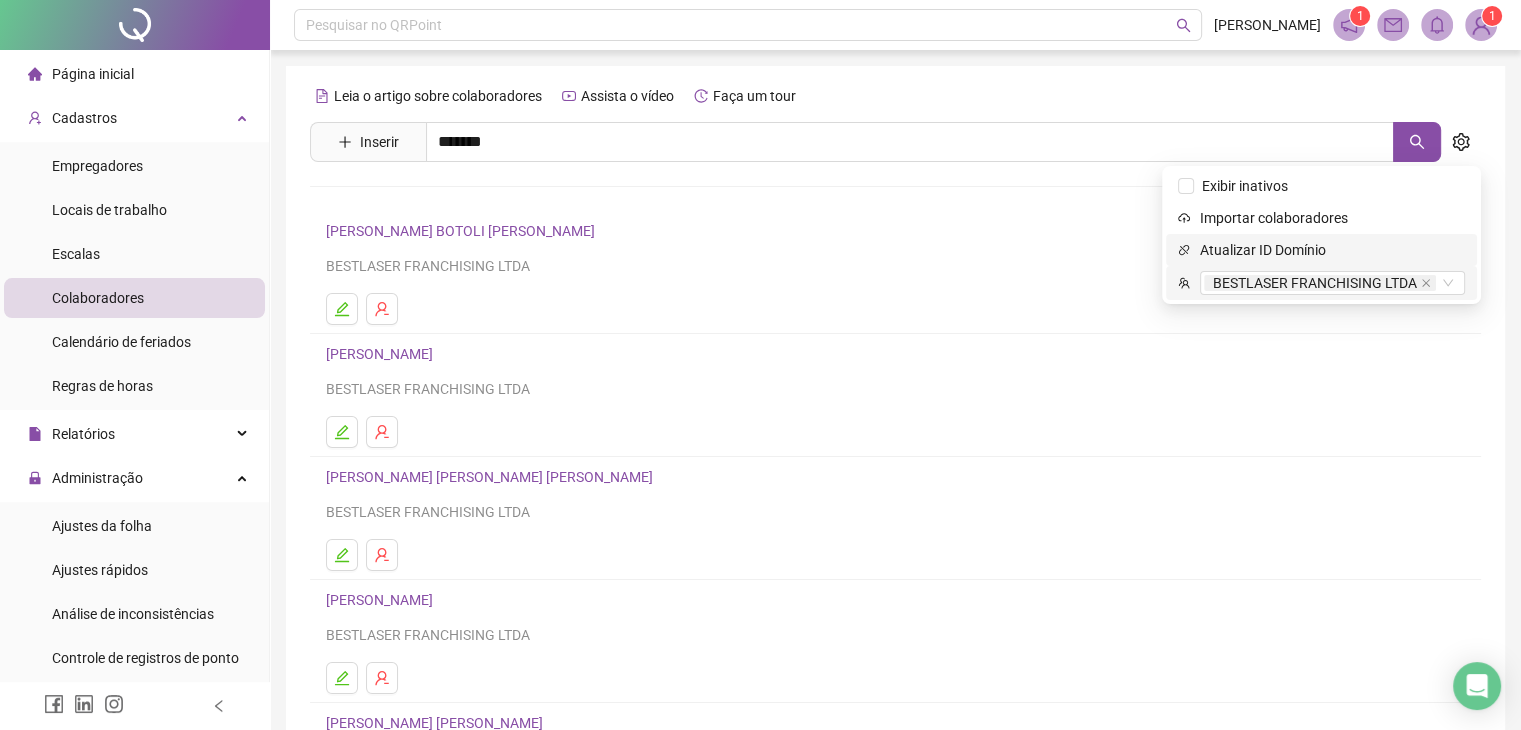 drag, startPoint x: 1427, startPoint y: 281, endPoint x: 1367, endPoint y: 265, distance: 62.0967 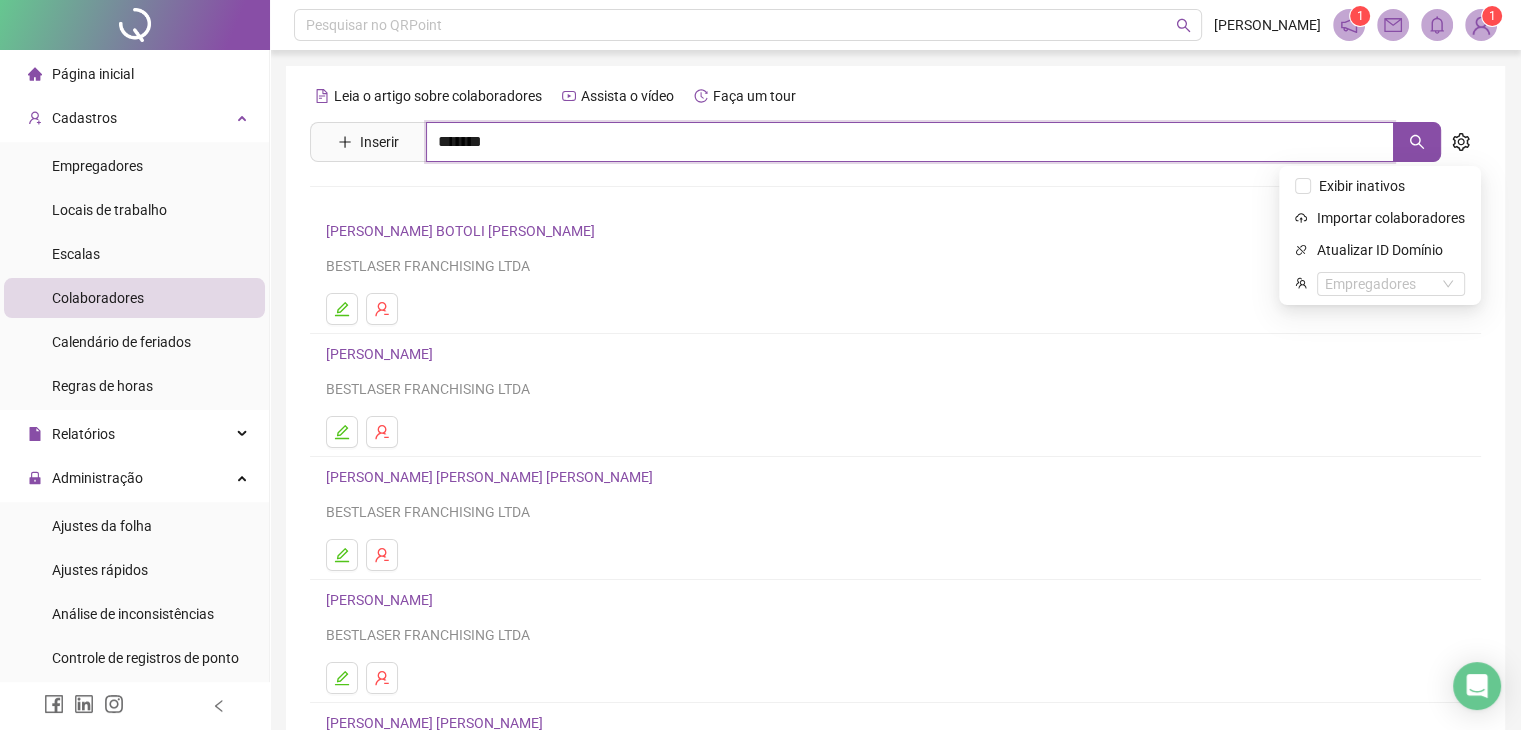 click on "*******" at bounding box center [910, 142] 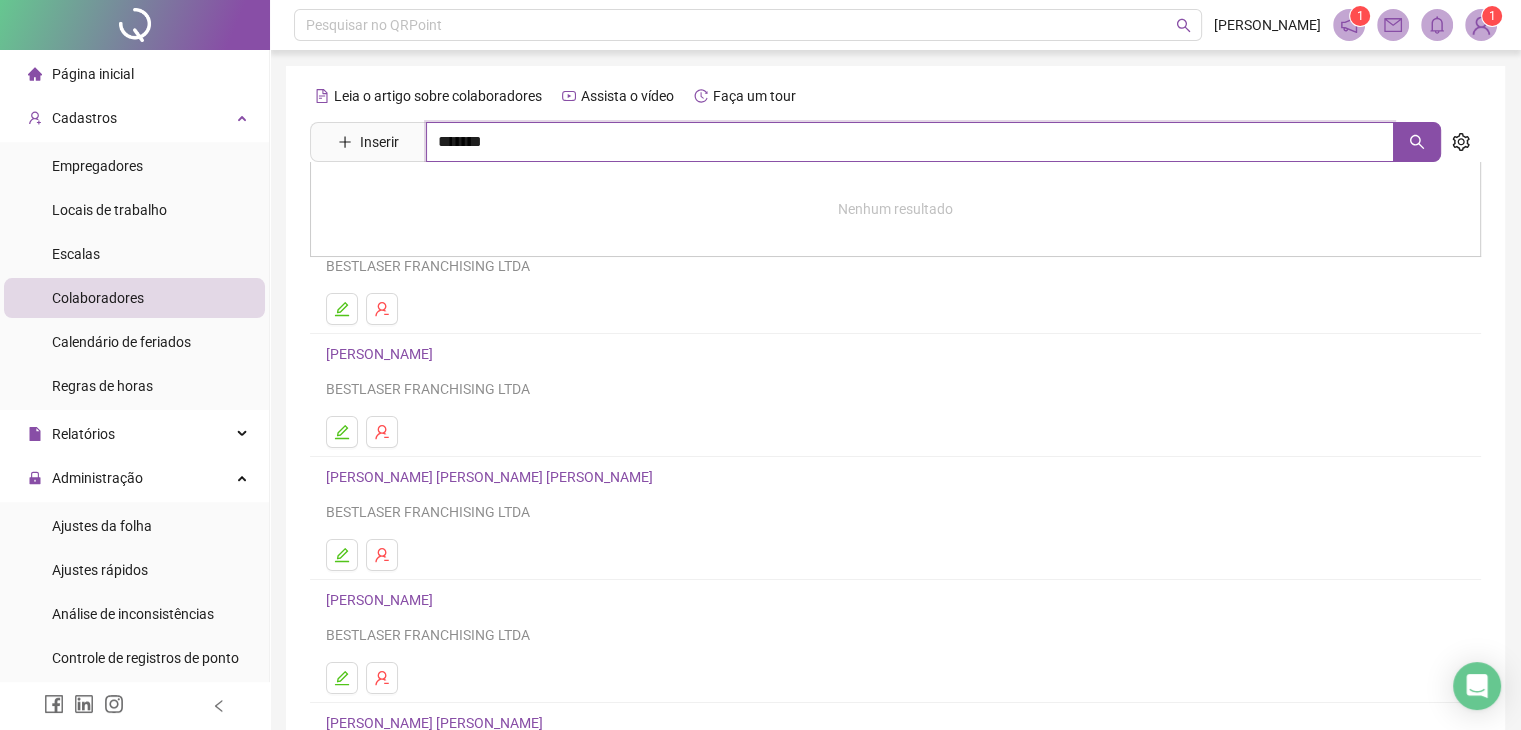 click on "*******" at bounding box center [910, 142] 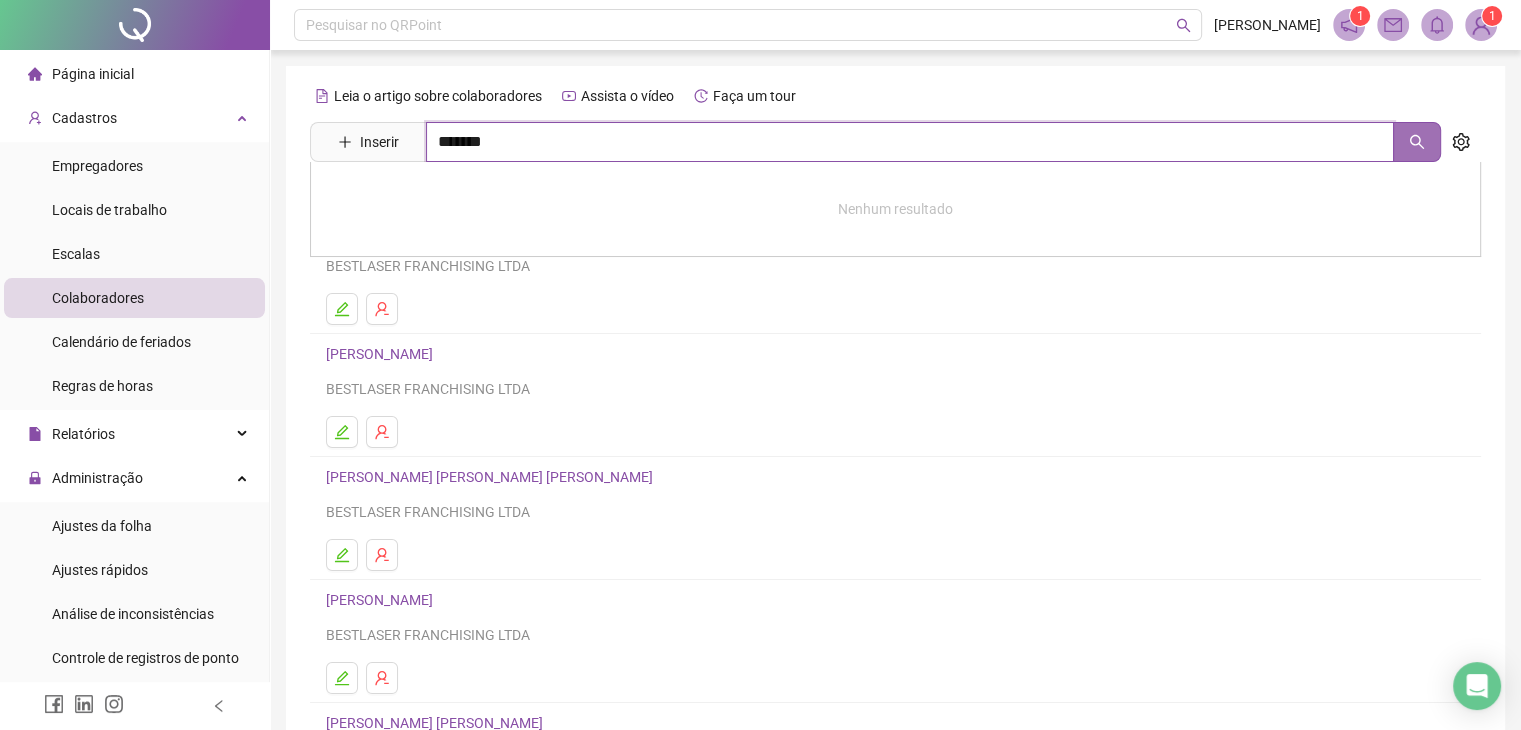click 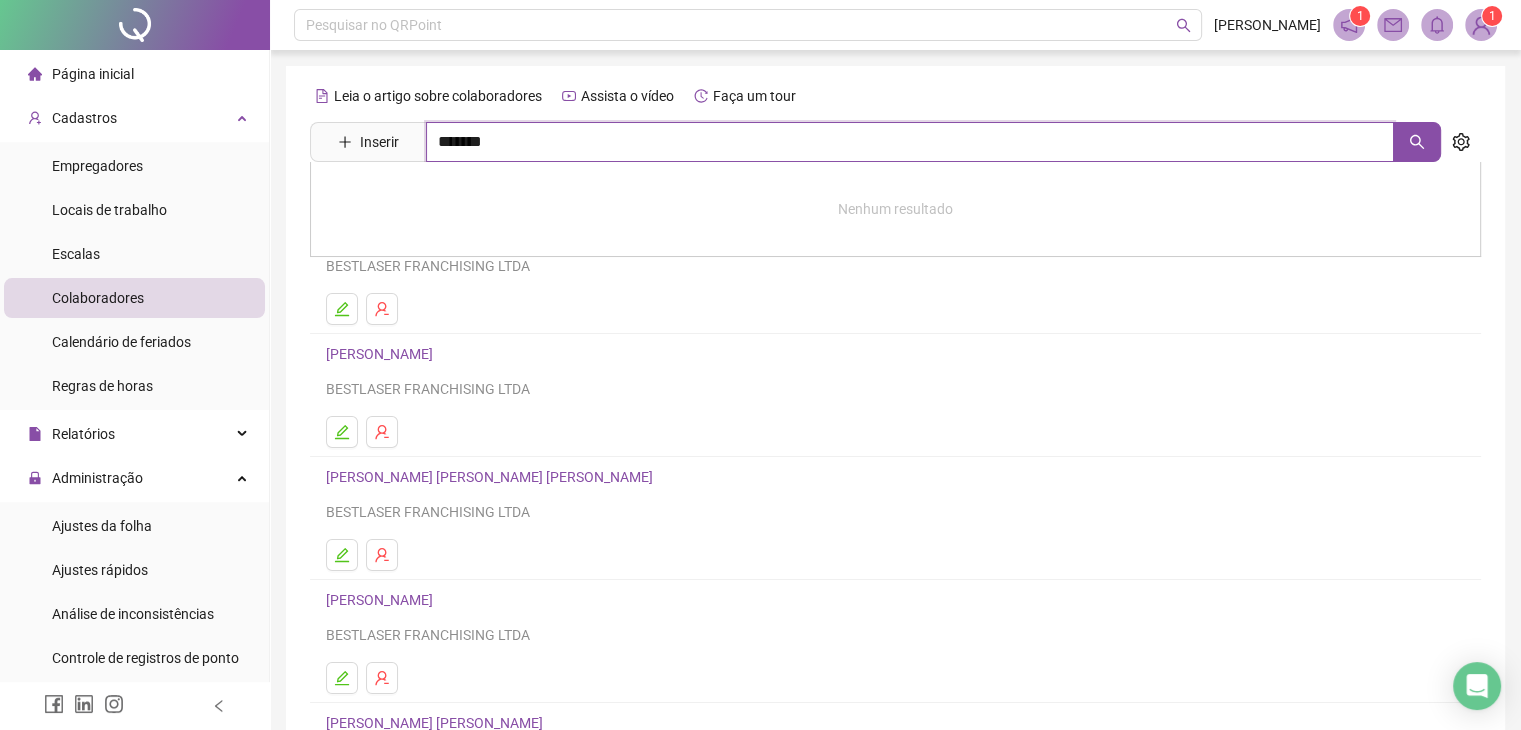 click on "*******" at bounding box center [910, 142] 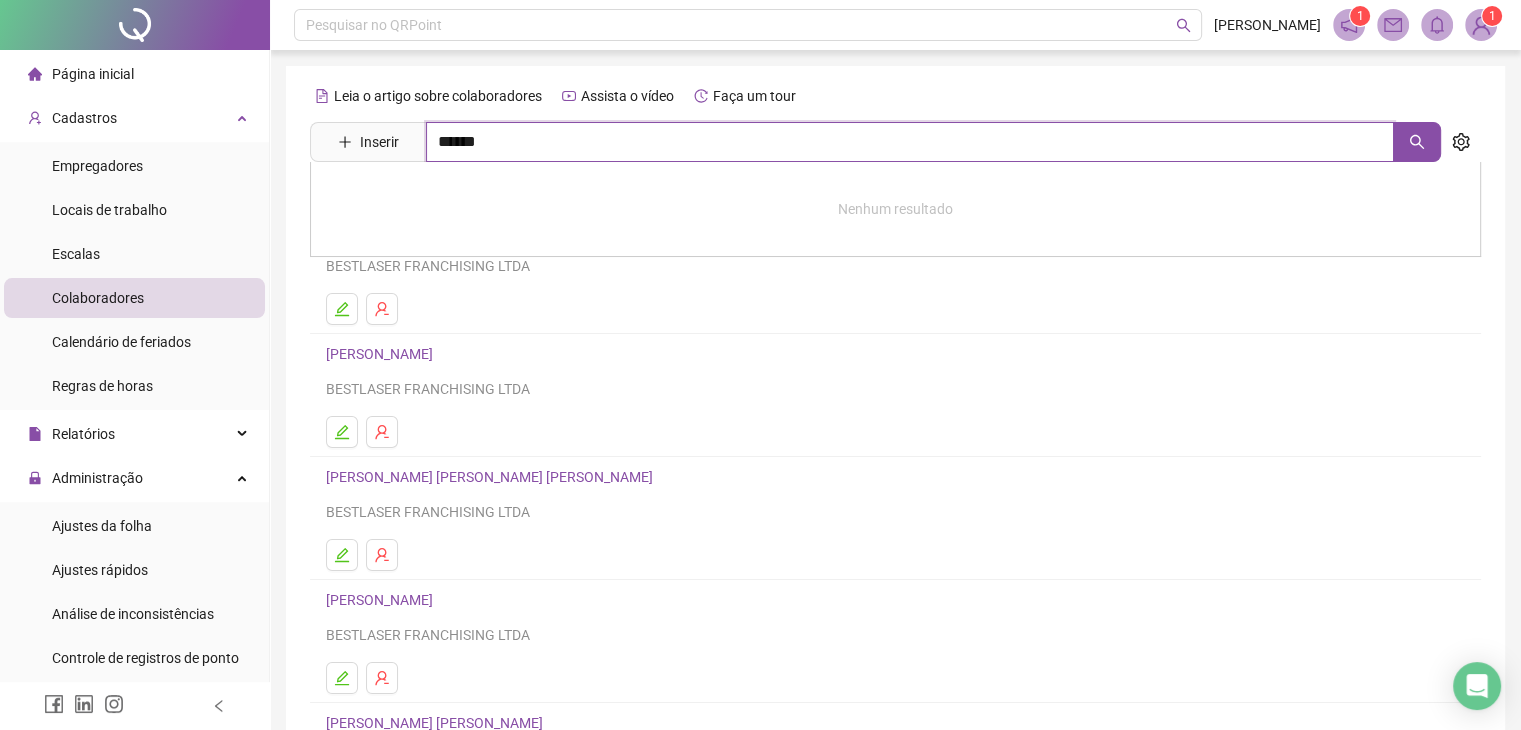 type on "*******" 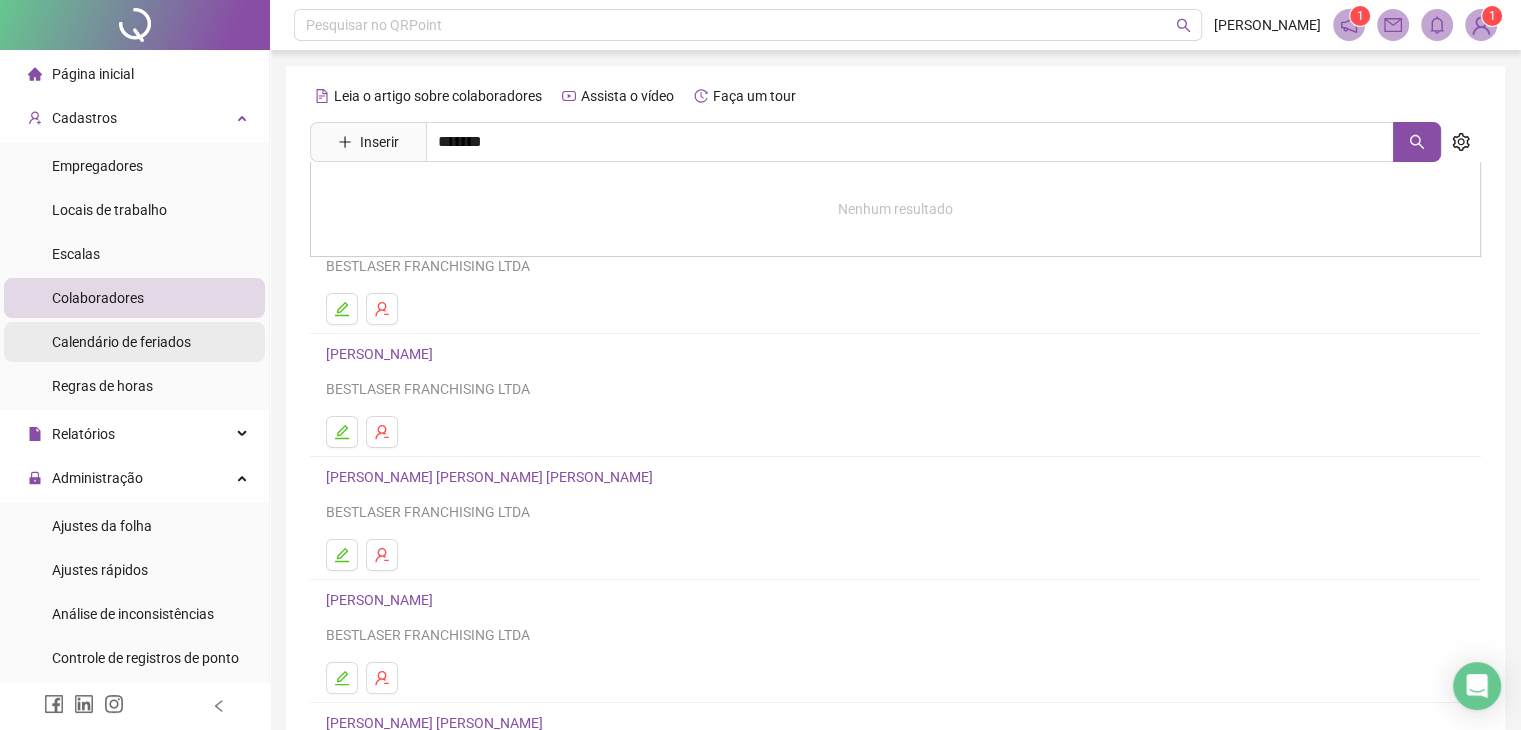 click on "Calendário de feriados" at bounding box center [121, 342] 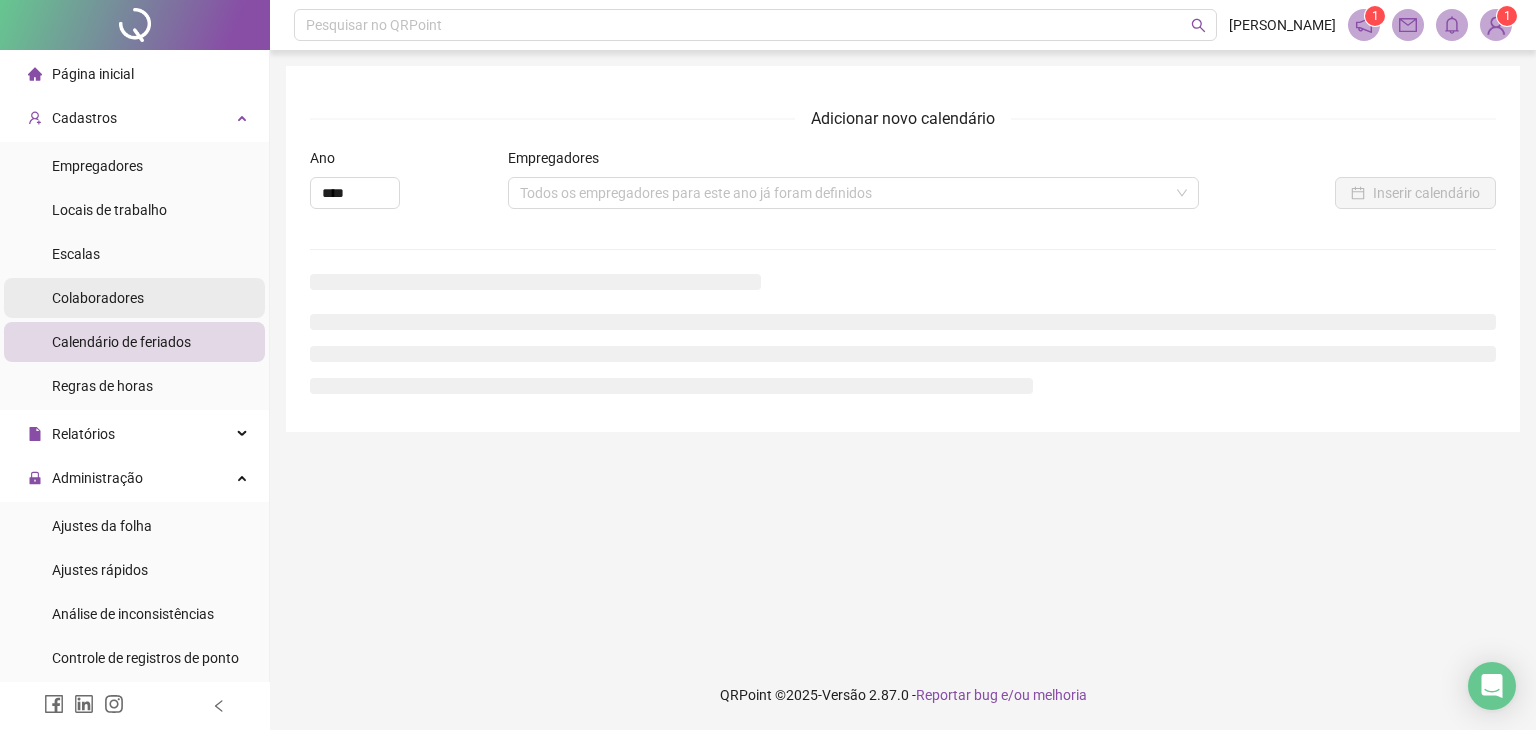 click on "Colaboradores" at bounding box center (98, 298) 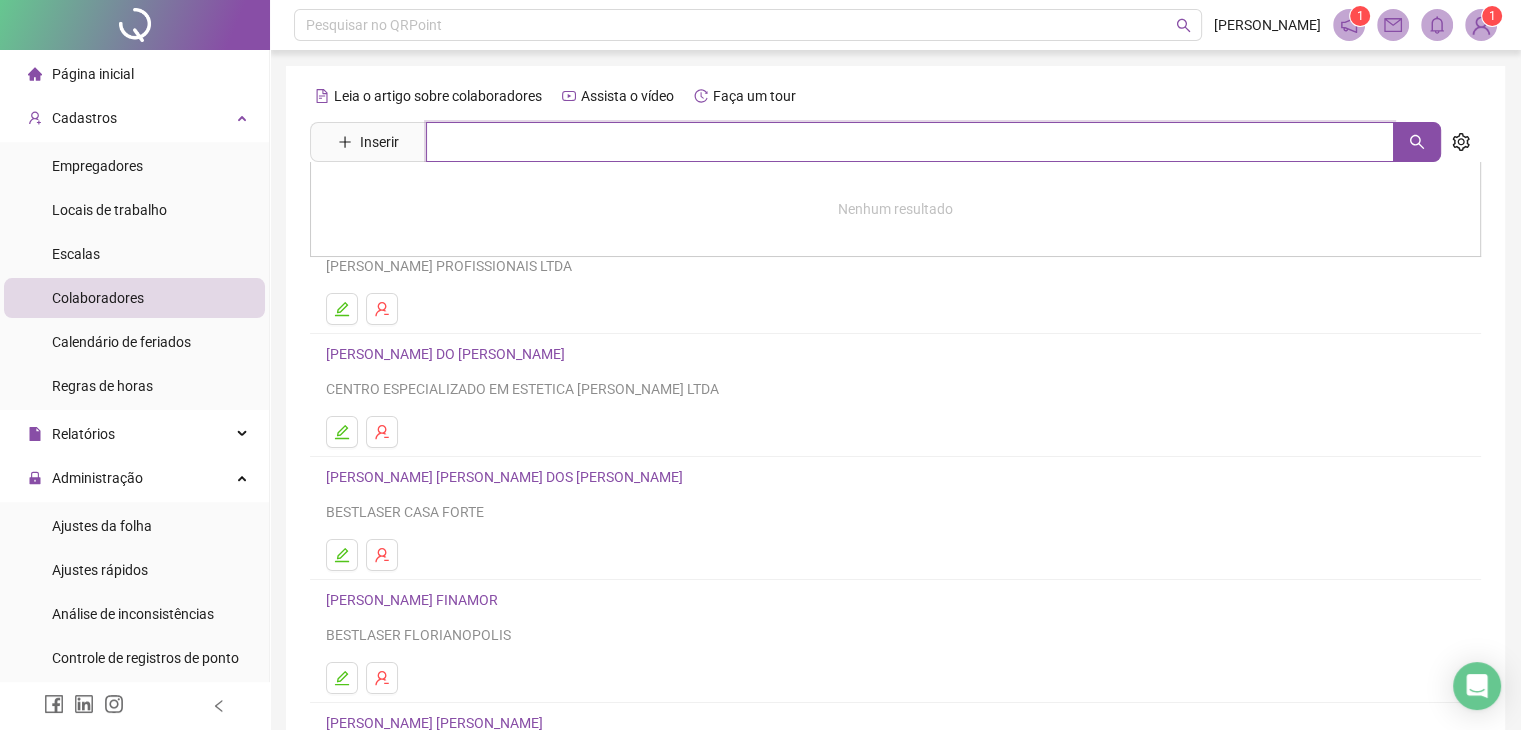 click at bounding box center (910, 142) 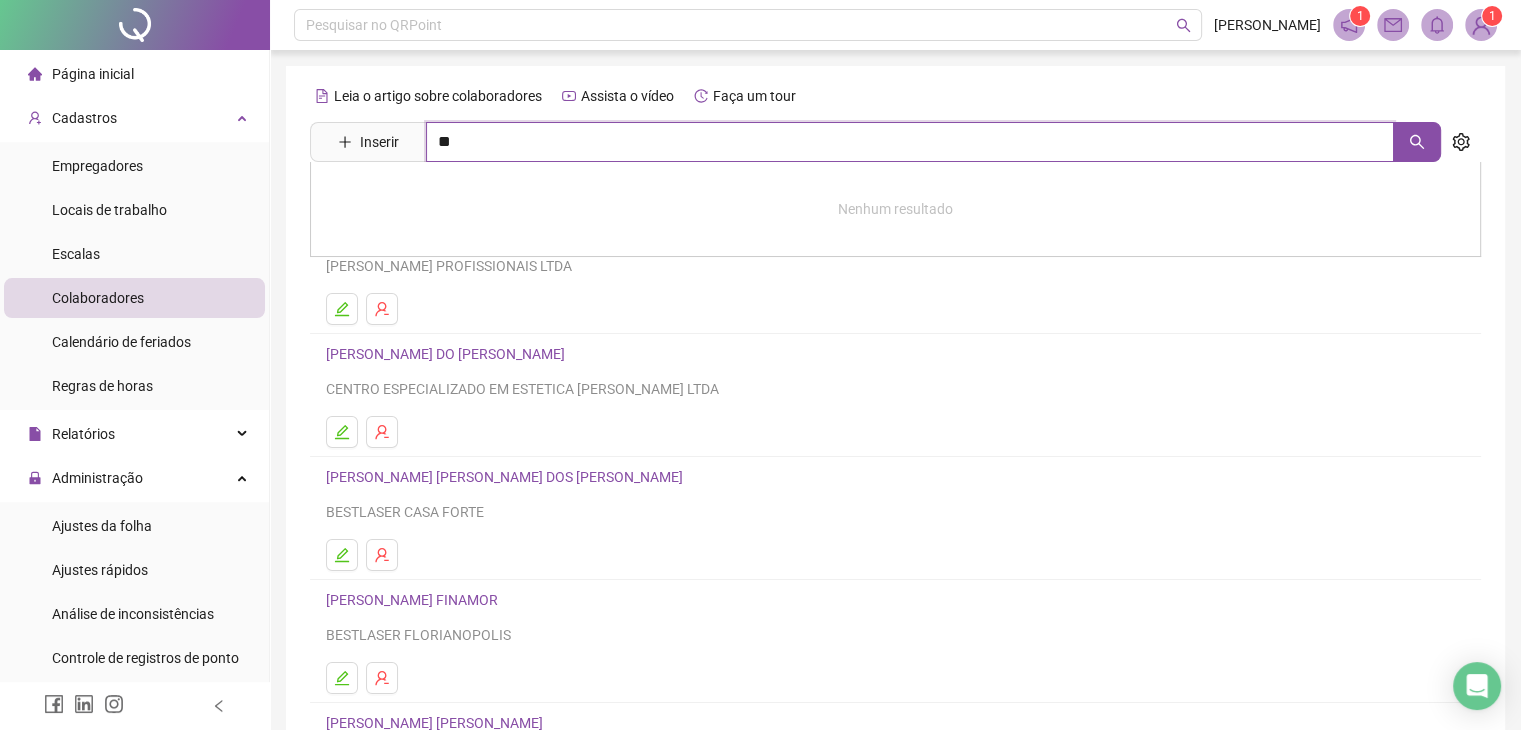 type on "*" 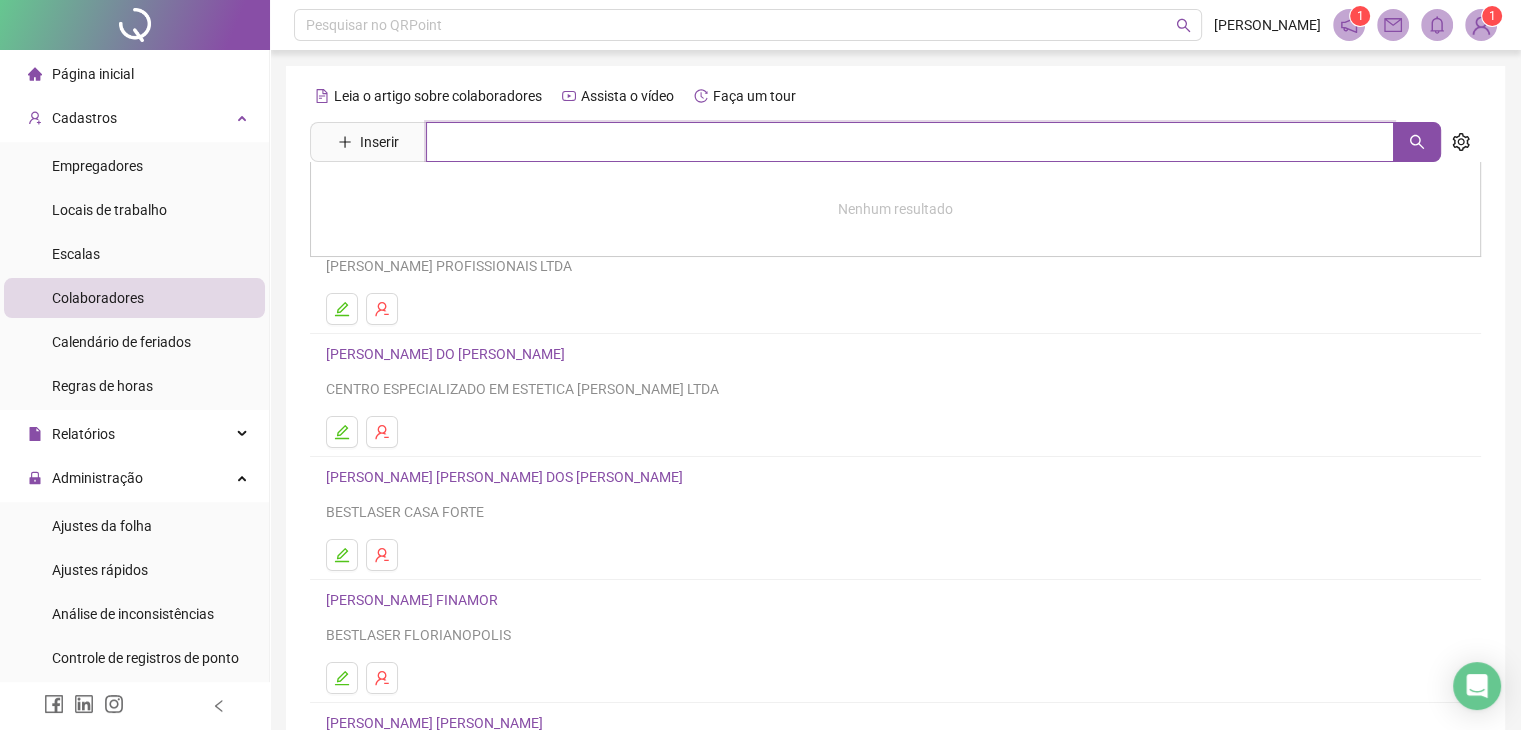 click at bounding box center (910, 142) 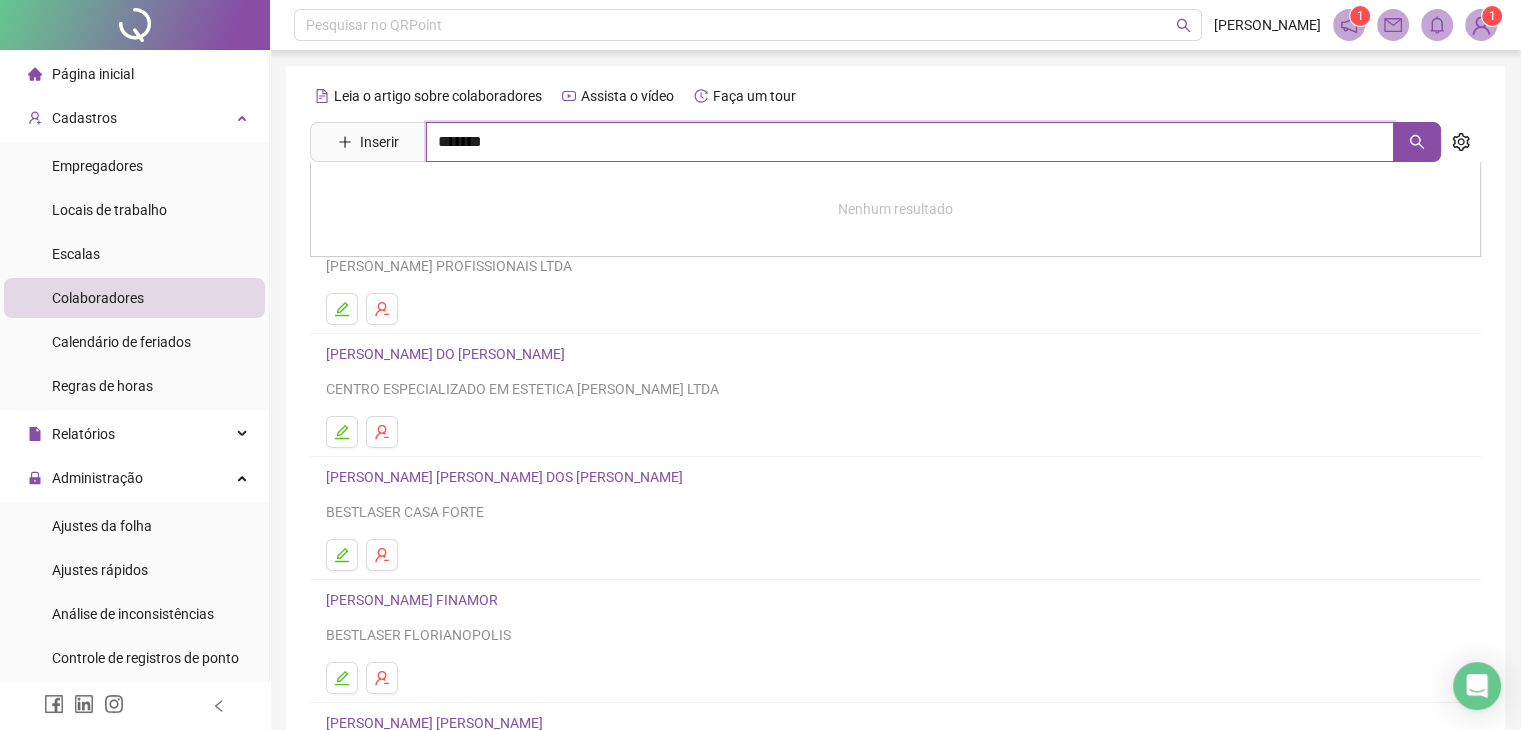 type on "*******" 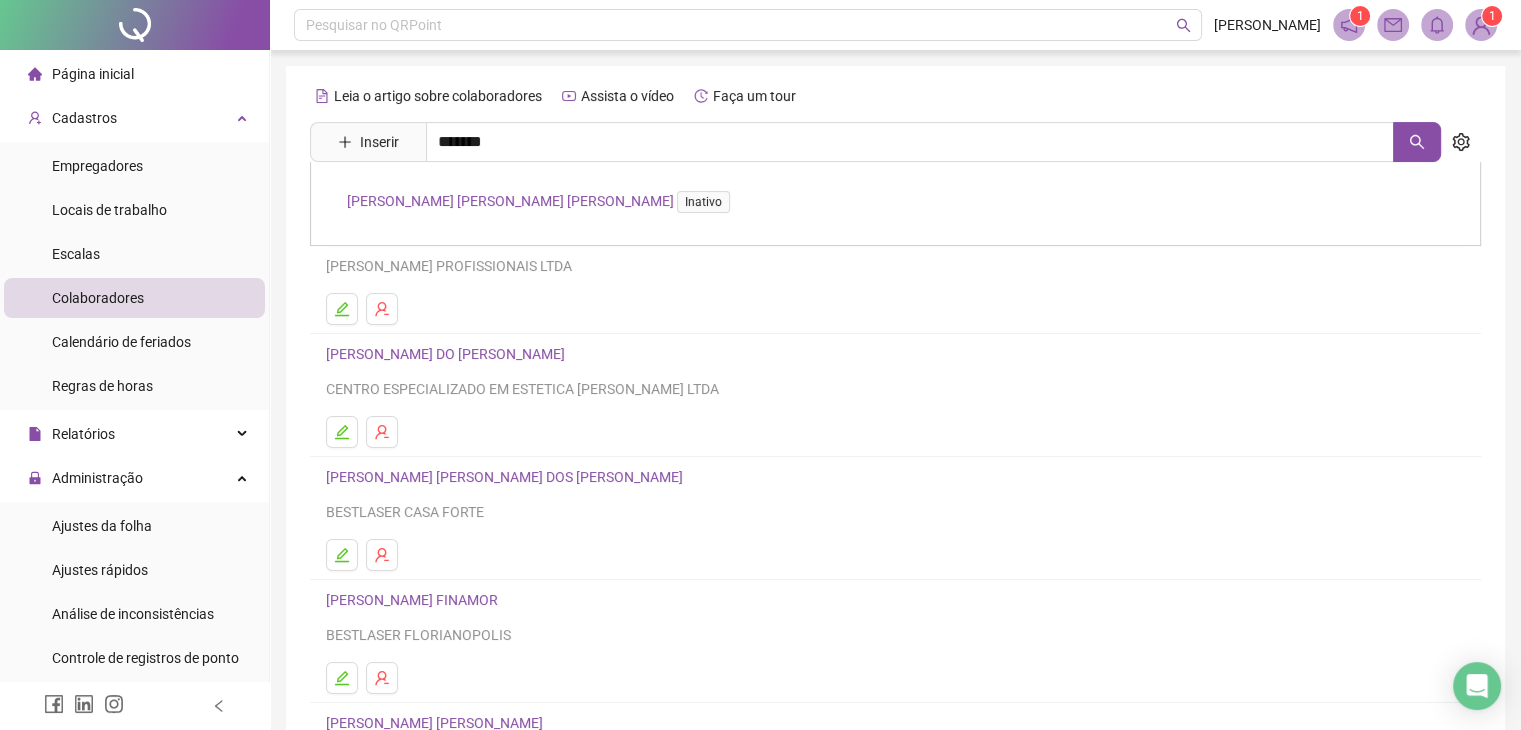 click on "[PERSON_NAME] [PERSON_NAME] [PERSON_NAME]   Inativo" at bounding box center (542, 201) 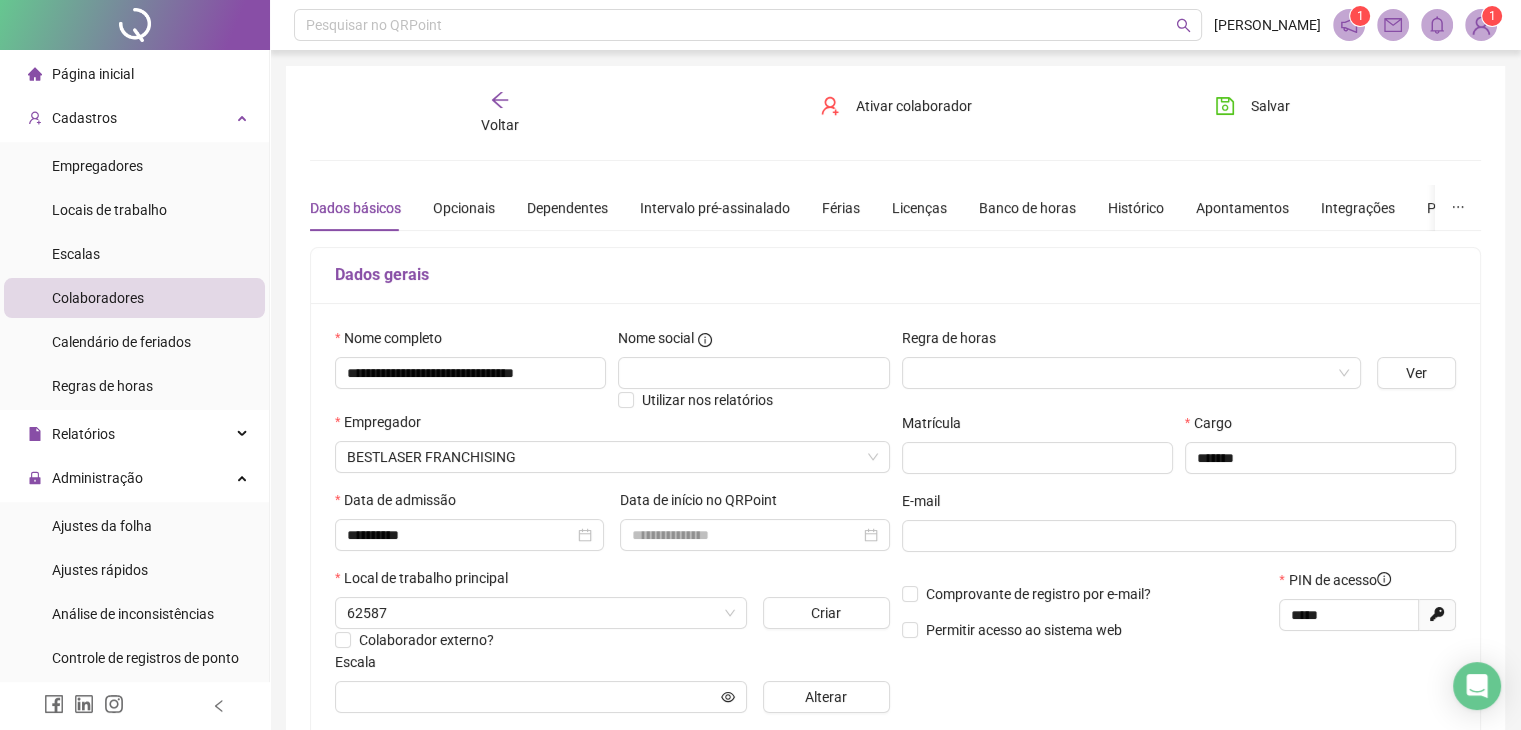 type on "**********" 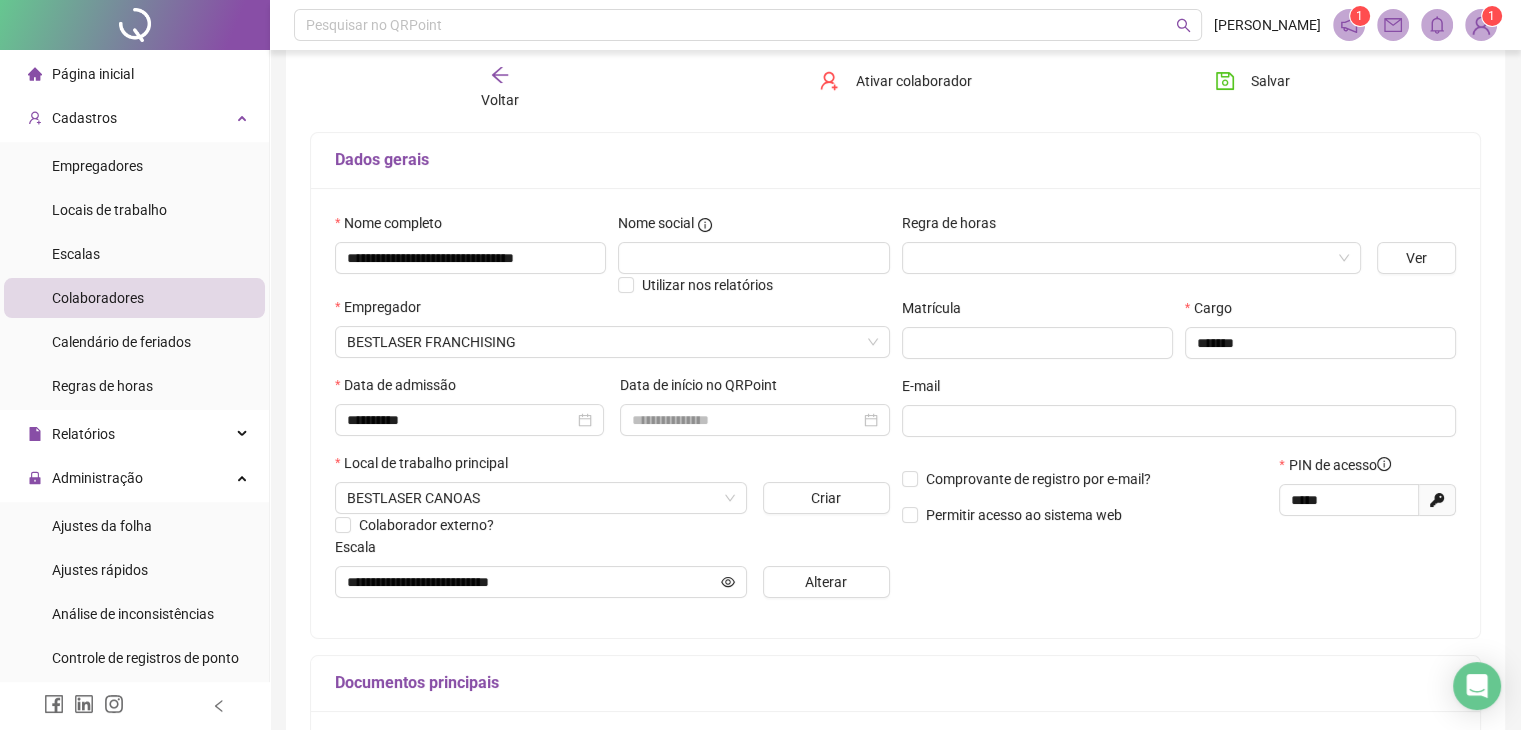 scroll, scrollTop: 0, scrollLeft: 0, axis: both 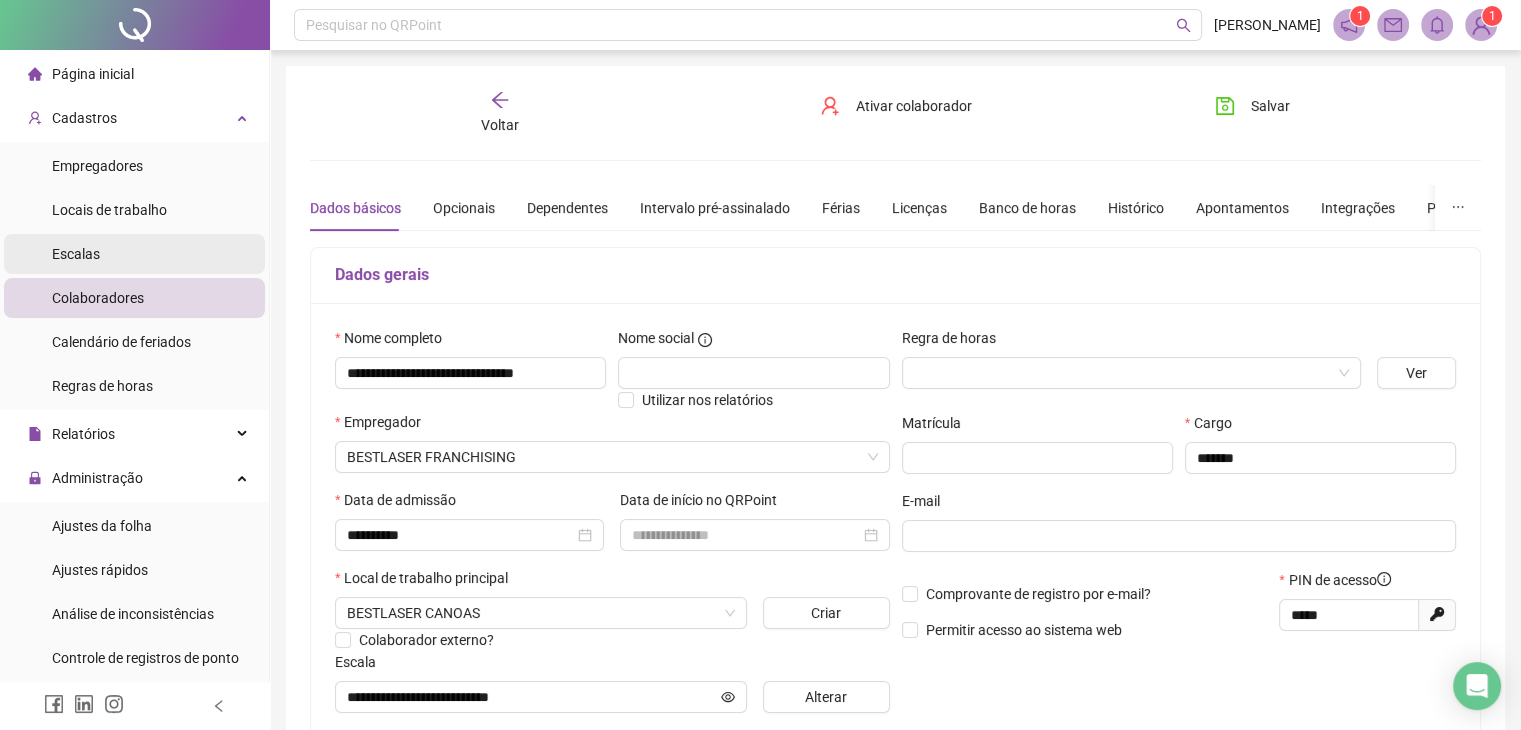 click on "Escalas" at bounding box center [76, 254] 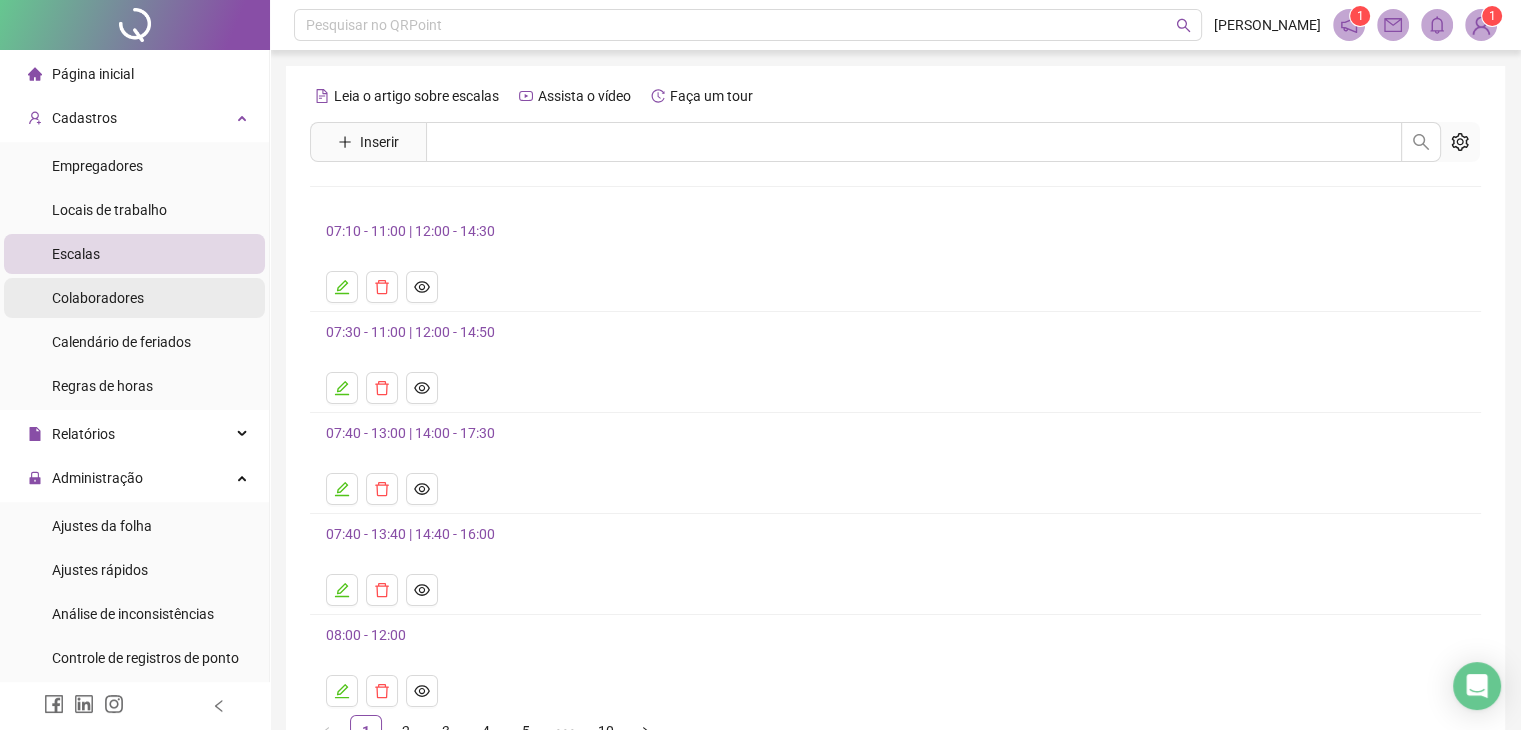 click on "Colaboradores" at bounding box center (98, 298) 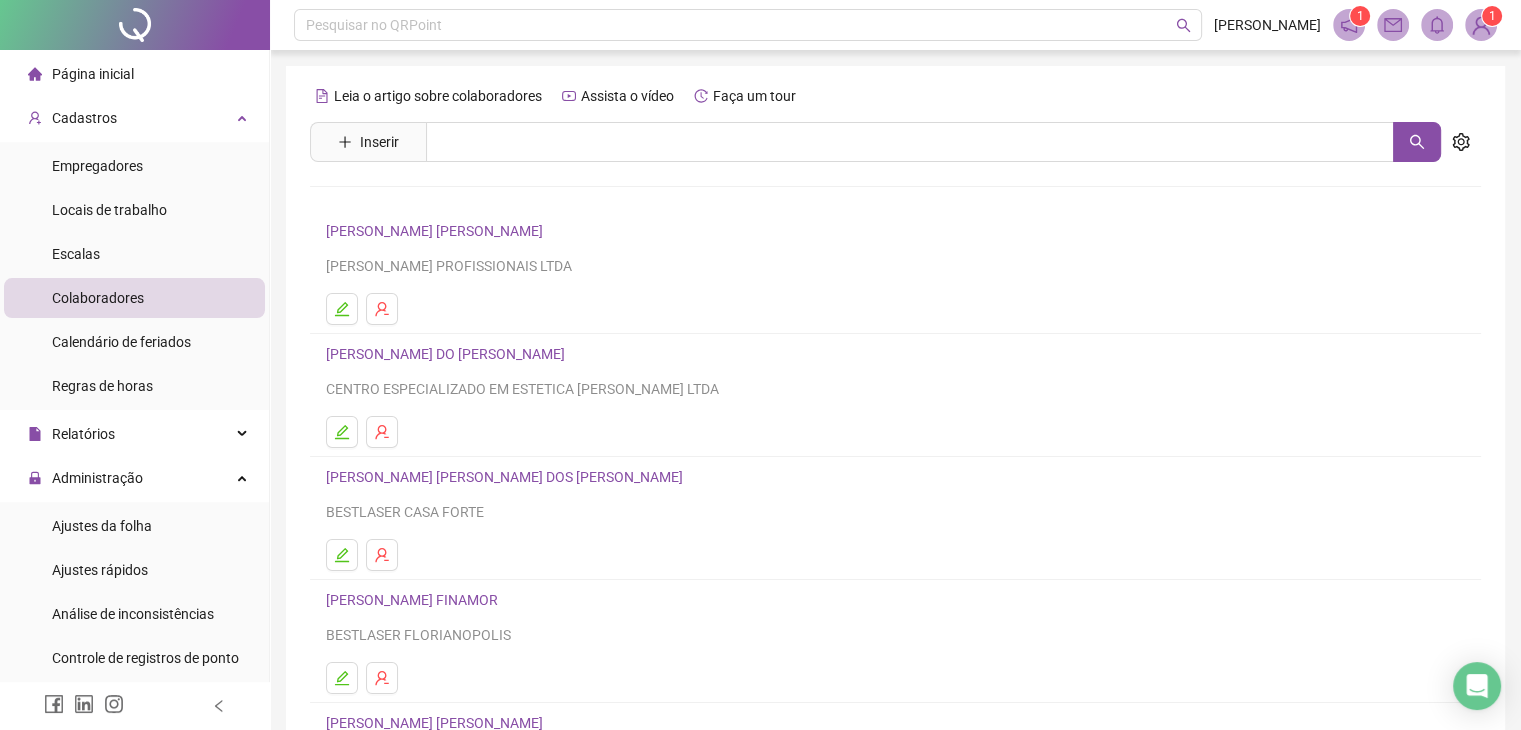 click on "Leia o artigo sobre colaboradores Assista o vídeo Faça um tour Inserir Nenhum resultado [PERSON_NAME] [PERSON_NAME]    [PERSON_NAME] PROFISSIONAIS LTDA [PERSON_NAME] DO [PERSON_NAME]    CENTRO ESPECIALIZADO EM ESTETICA [PERSON_NAME] LTDA [PERSON_NAME] [PERSON_NAME] DOS [PERSON_NAME] CASA FORTE  [PERSON_NAME] FINAMOR    BESTLASER FLORIANOPOLIS  [PERSON_NAME] [PERSON_NAME]    CENTRO ESPECIALIZADO EM ESTETICA [PERSON_NAME] LTDA 1 2 3 4 5 ••• 26" at bounding box center (895, 468) 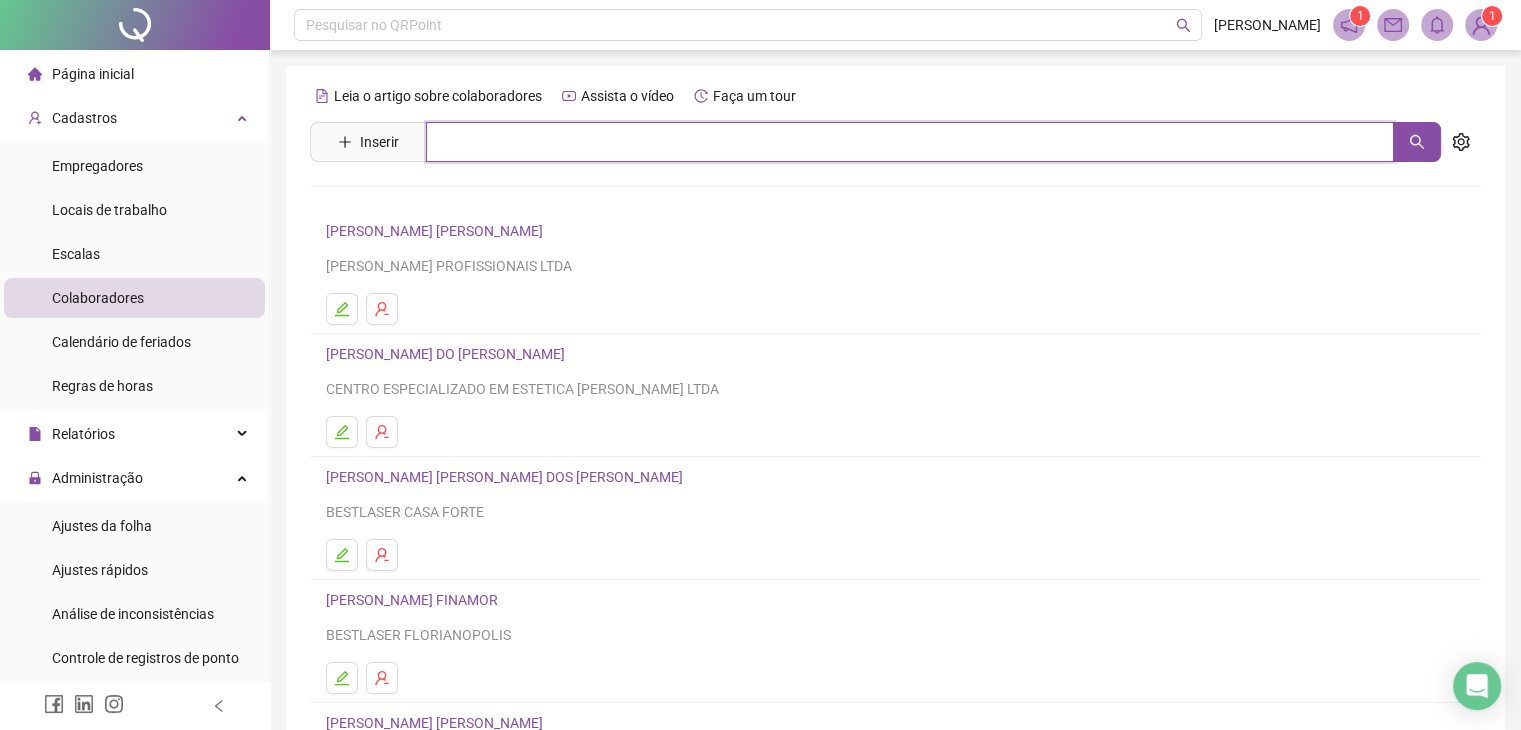 click at bounding box center [910, 142] 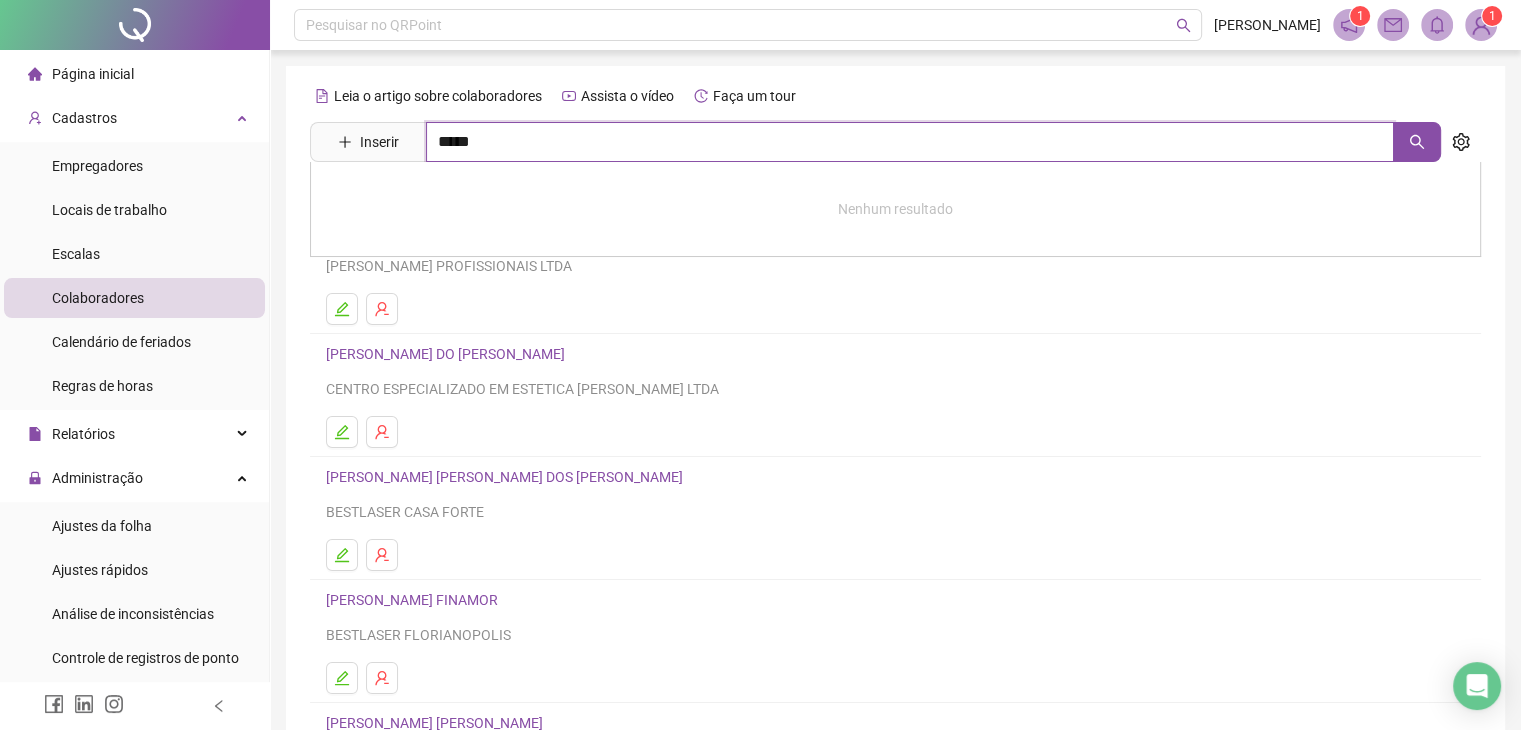 type on "*****" 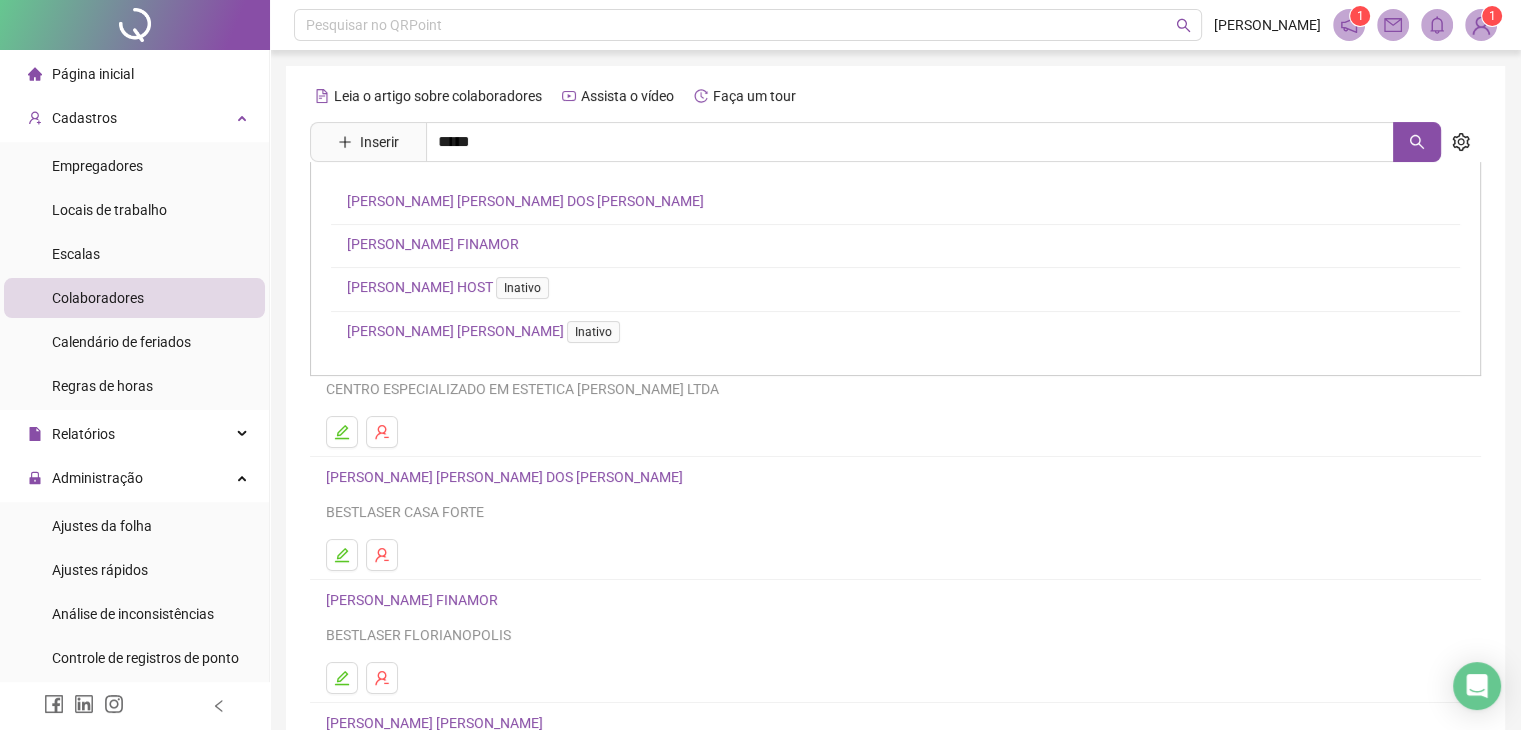 click on "[PERSON_NAME] [PERSON_NAME] DOS [PERSON_NAME]" at bounding box center (525, 201) 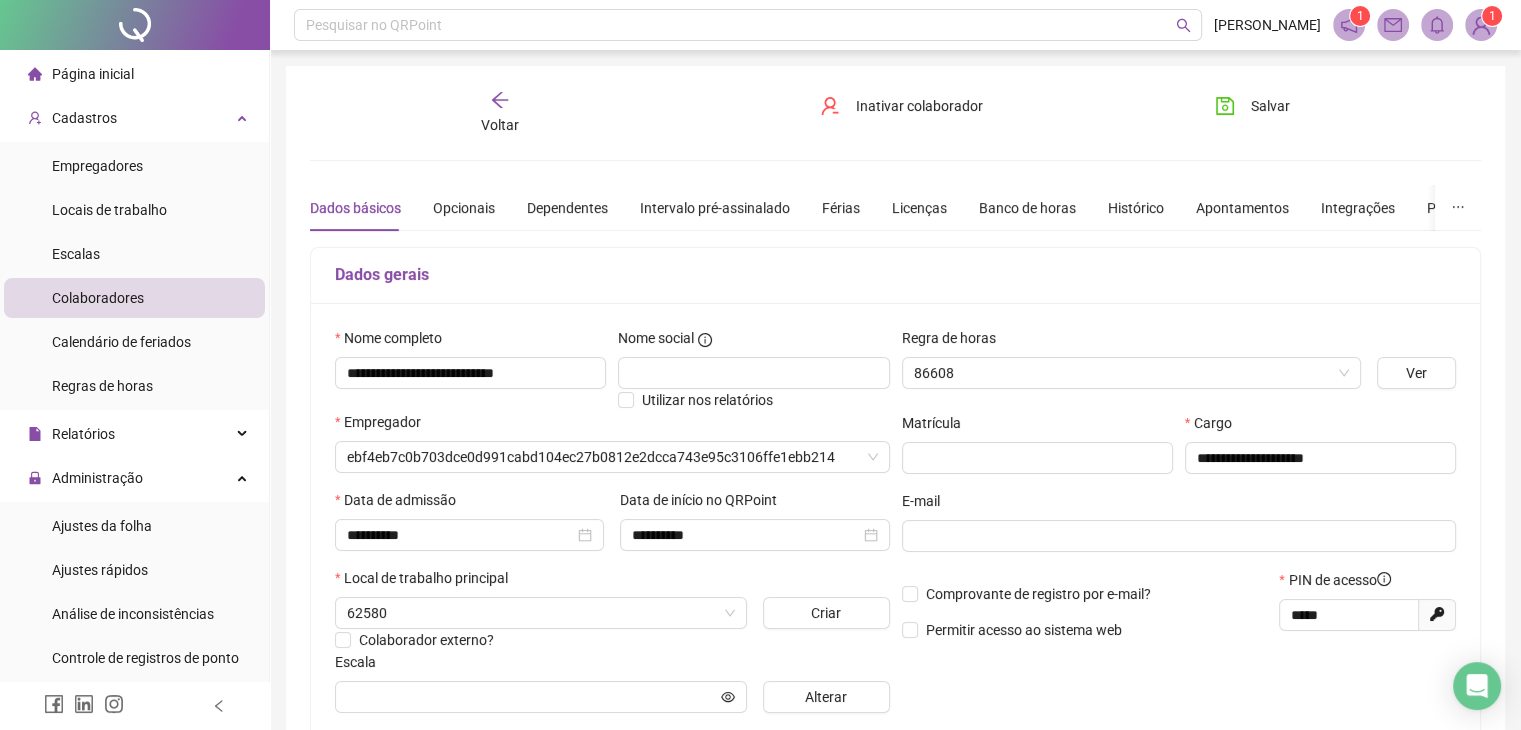type on "**********" 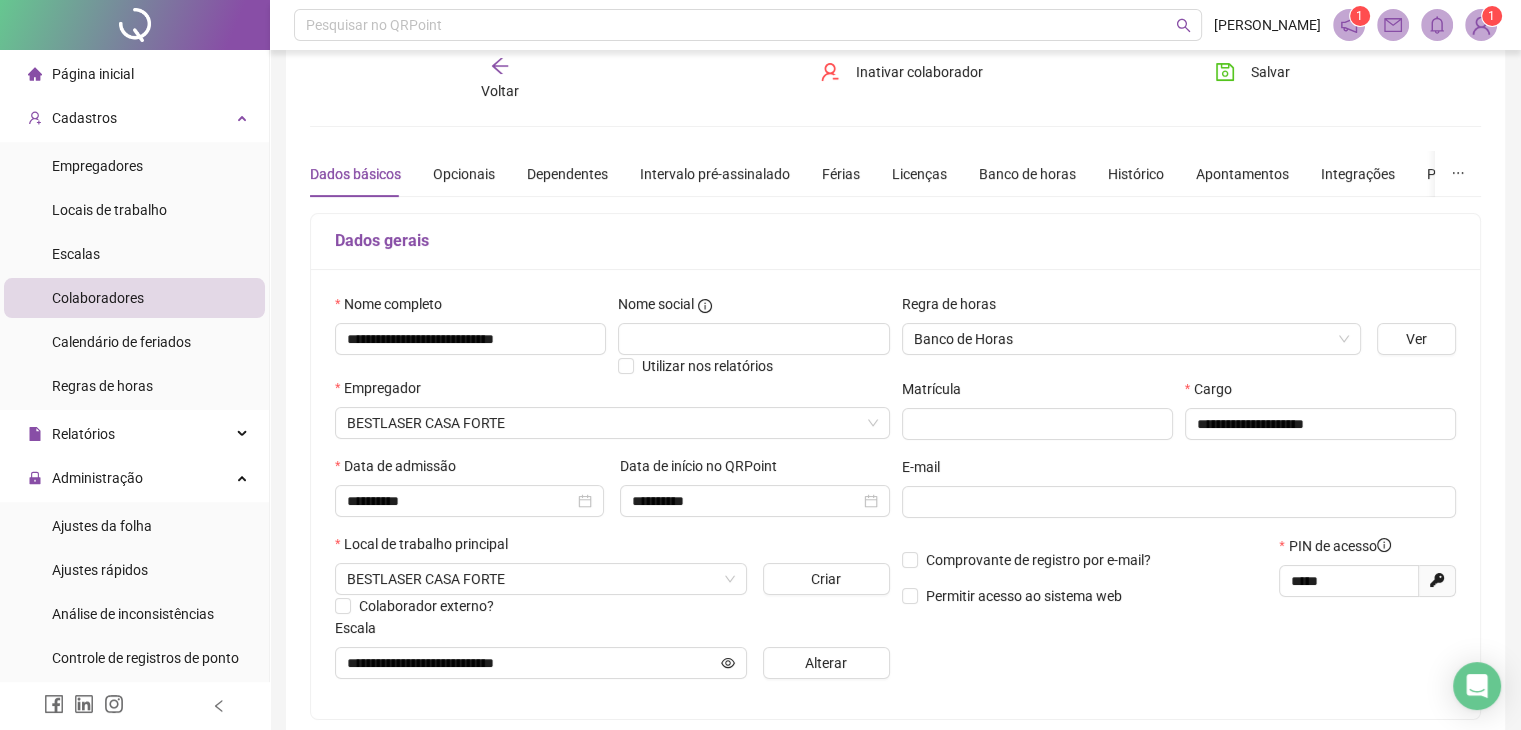 scroll, scrollTop: 0, scrollLeft: 0, axis: both 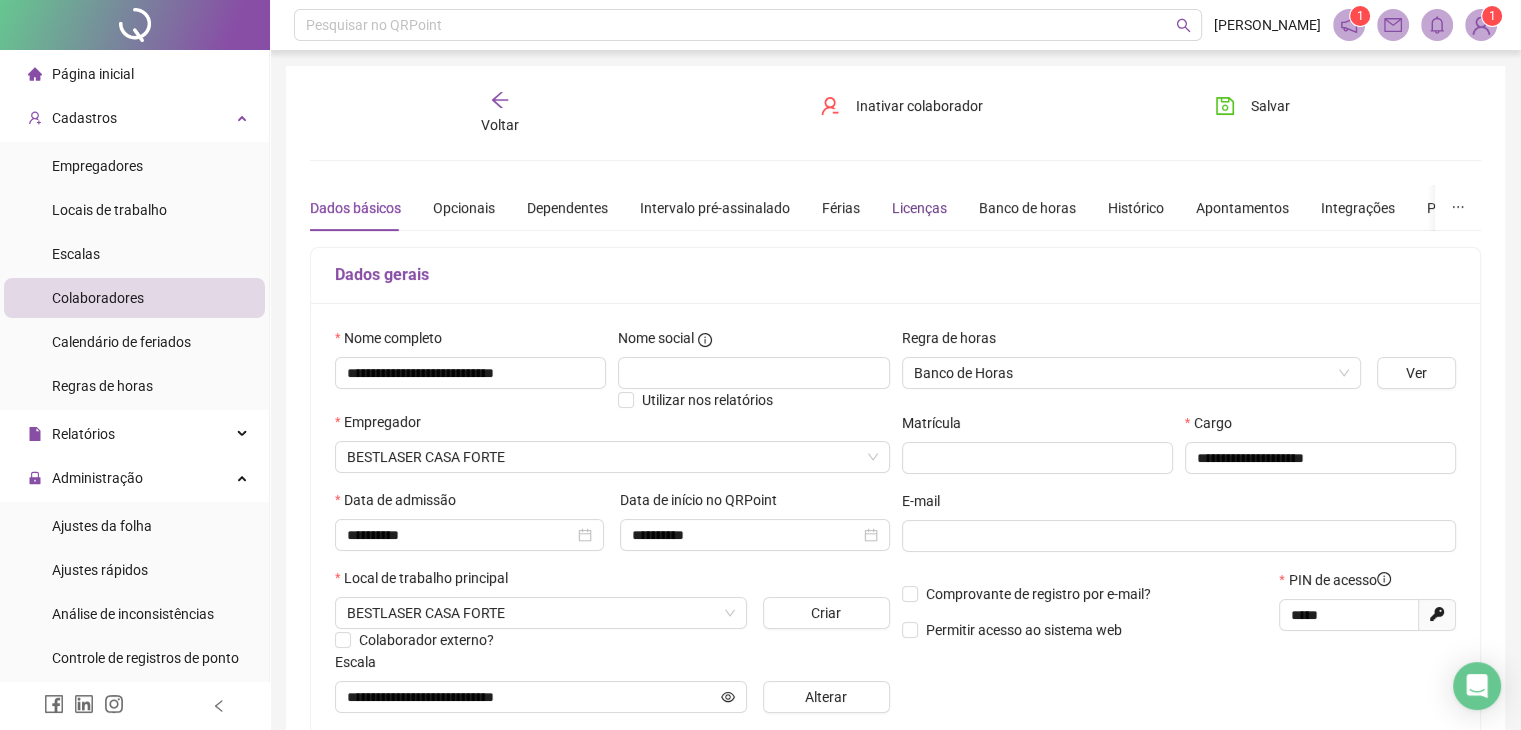 click on "Licenças" at bounding box center [919, 208] 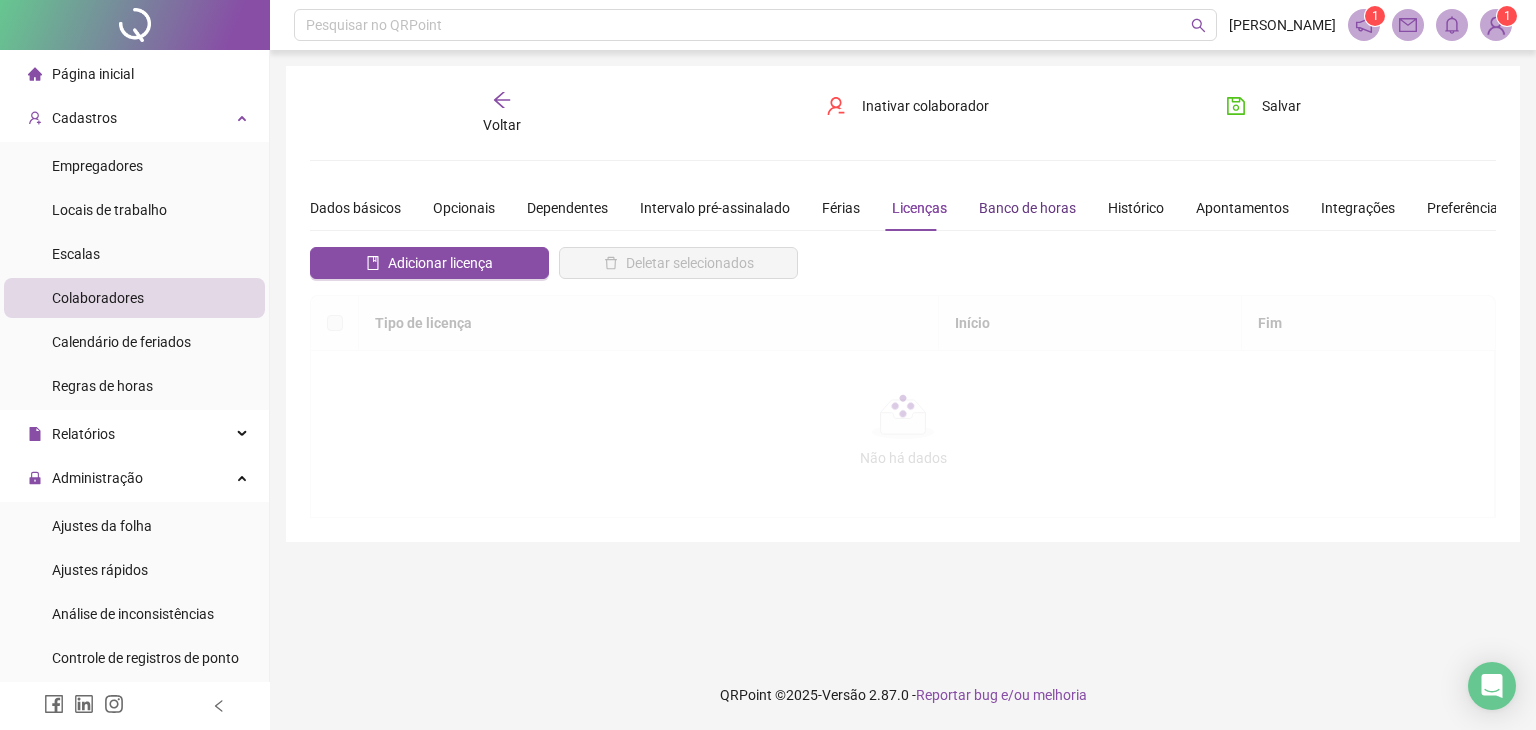 click on "Banco de horas" at bounding box center [1027, 208] 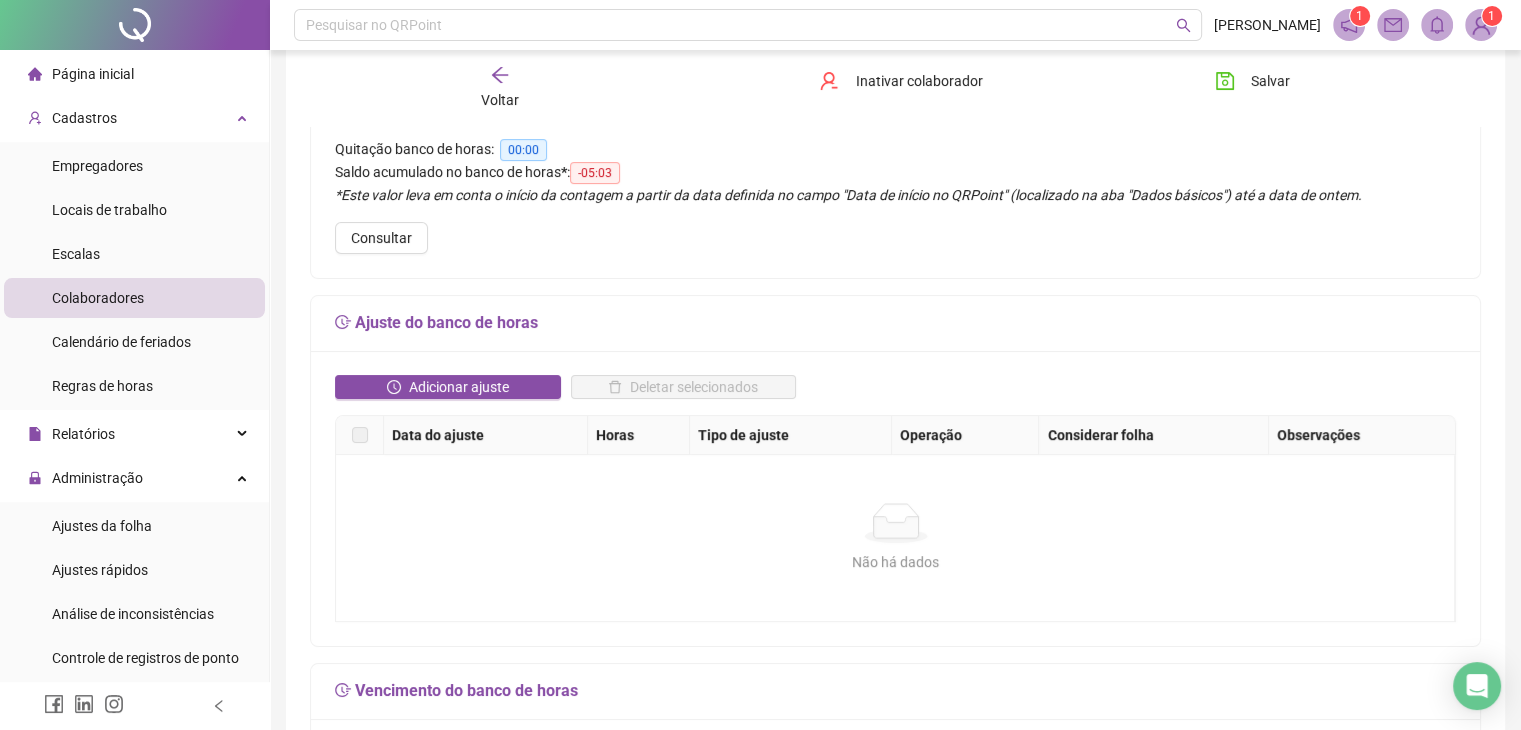 scroll, scrollTop: 200, scrollLeft: 0, axis: vertical 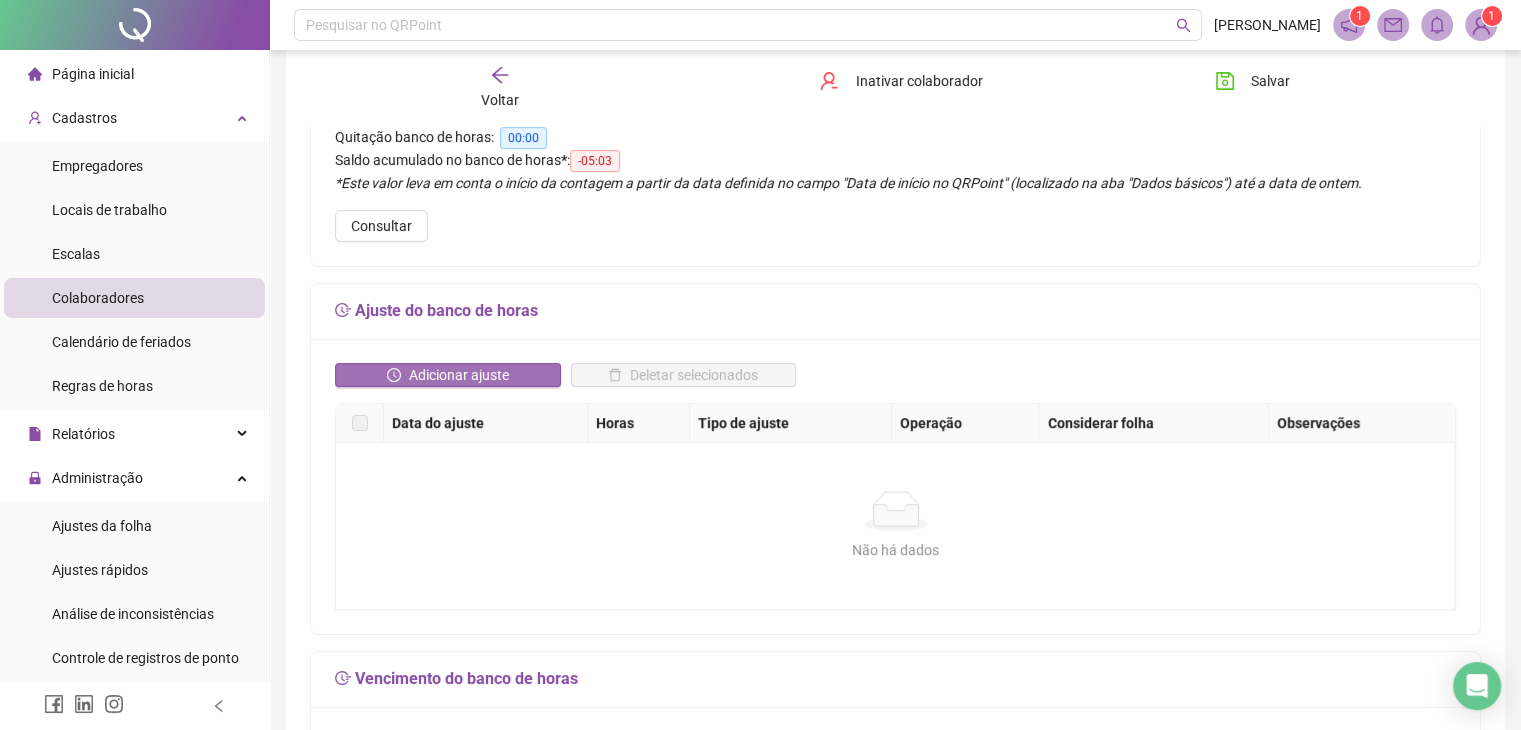click on "Adicionar ajuste" at bounding box center [459, 375] 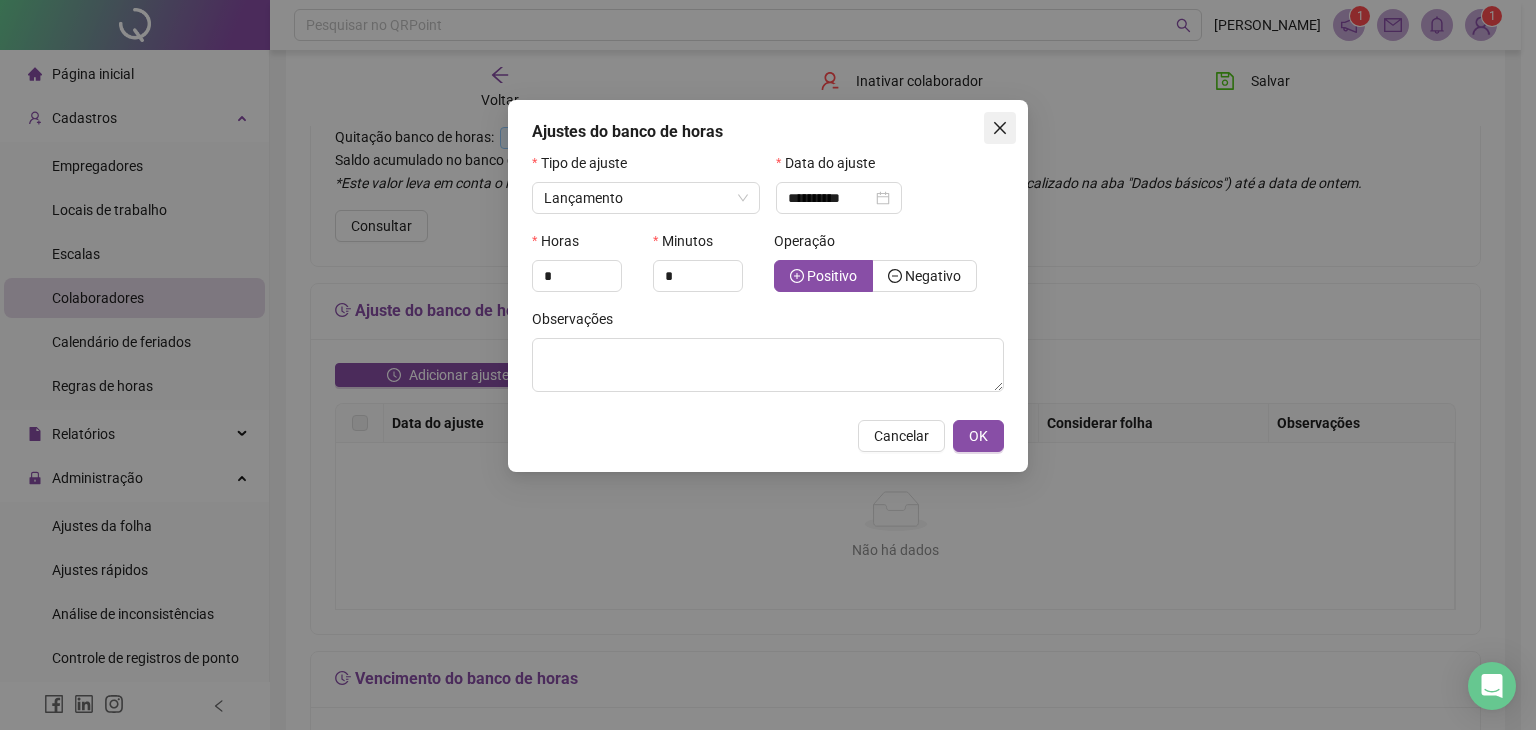 click at bounding box center [1000, 128] 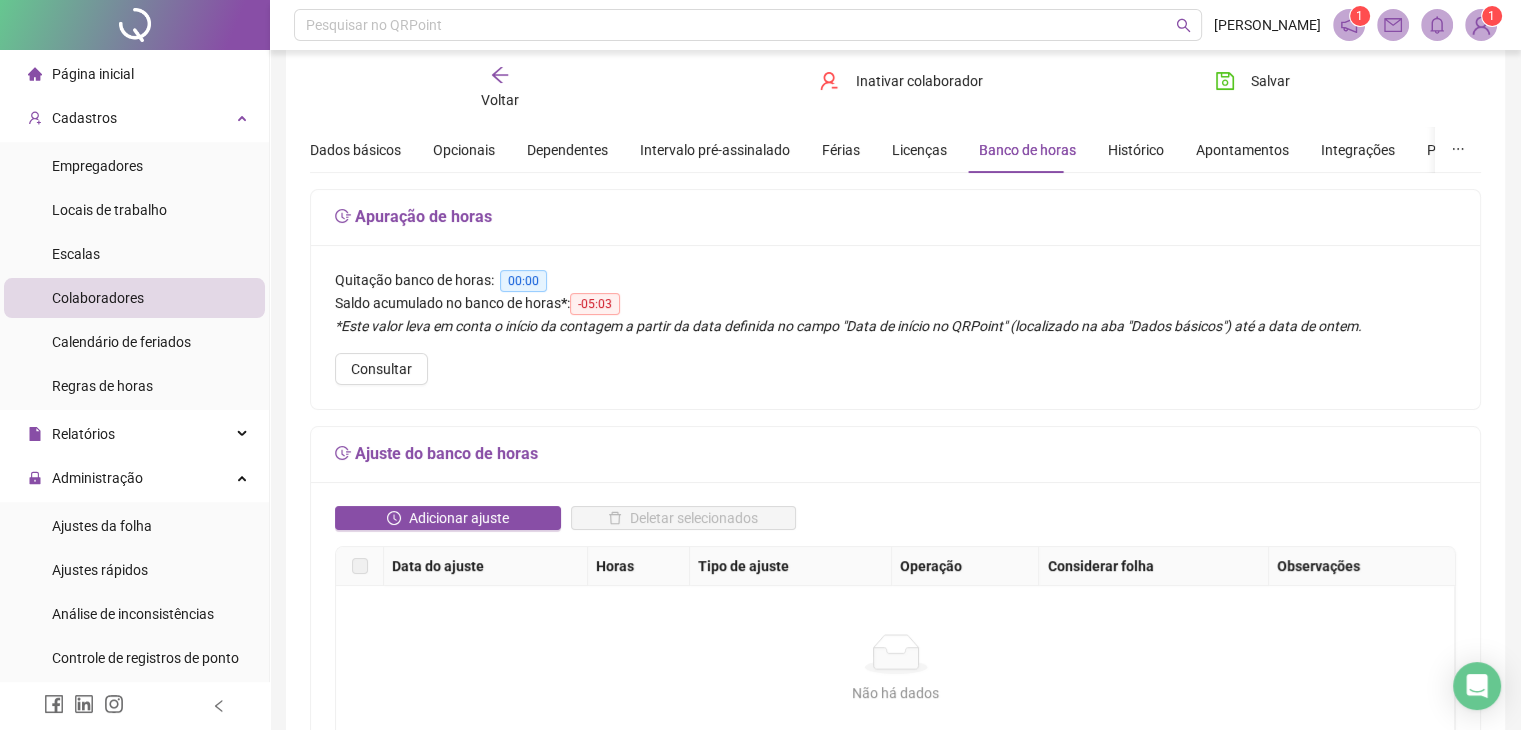 scroll, scrollTop: 0, scrollLeft: 0, axis: both 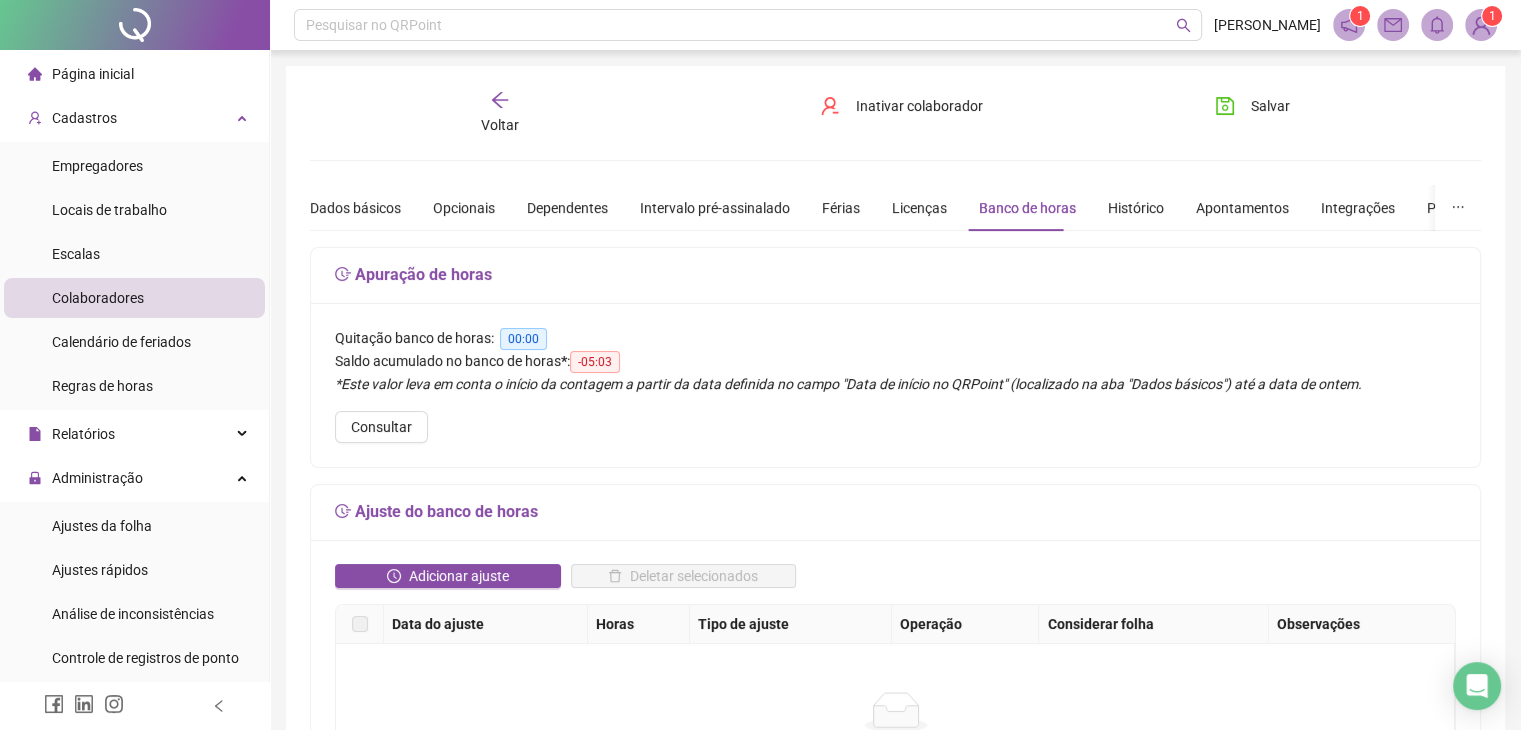 click 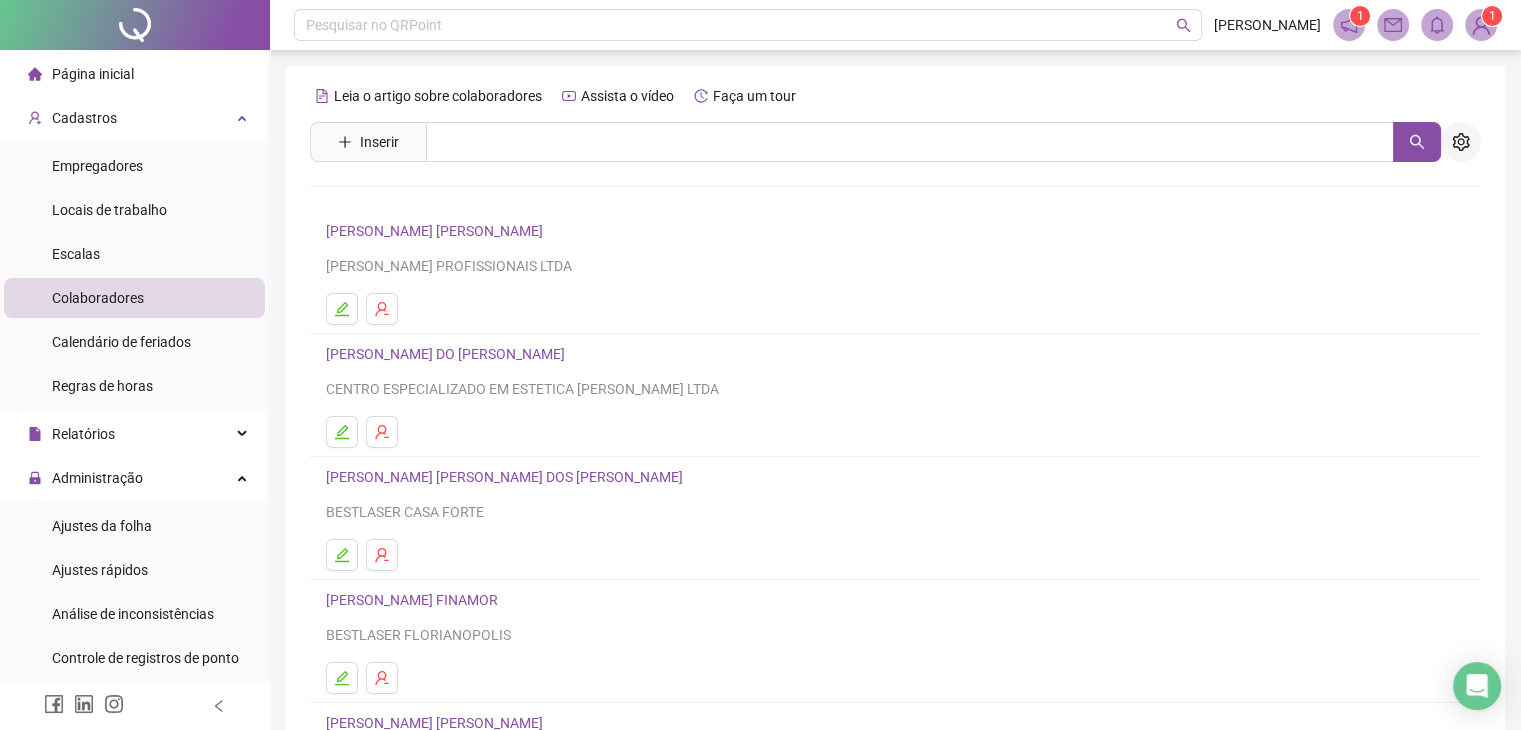 click 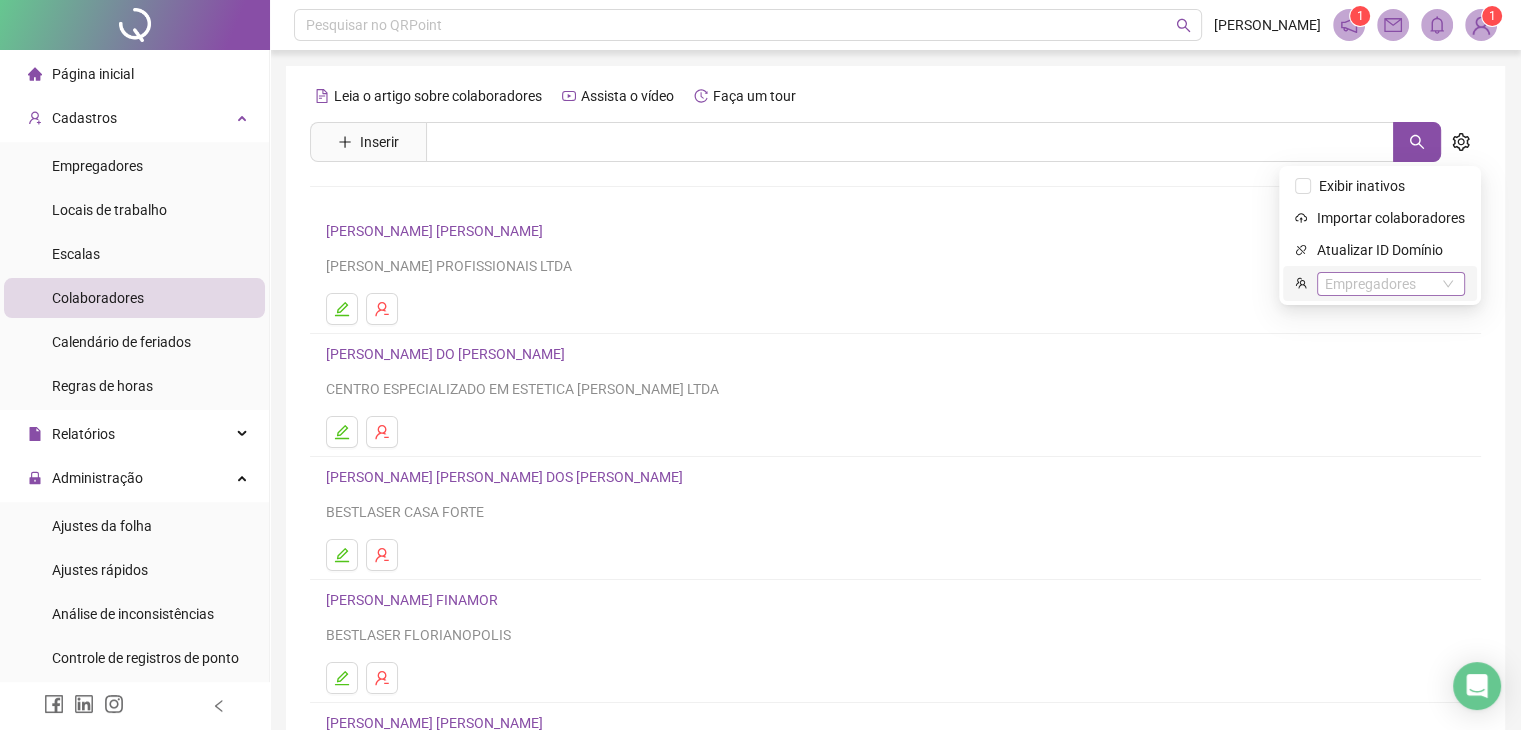 click at bounding box center (1380, 283) 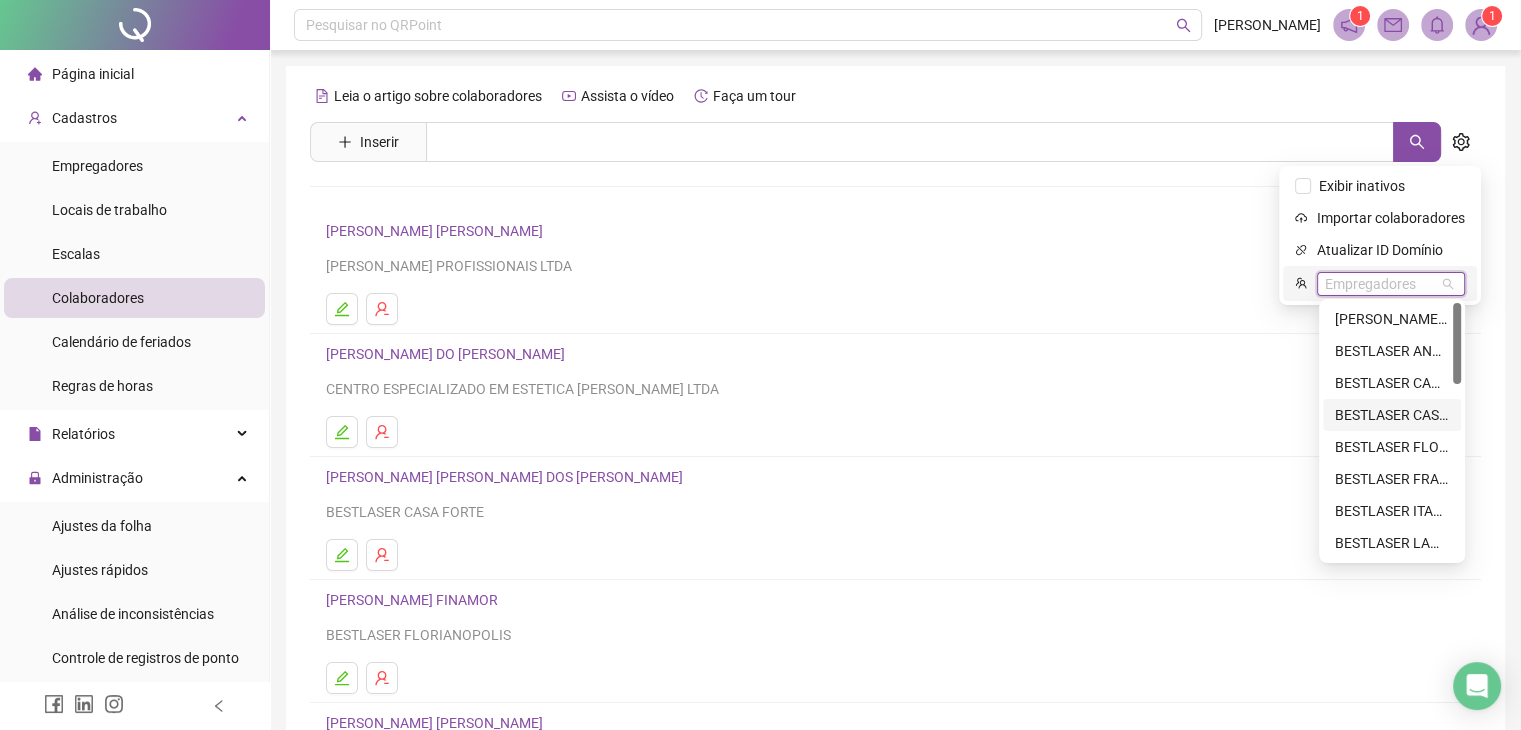 click on "BESTLASER CASA FORTE" at bounding box center (1392, 415) 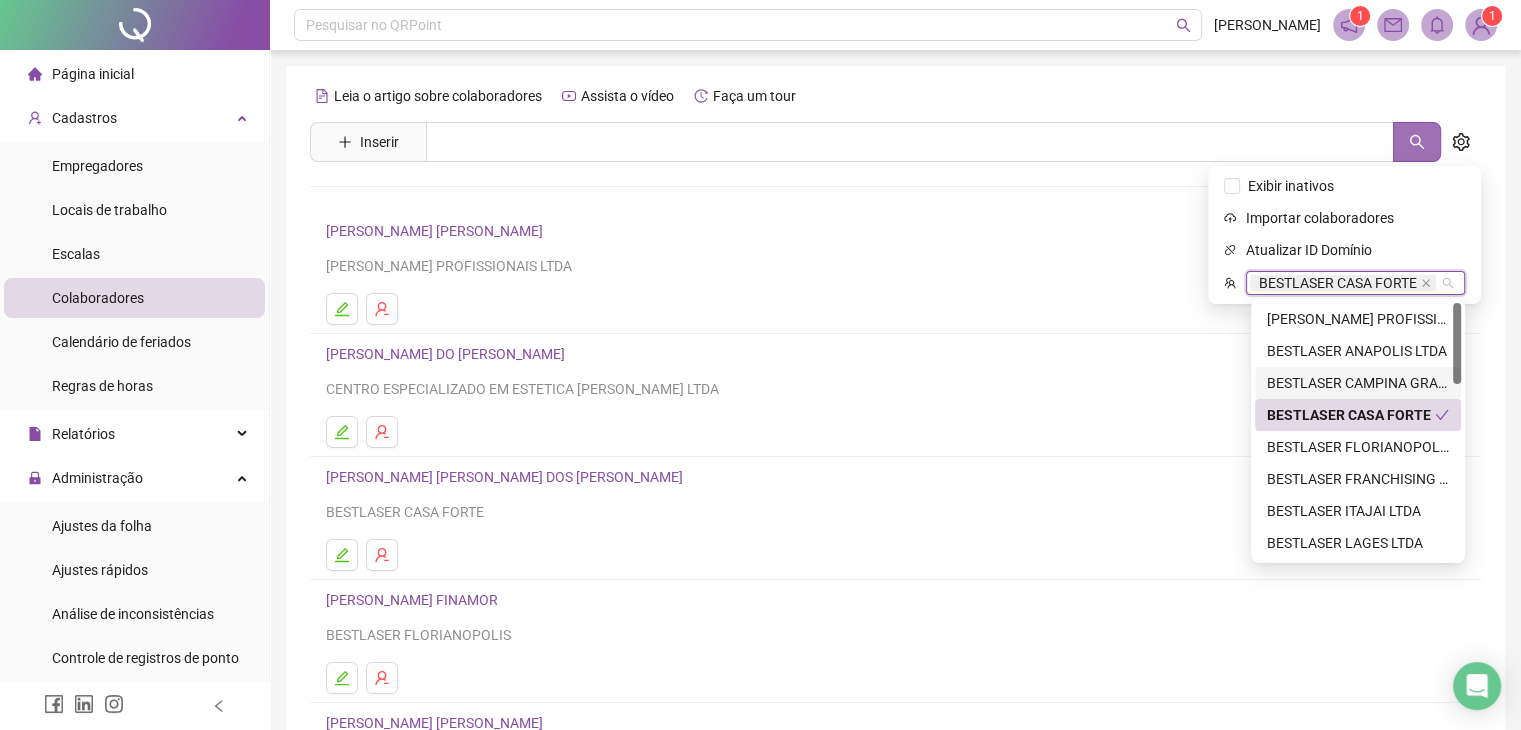 click at bounding box center [1417, 142] 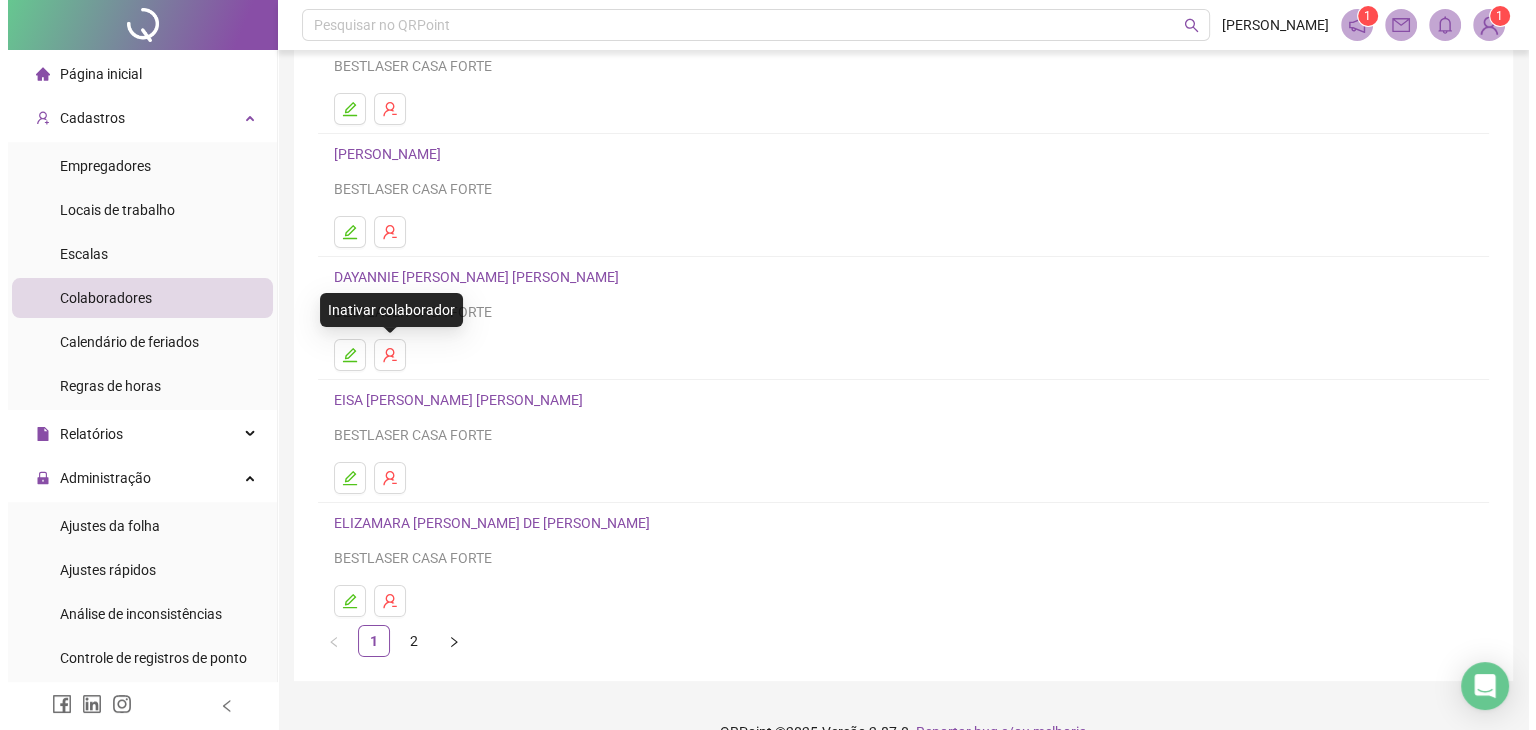 scroll, scrollTop: 0, scrollLeft: 0, axis: both 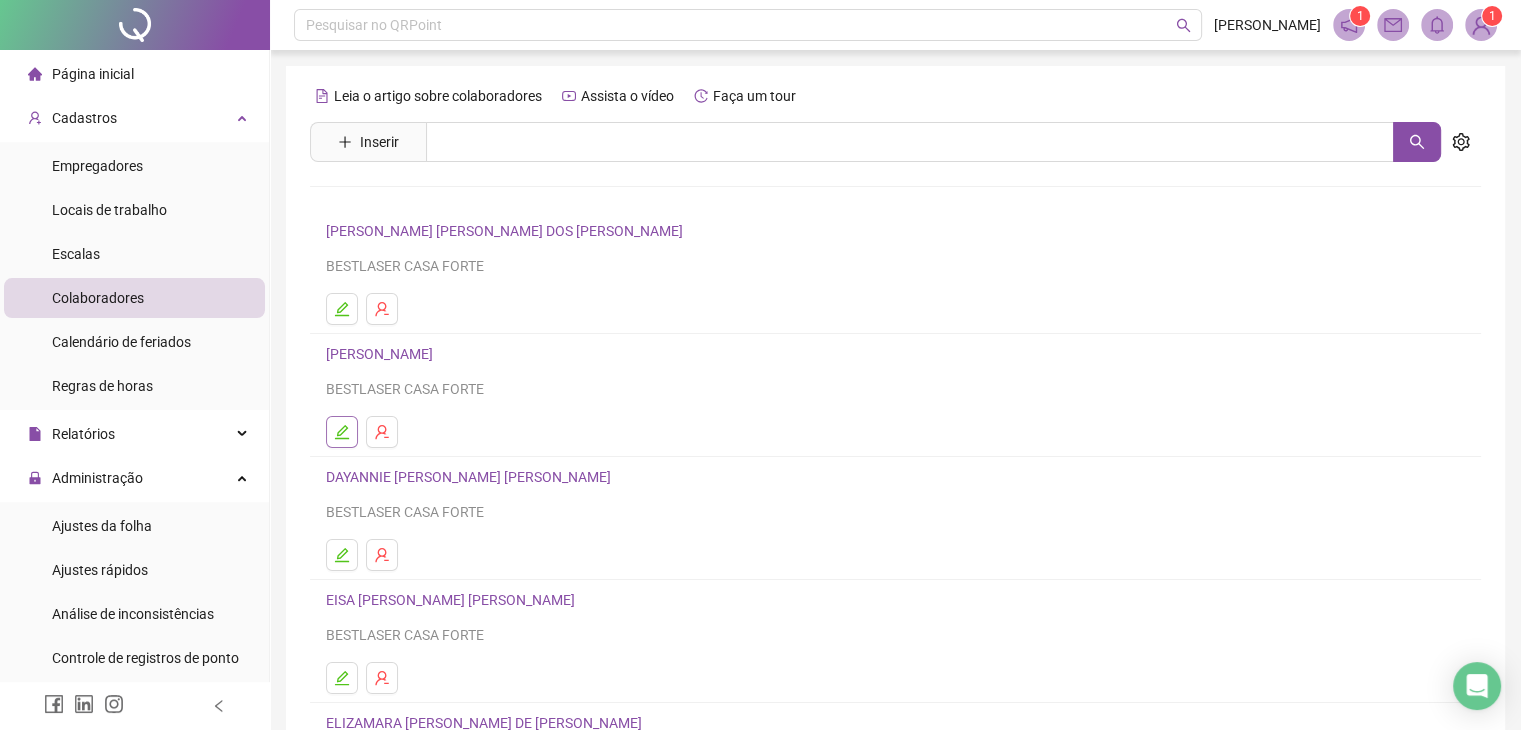 click at bounding box center [342, 432] 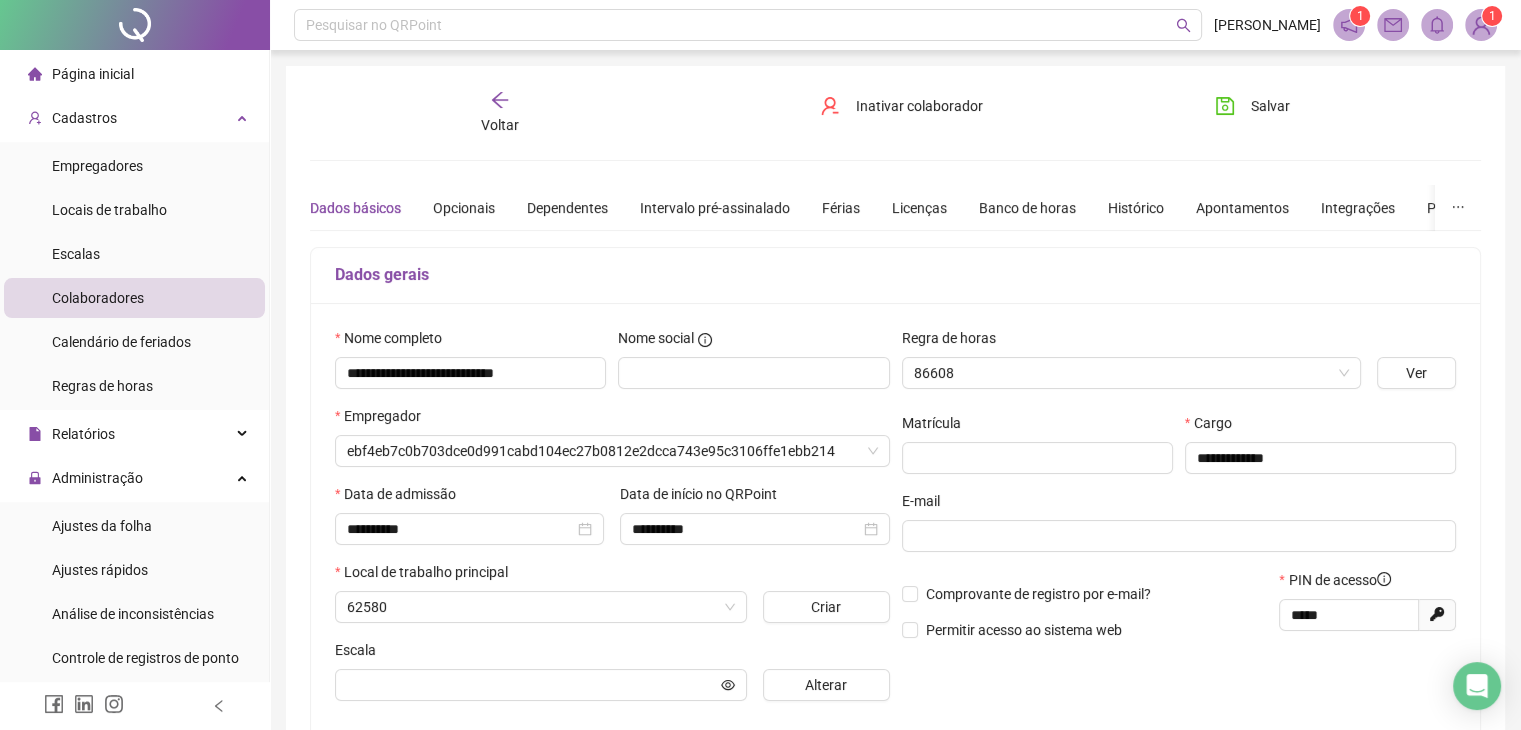 type on "*********" 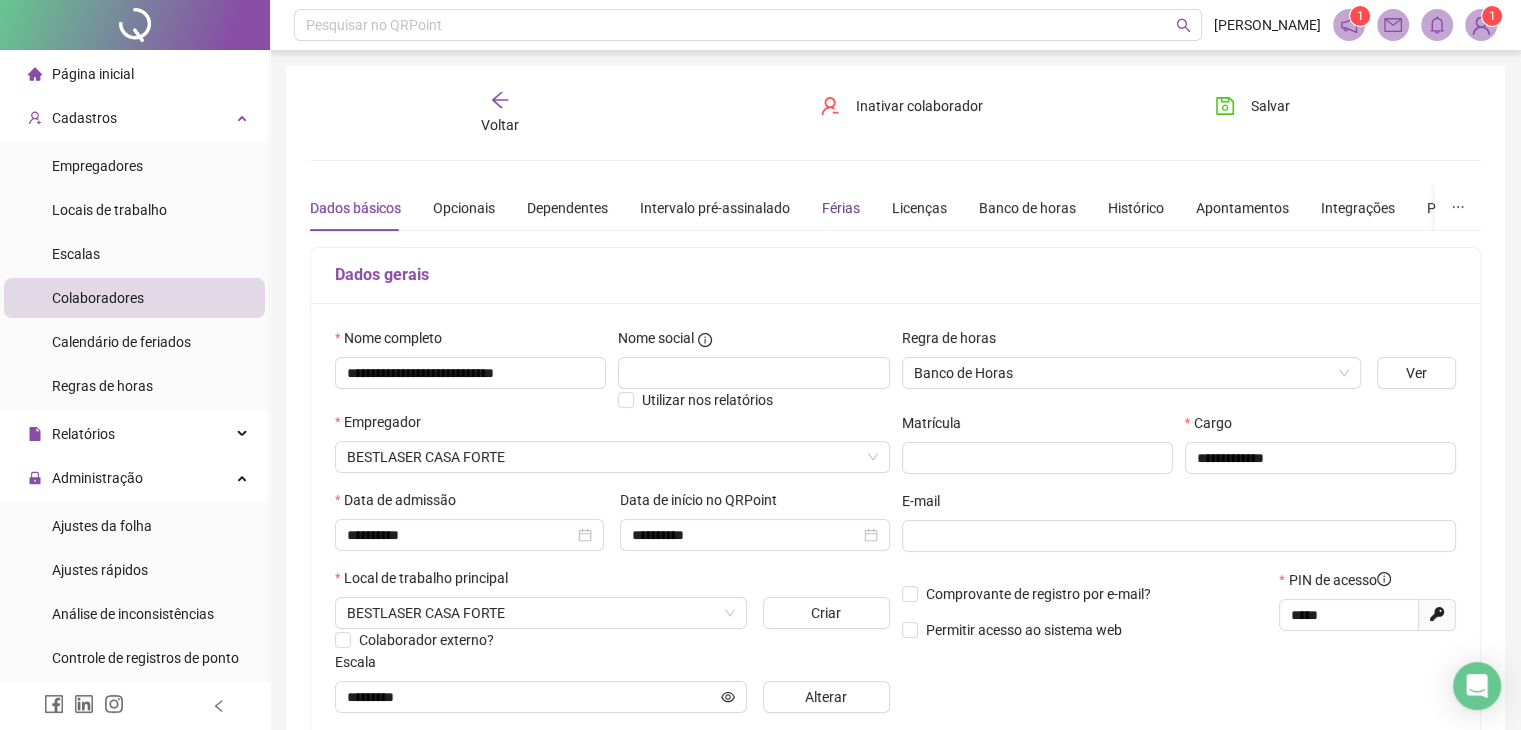 click on "Férias" at bounding box center [841, 208] 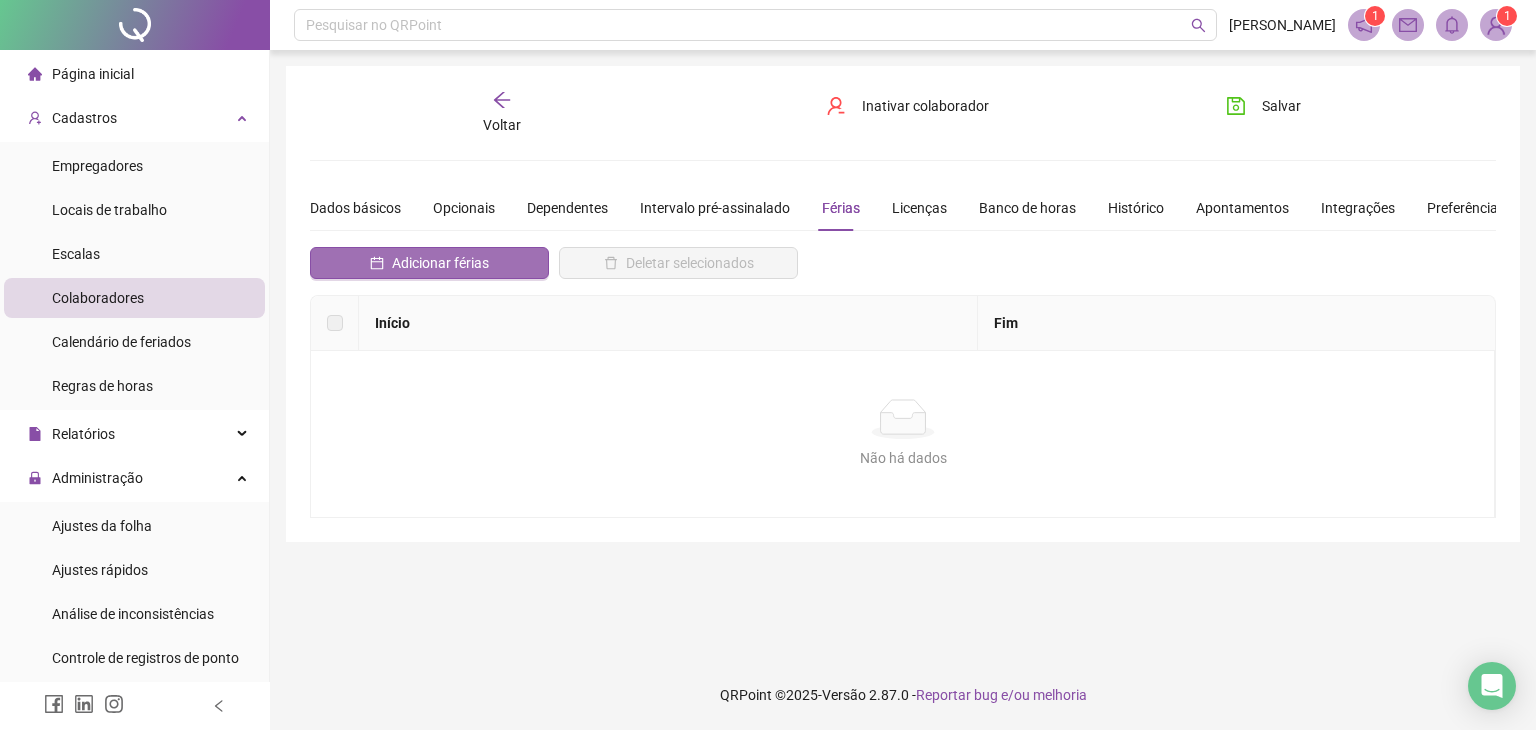 click on "Adicionar férias" at bounding box center (429, 263) 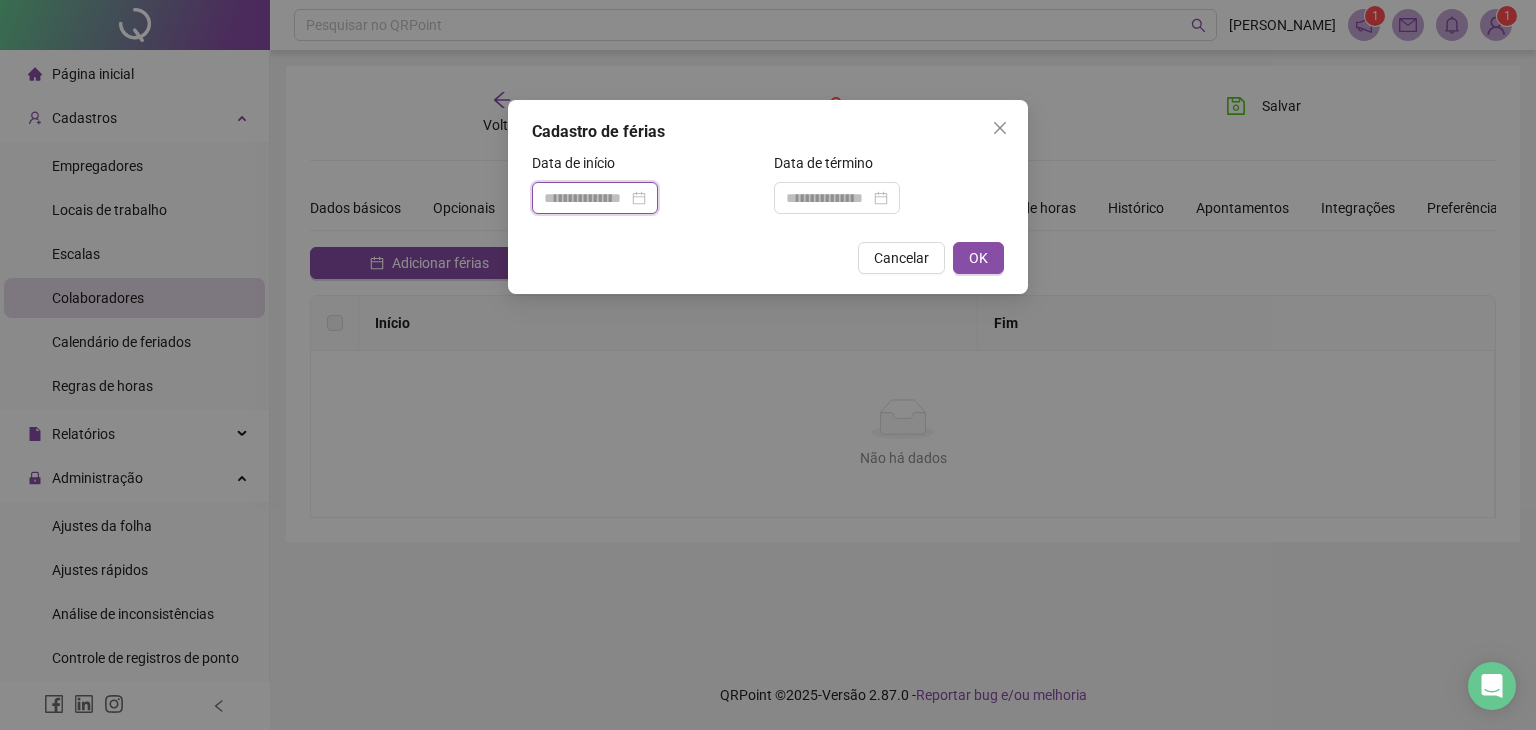 click at bounding box center (586, 198) 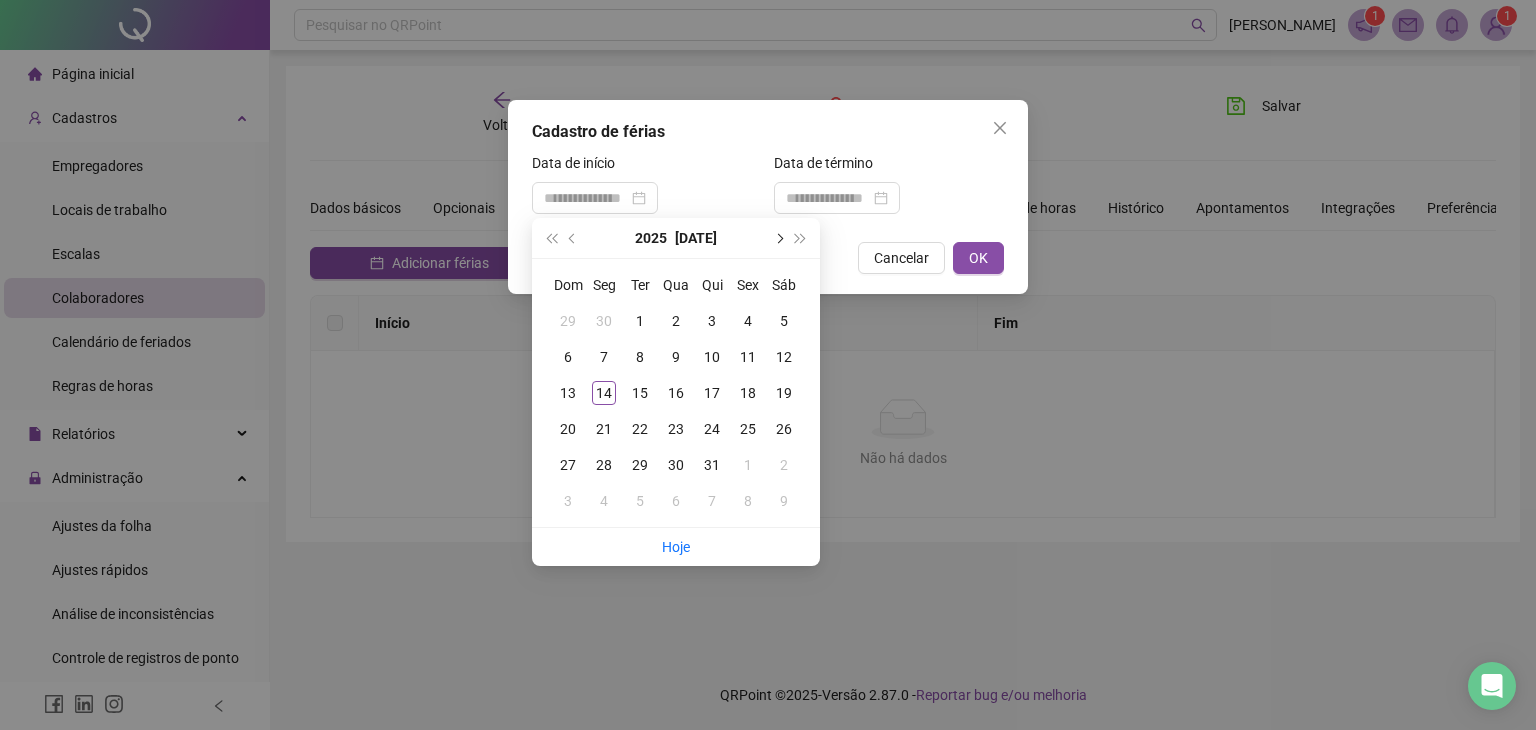 click at bounding box center (778, 238) 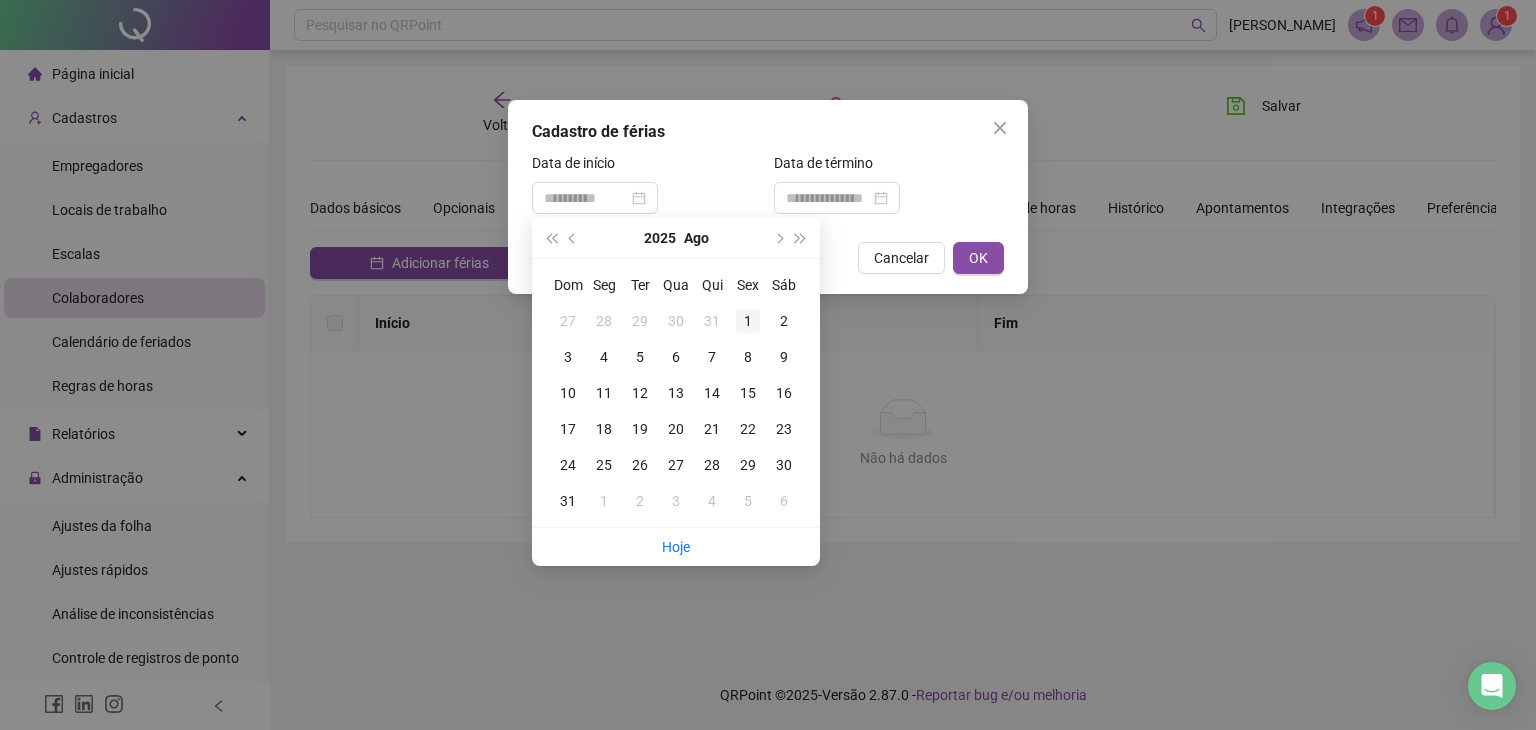 type on "**********" 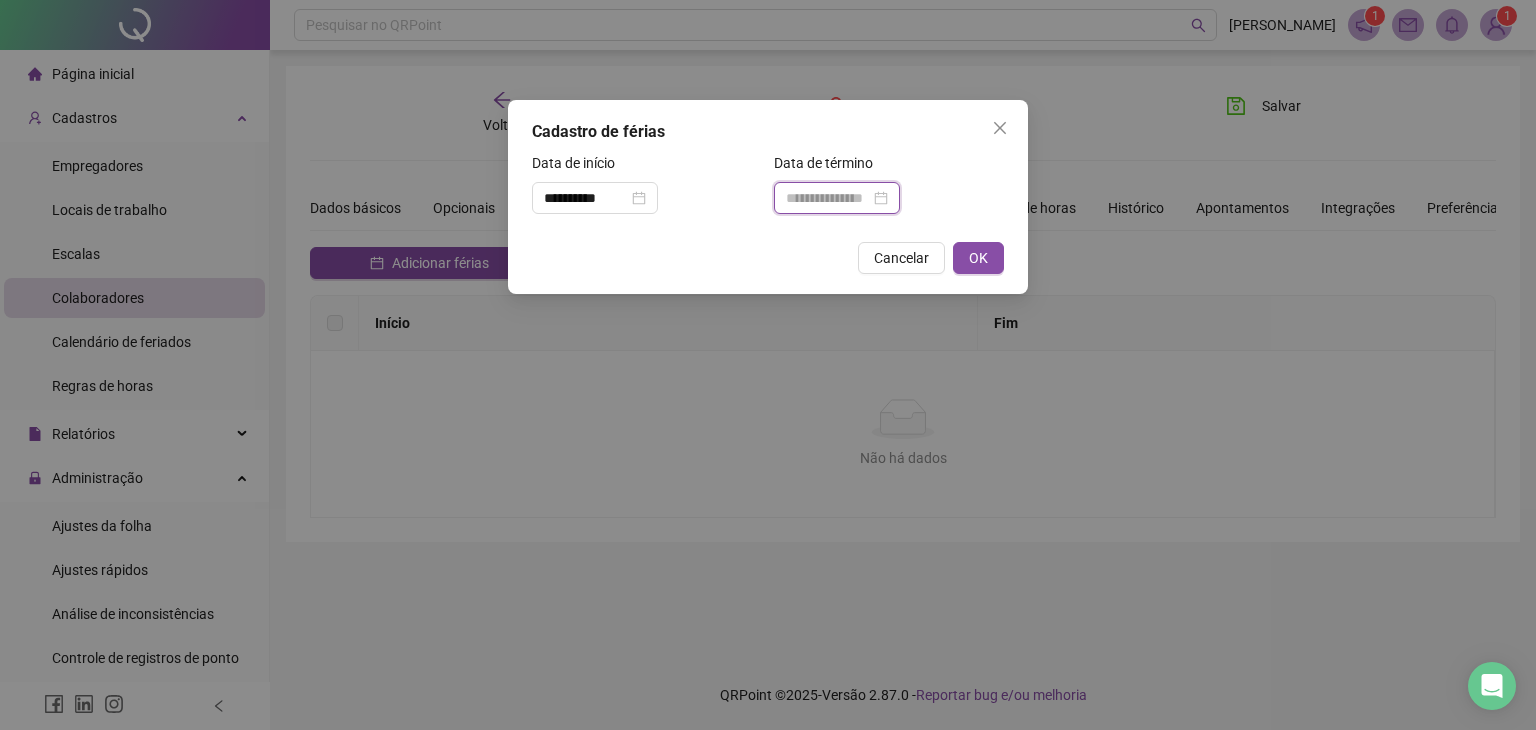 click at bounding box center (828, 198) 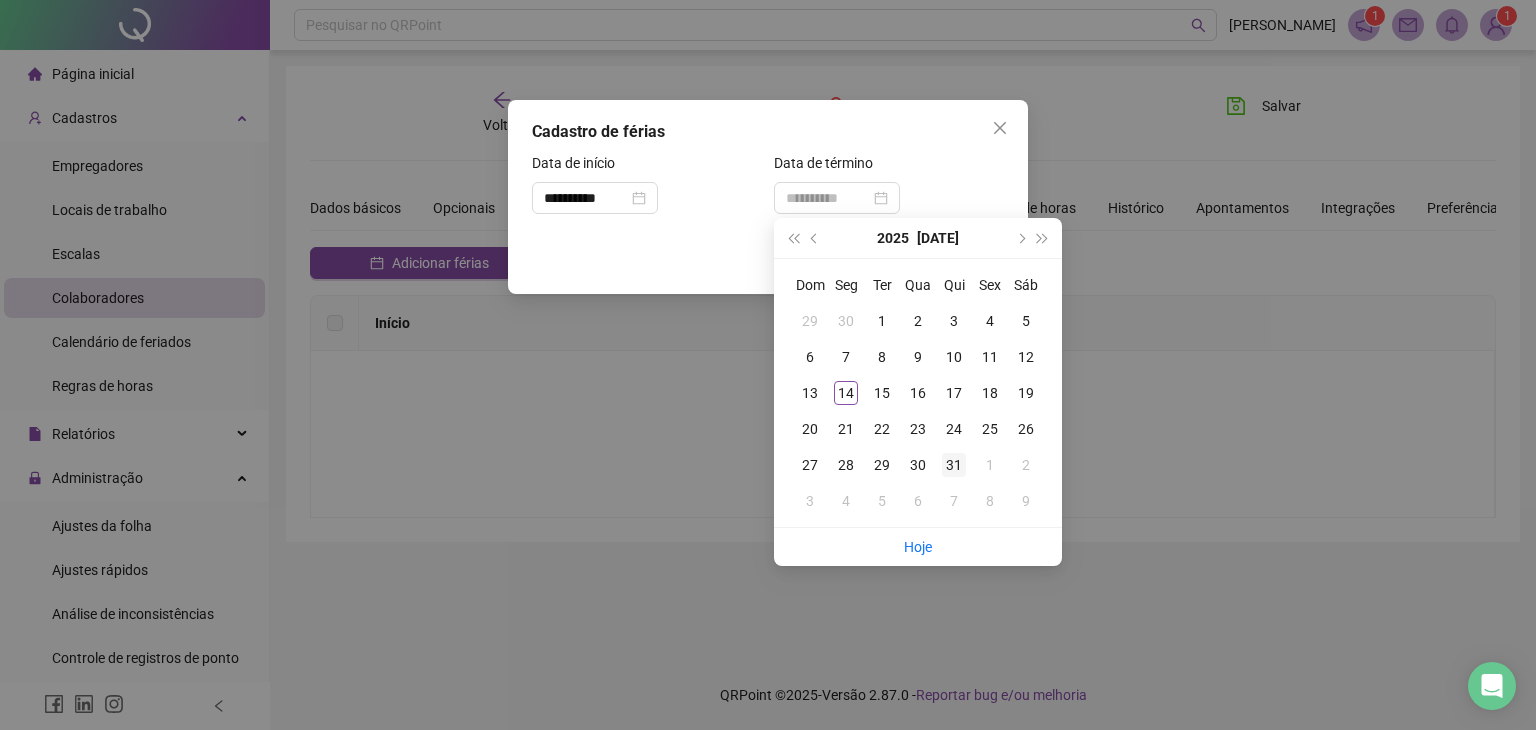 click on "31" at bounding box center [954, 465] 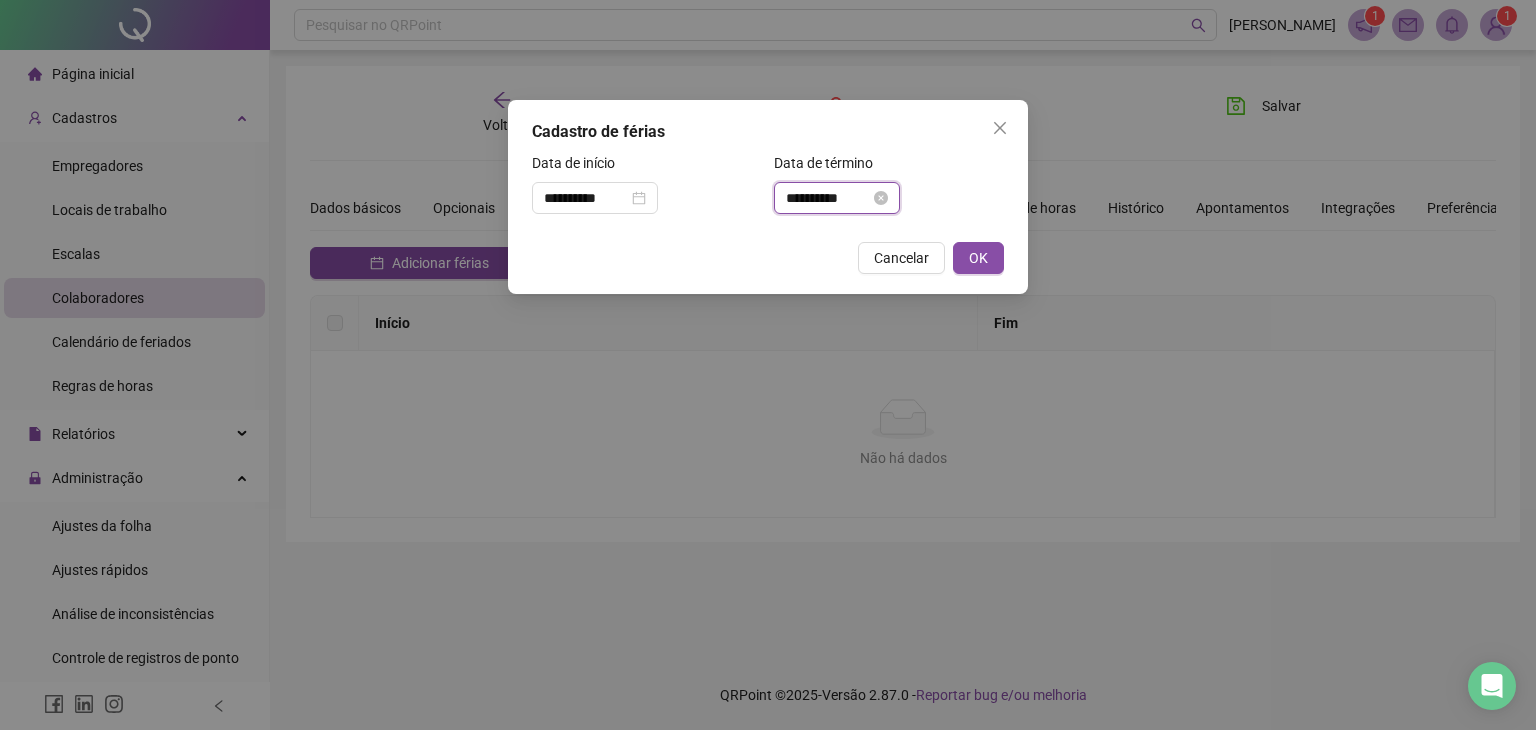 click on "**********" at bounding box center [828, 198] 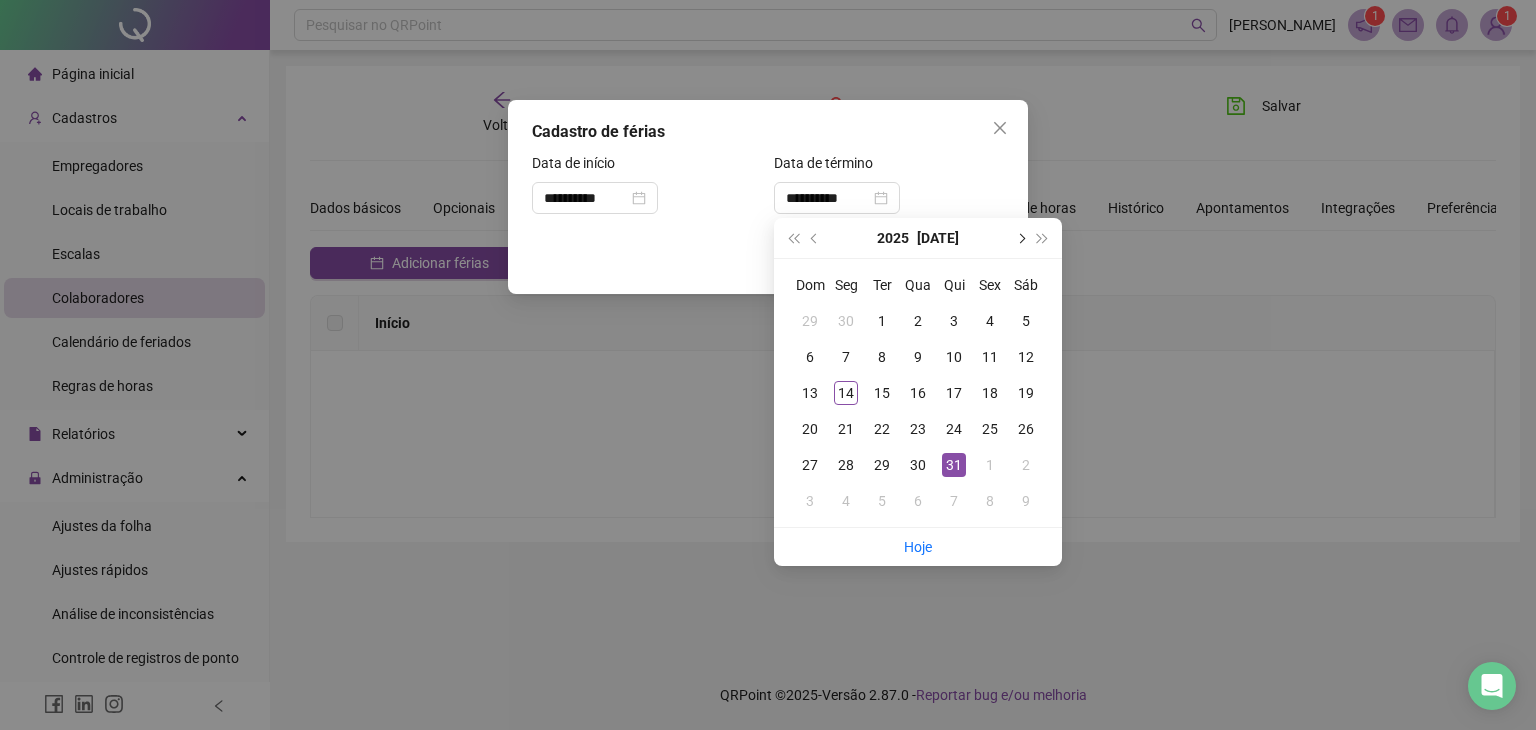 click at bounding box center (1020, 238) 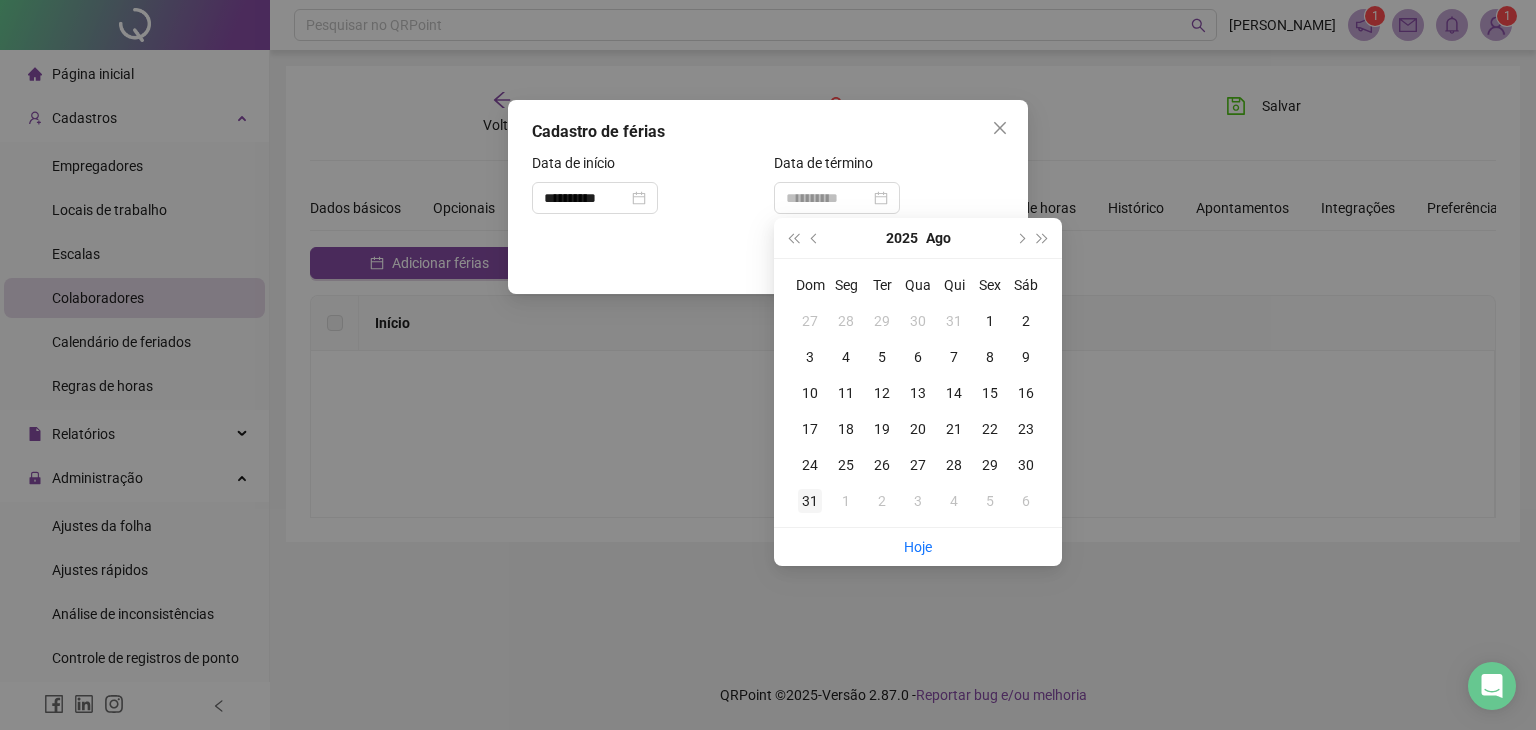 type on "**********" 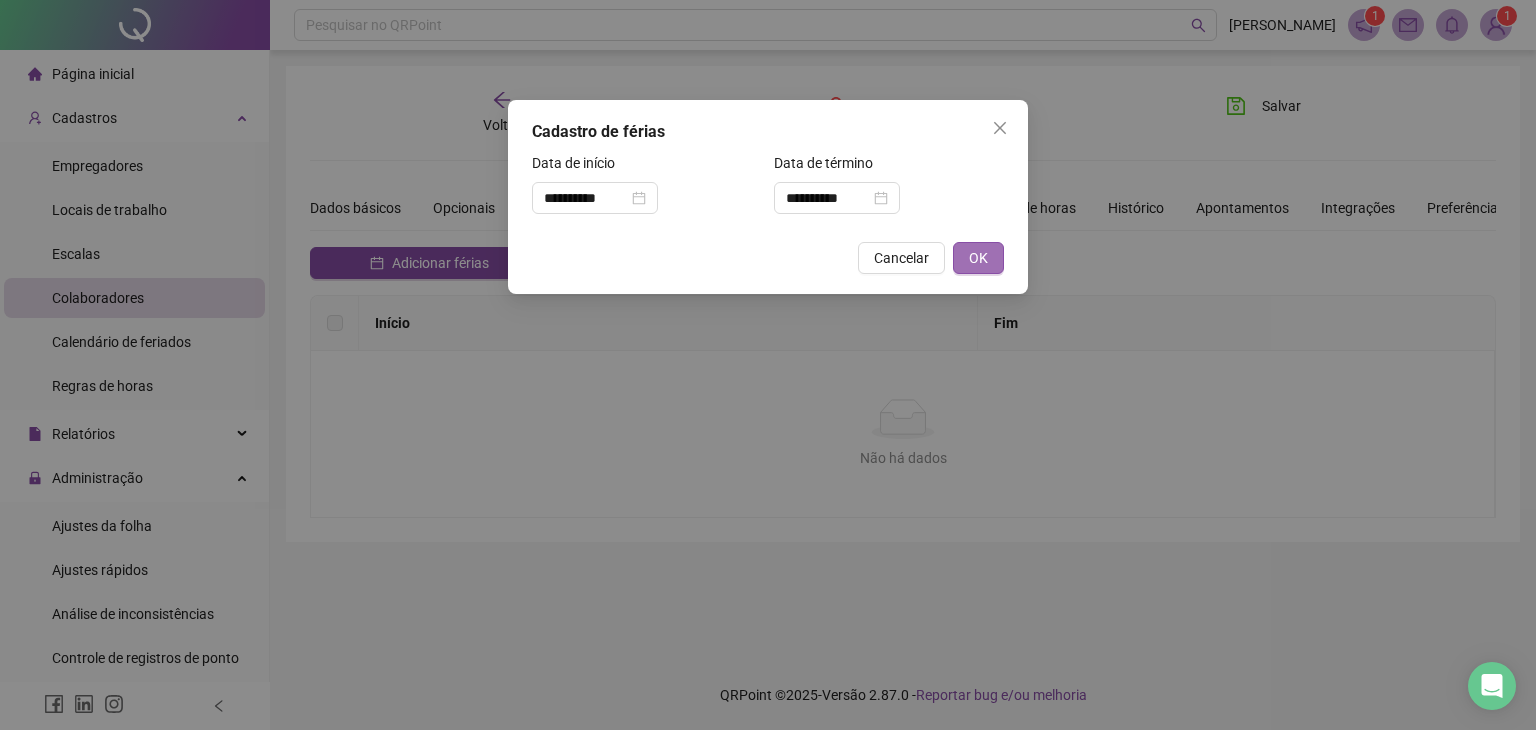 click on "OK" at bounding box center (978, 258) 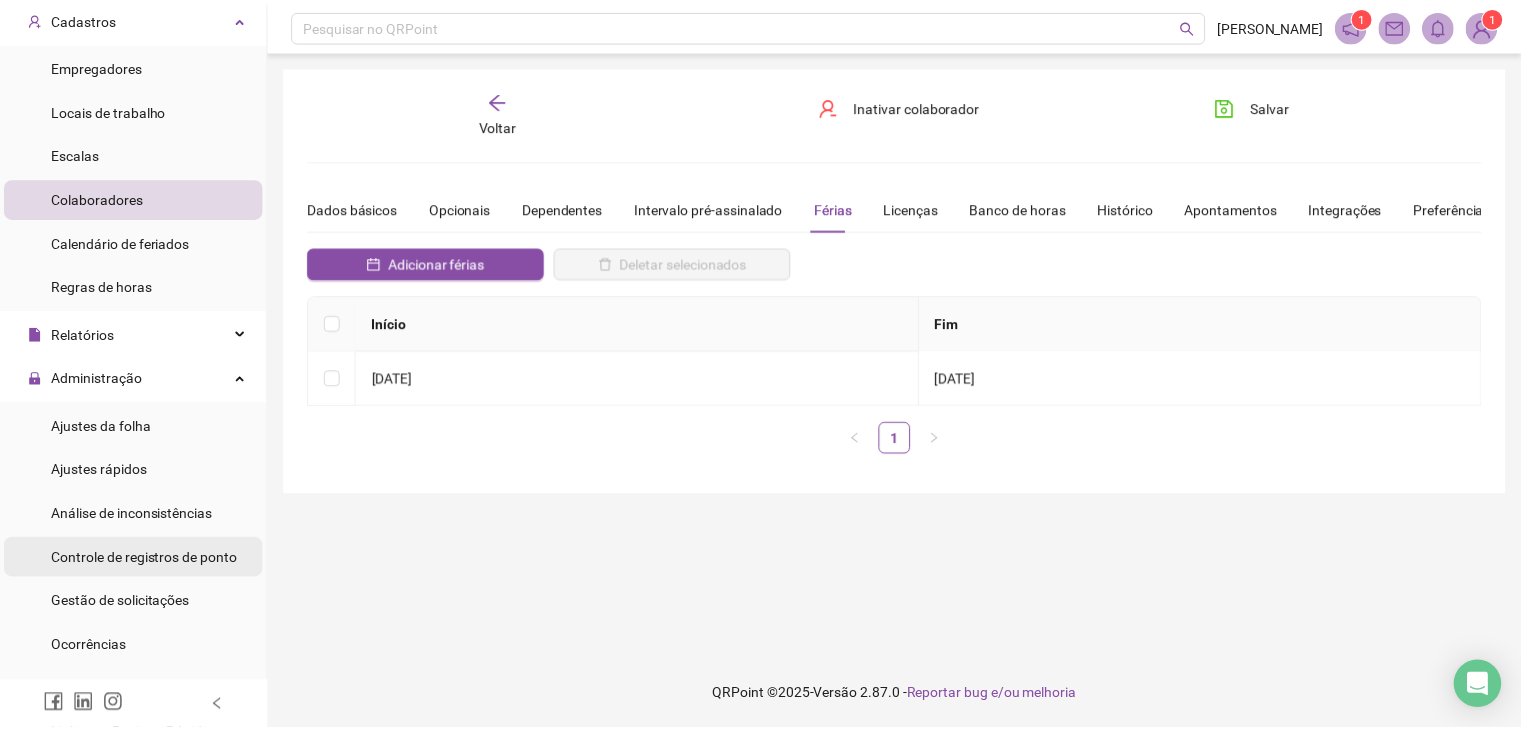 scroll, scrollTop: 200, scrollLeft: 0, axis: vertical 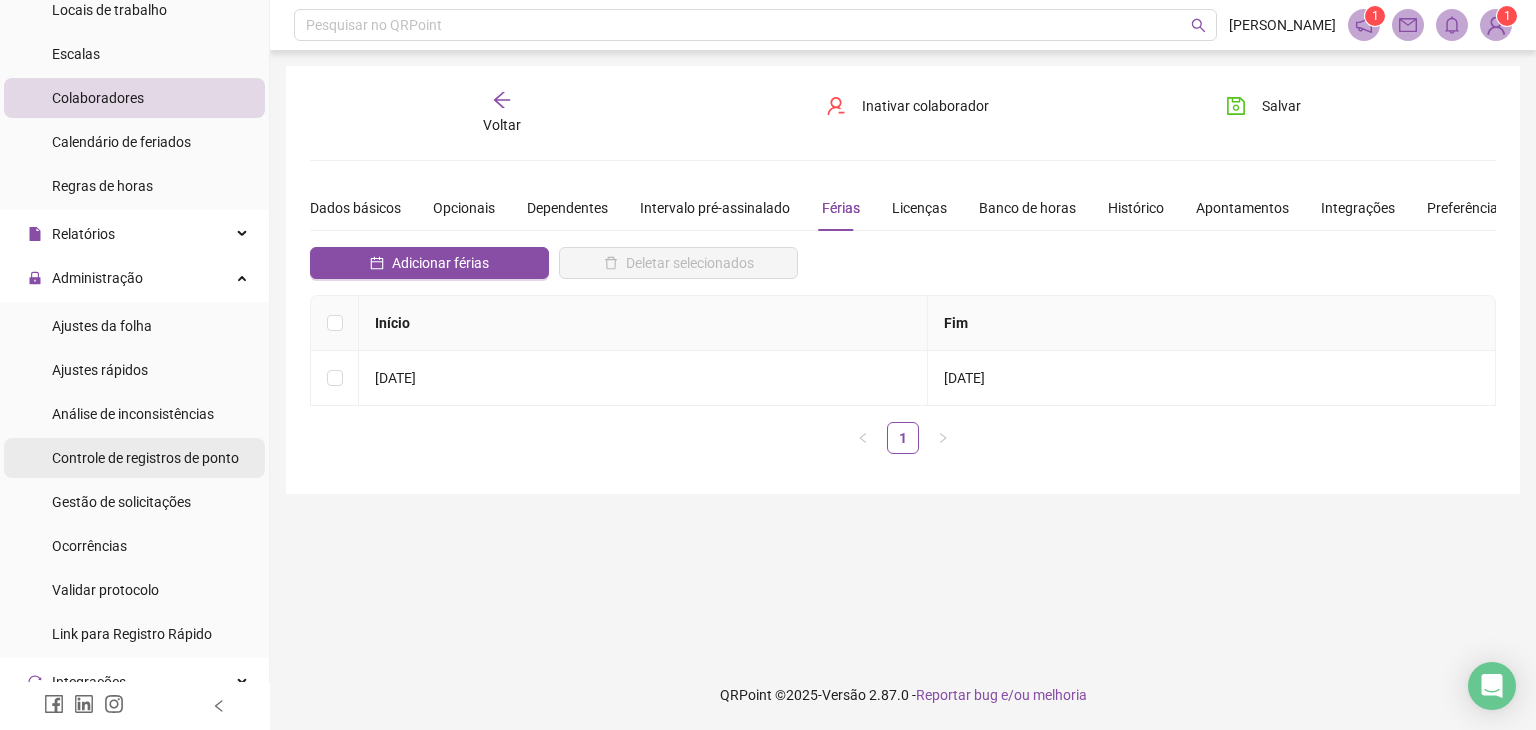 click on "Controle de registros de ponto" at bounding box center [145, 458] 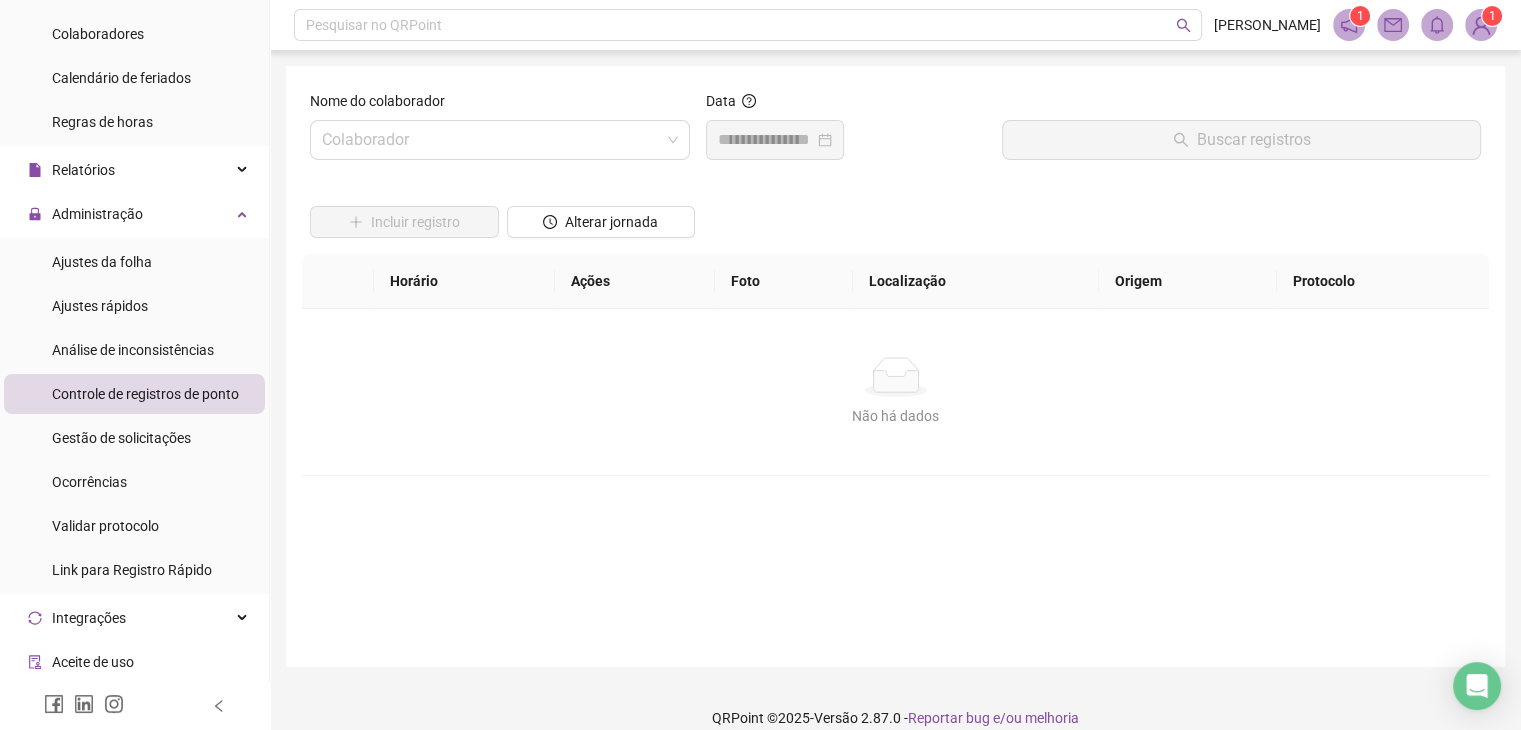 scroll, scrollTop: 300, scrollLeft: 0, axis: vertical 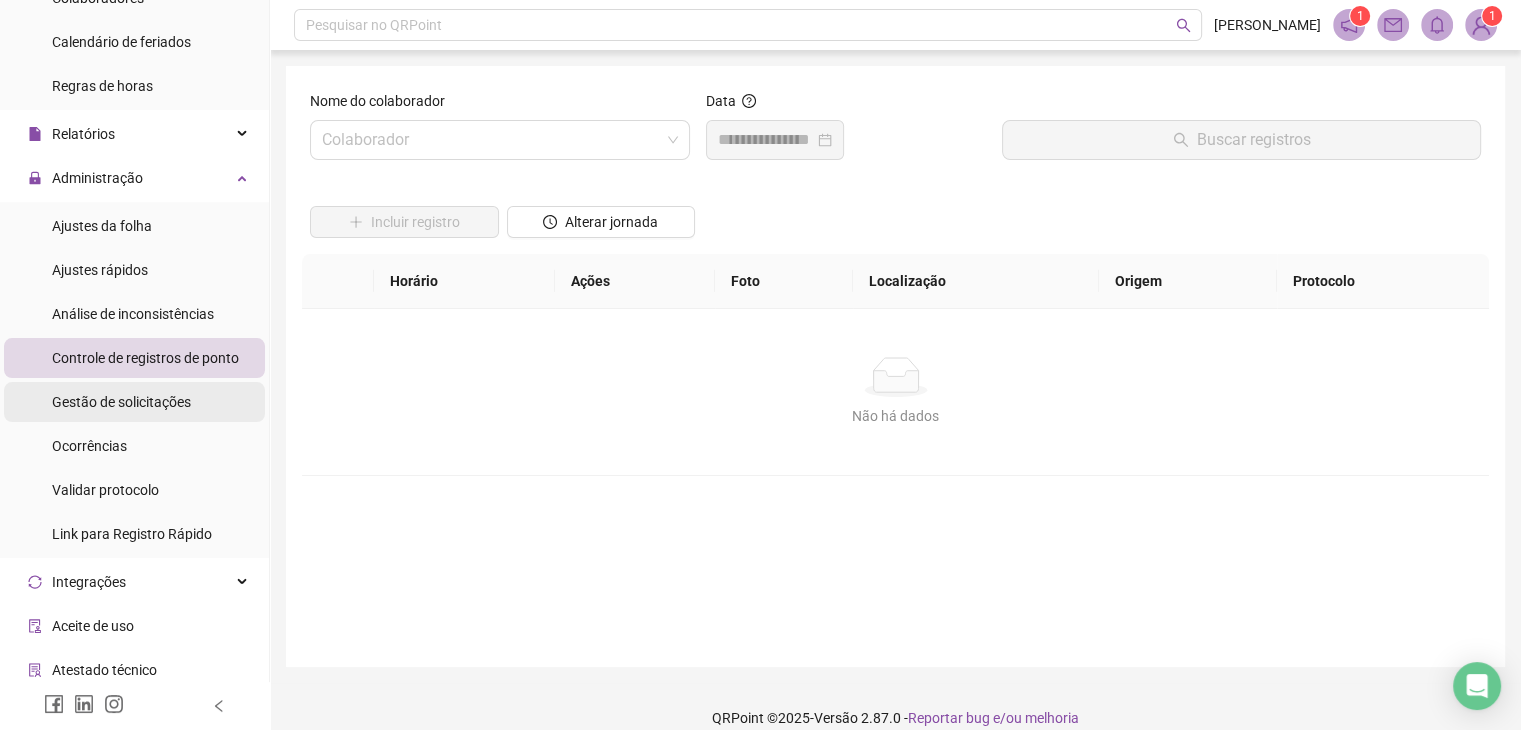 click on "Gestão de solicitações" at bounding box center [121, 402] 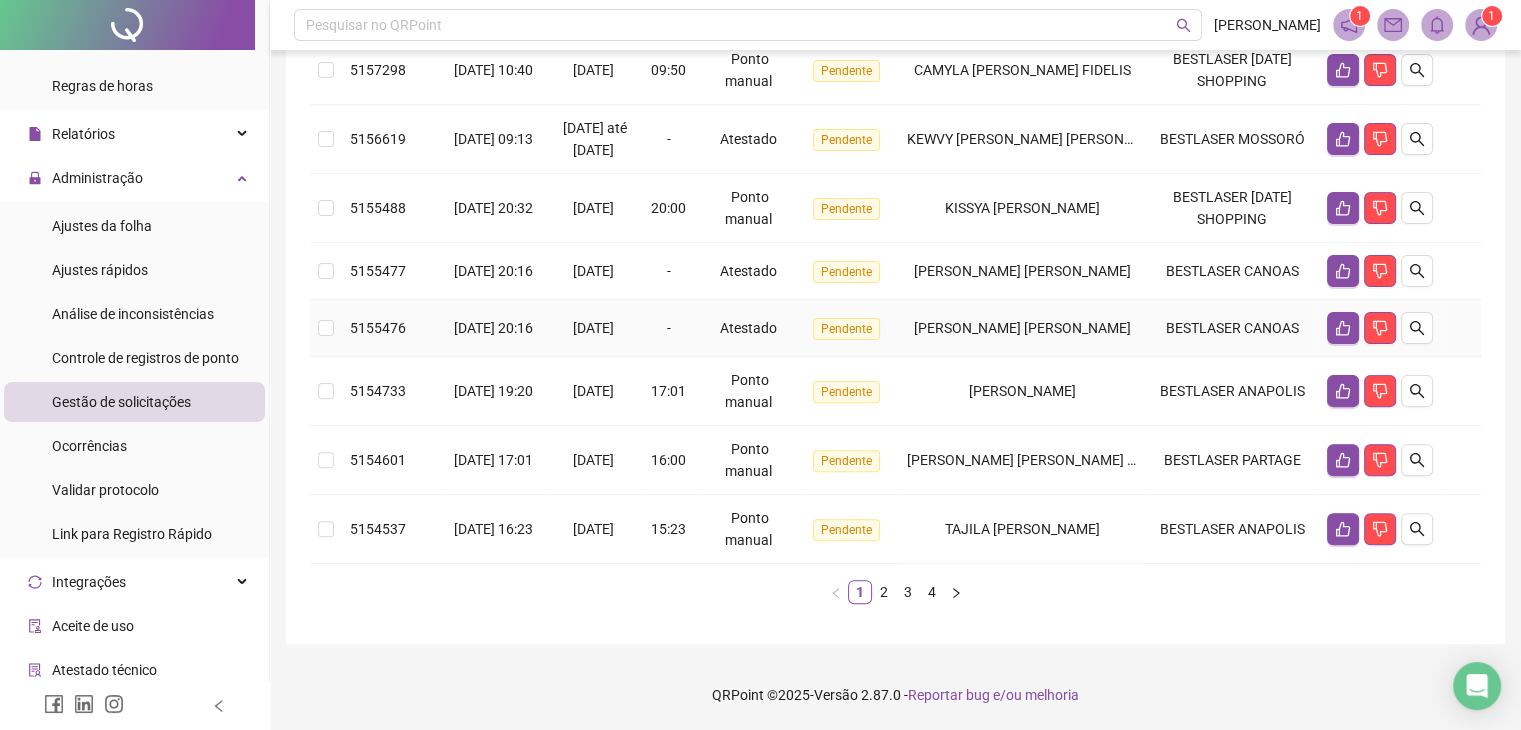 scroll, scrollTop: 600, scrollLeft: 0, axis: vertical 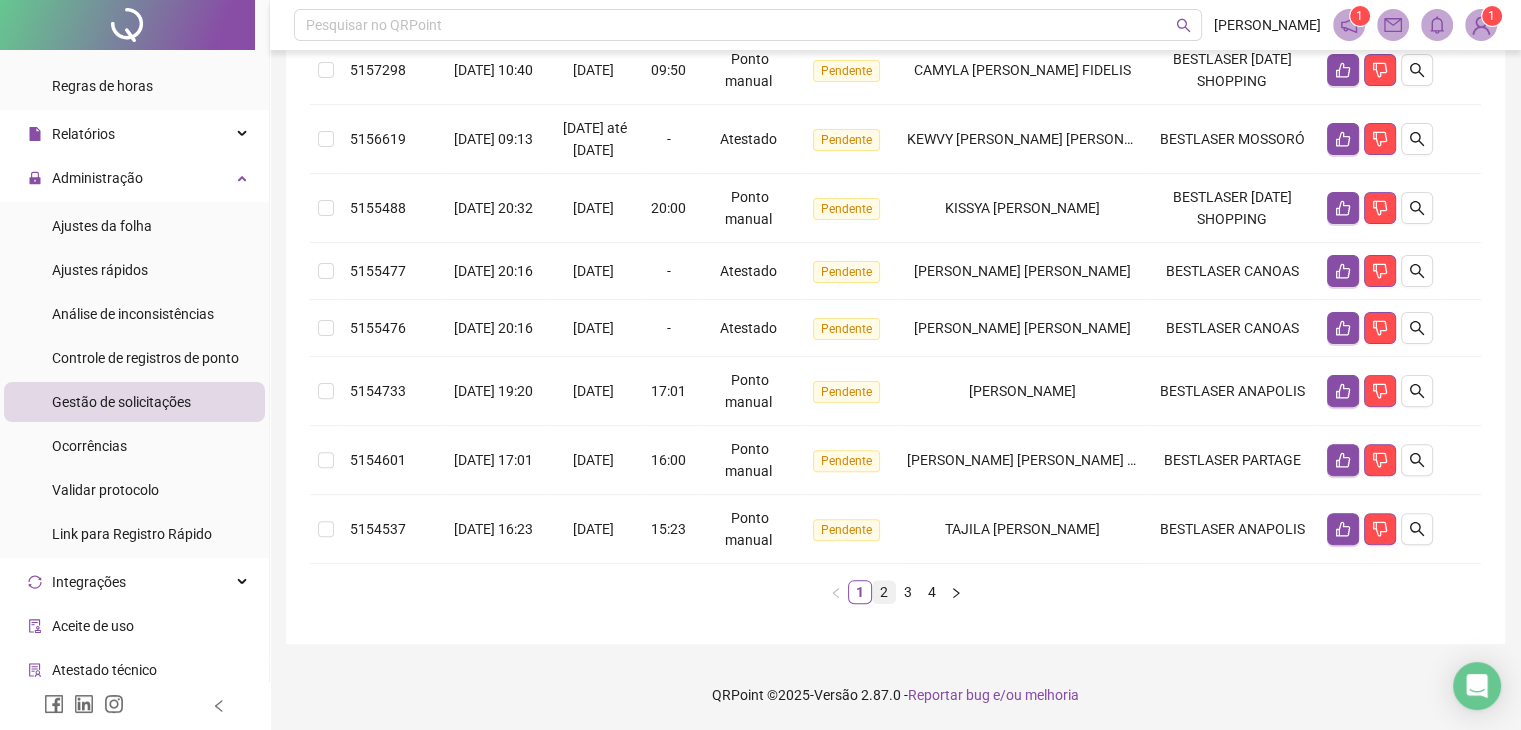 click on "2" at bounding box center (884, 592) 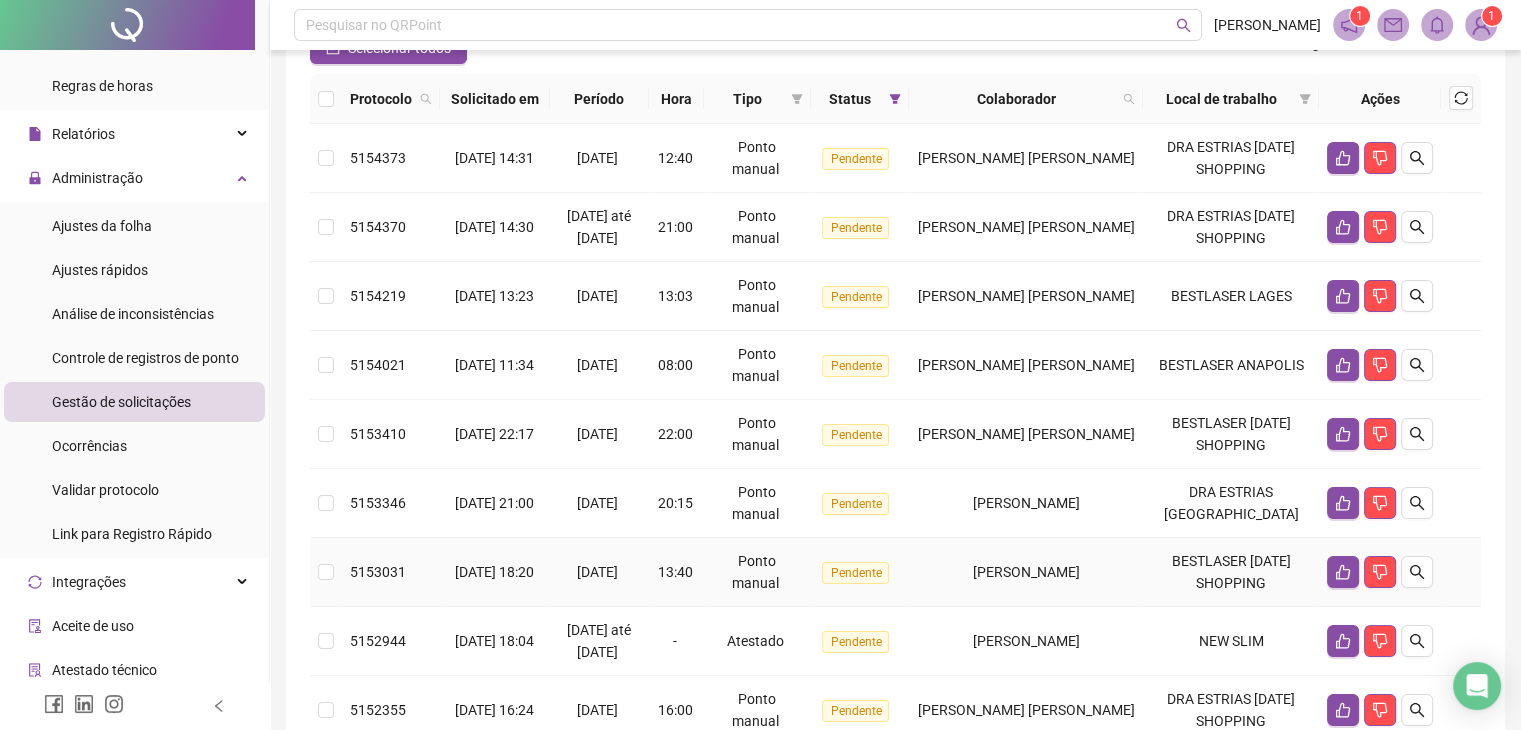 scroll, scrollTop: 0, scrollLeft: 0, axis: both 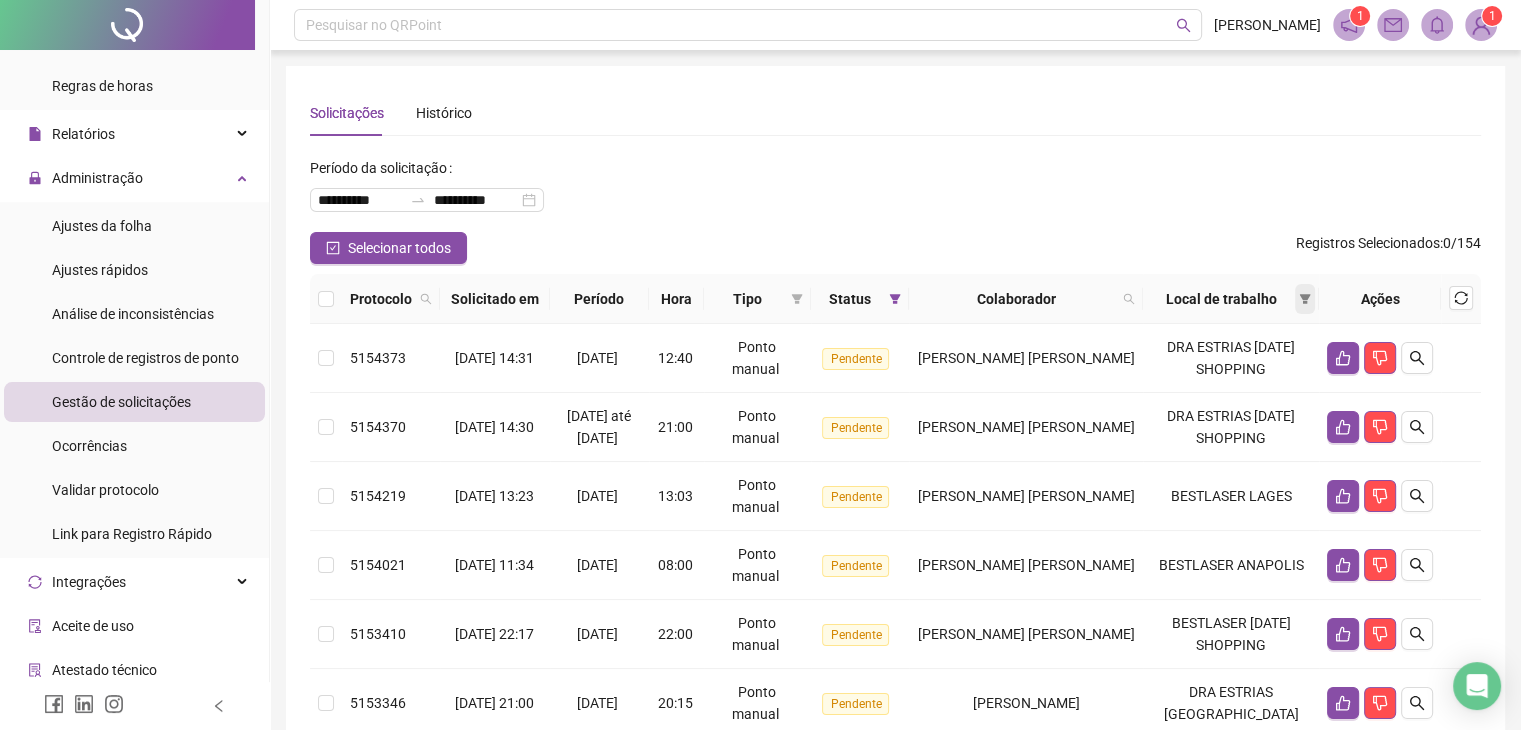 click 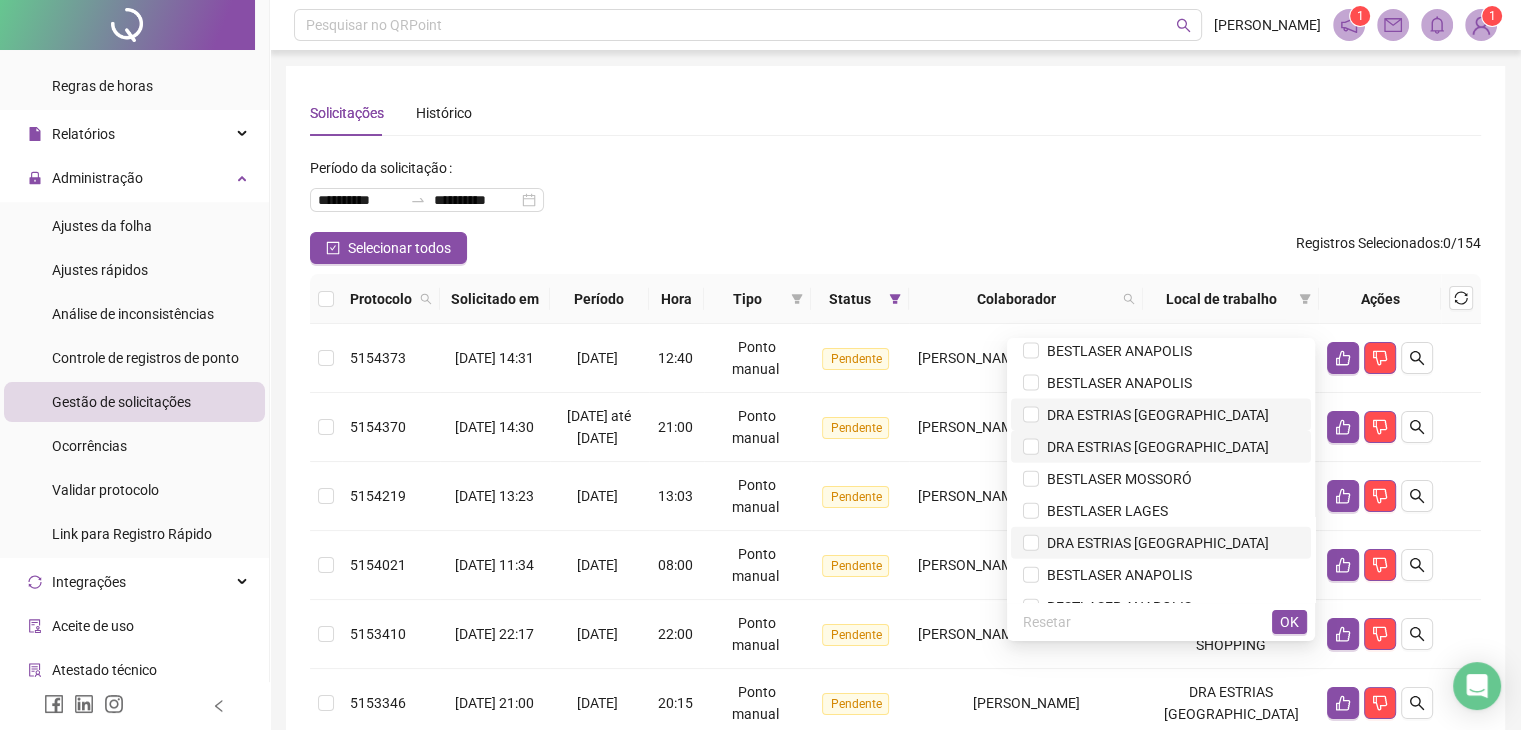 scroll, scrollTop: 4672, scrollLeft: 0, axis: vertical 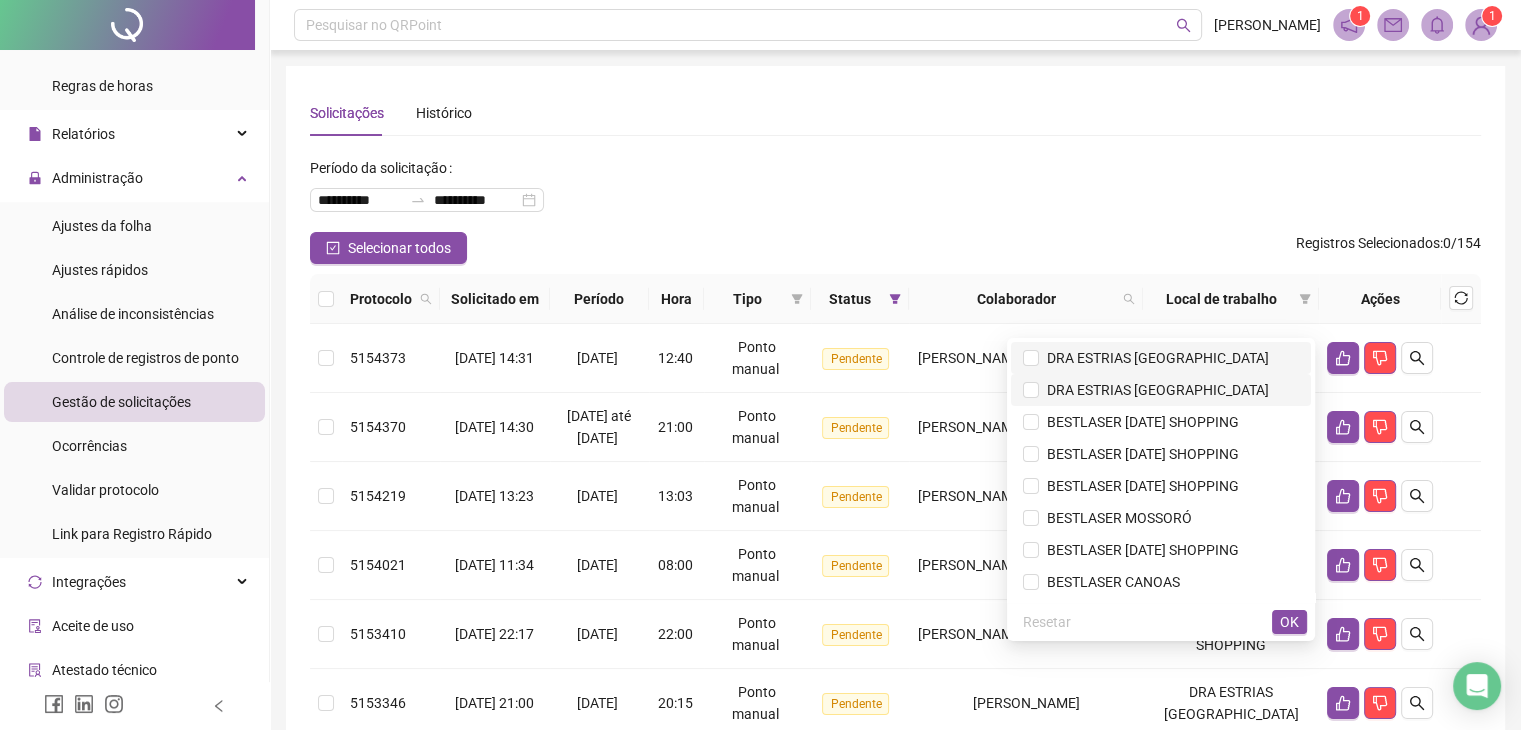 click on "DRA ESTRIAS [GEOGRAPHIC_DATA]" at bounding box center [1161, 358] 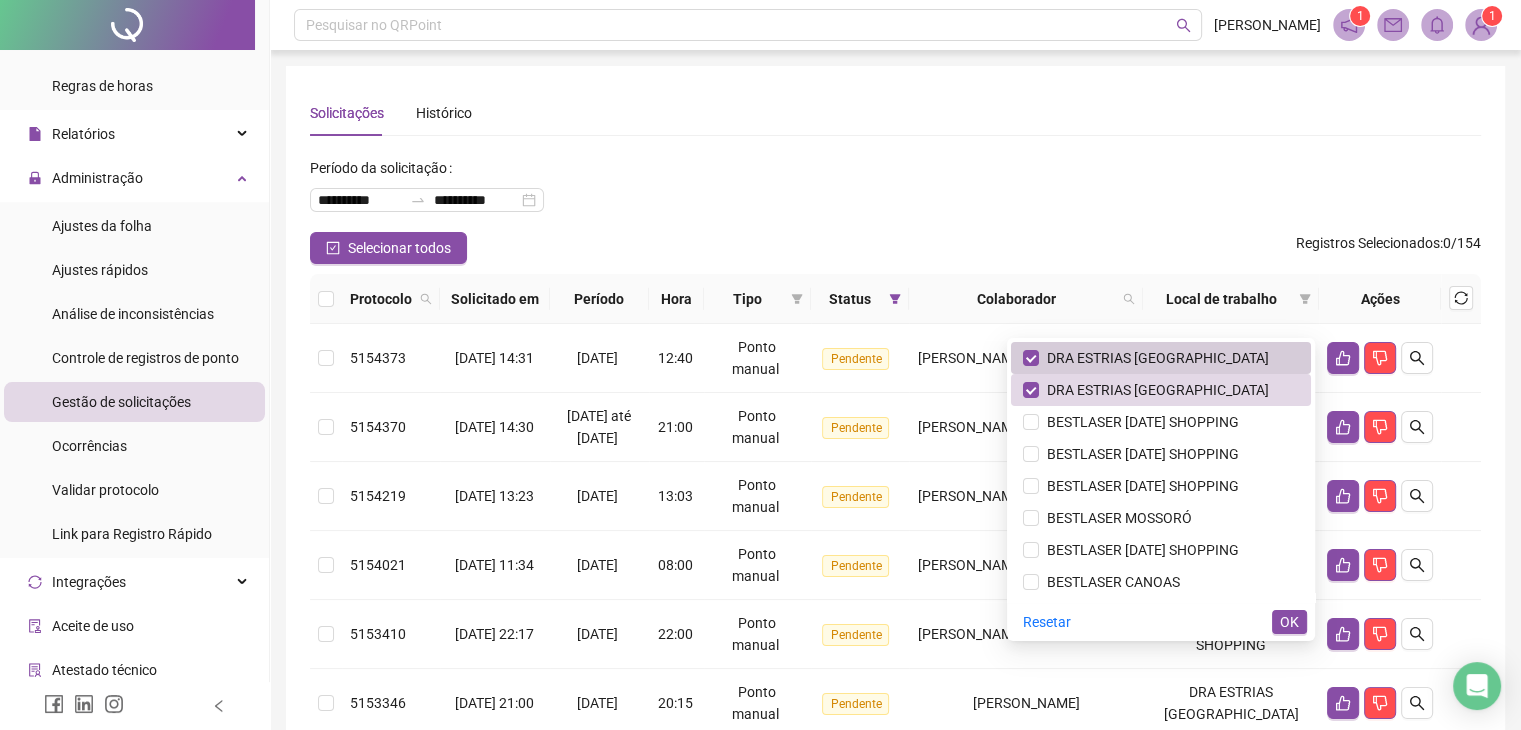click on "DRA ESTRIAS [GEOGRAPHIC_DATA]" at bounding box center (1161, 358) 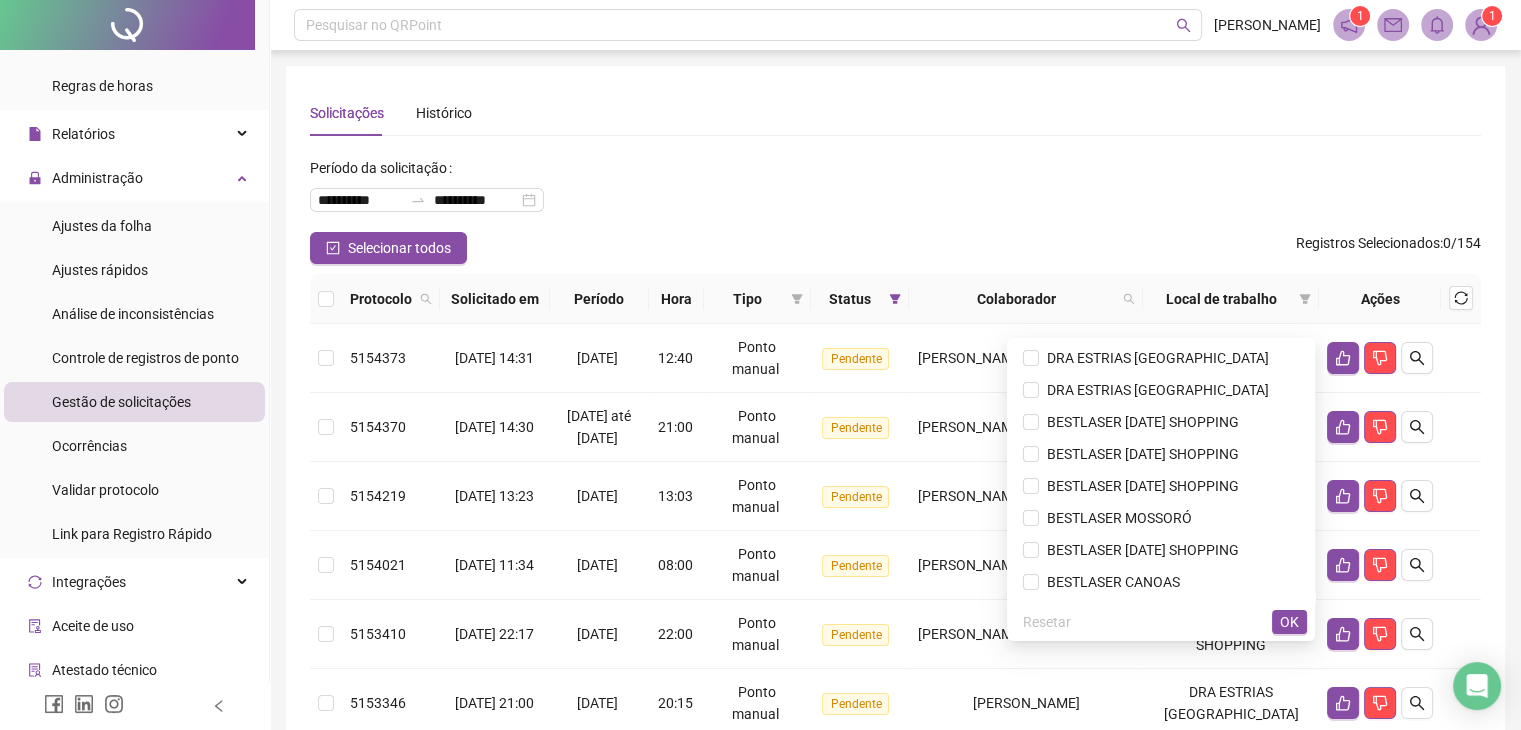 click on "Selecionar todos Registros Selecionados :  0 / 154" at bounding box center [895, 248] 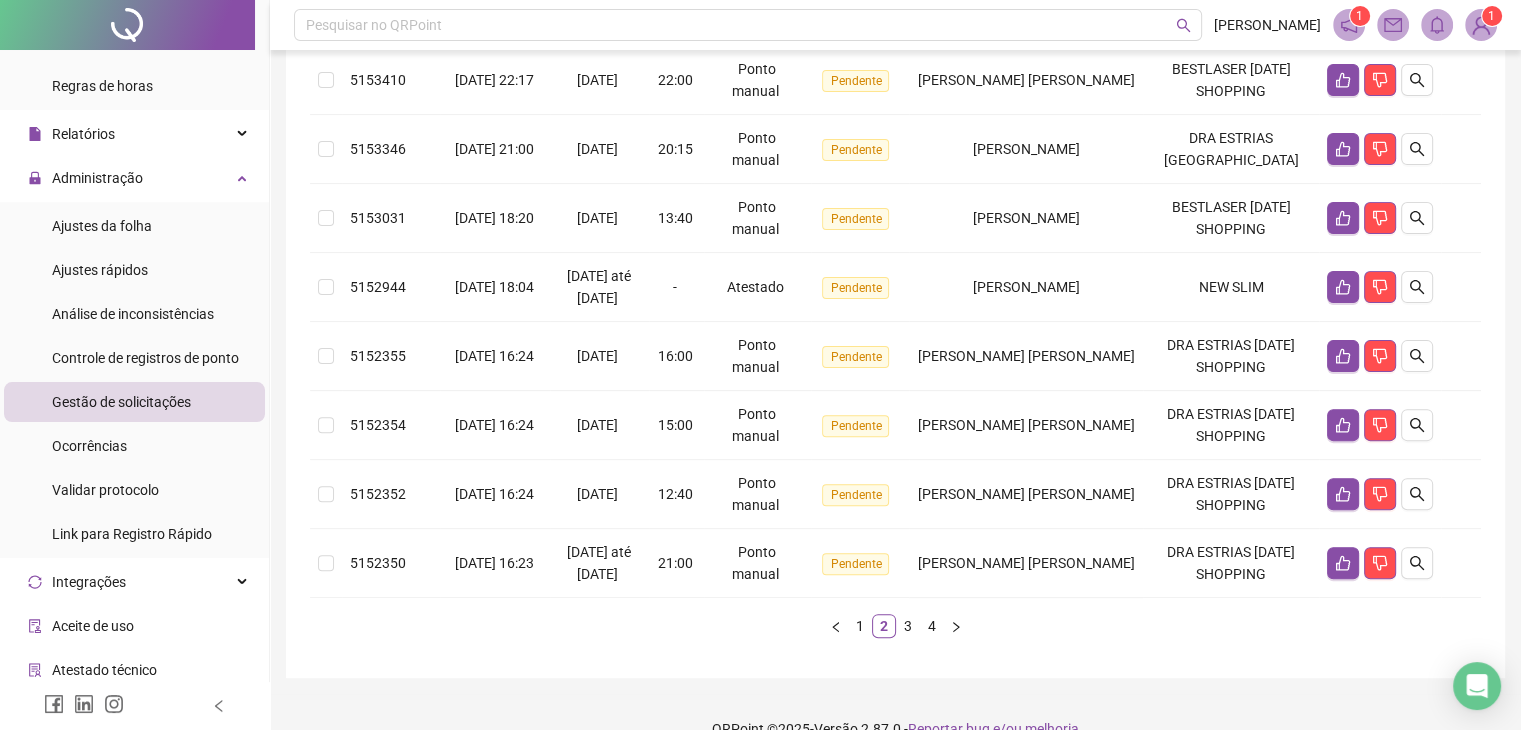 scroll, scrollTop: 604, scrollLeft: 0, axis: vertical 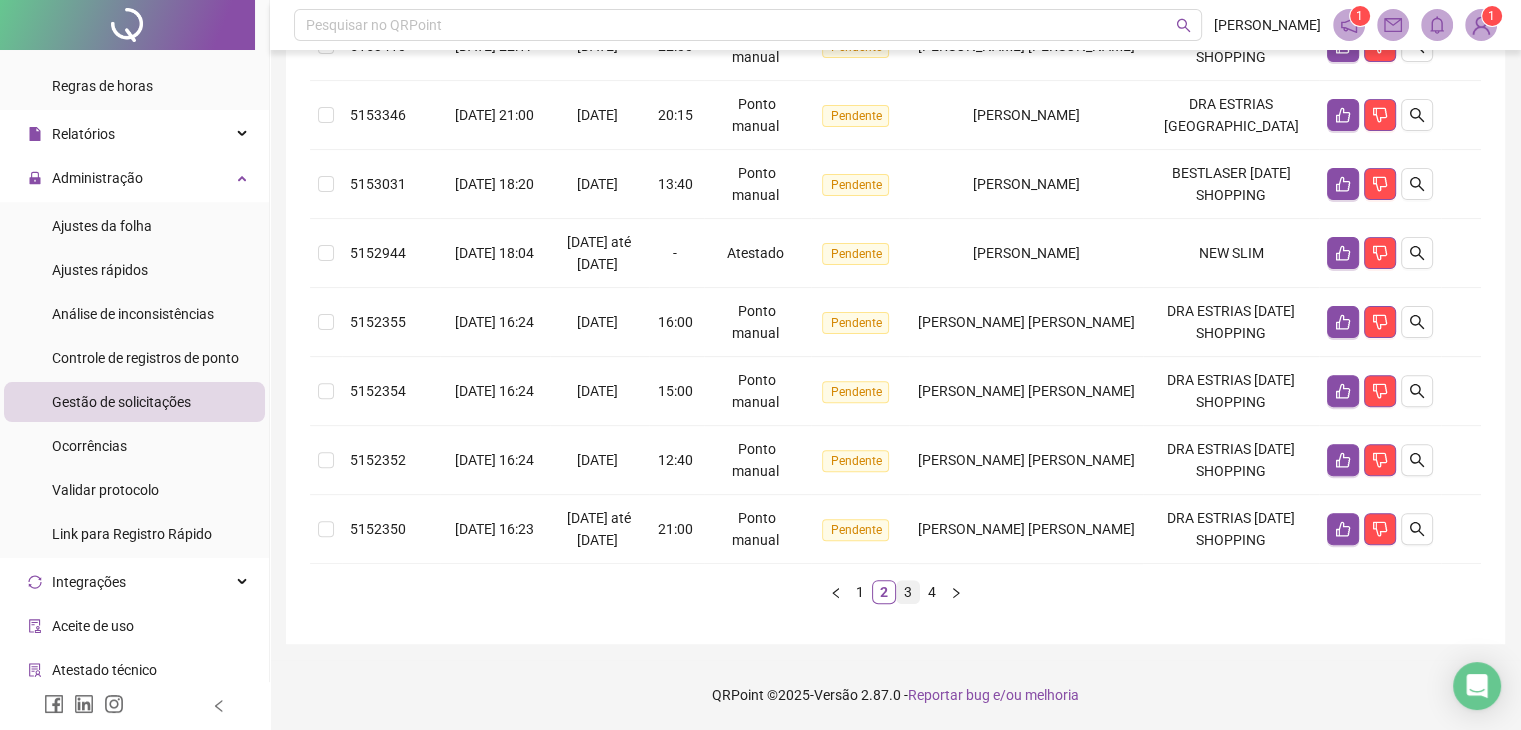click on "3" at bounding box center [908, 592] 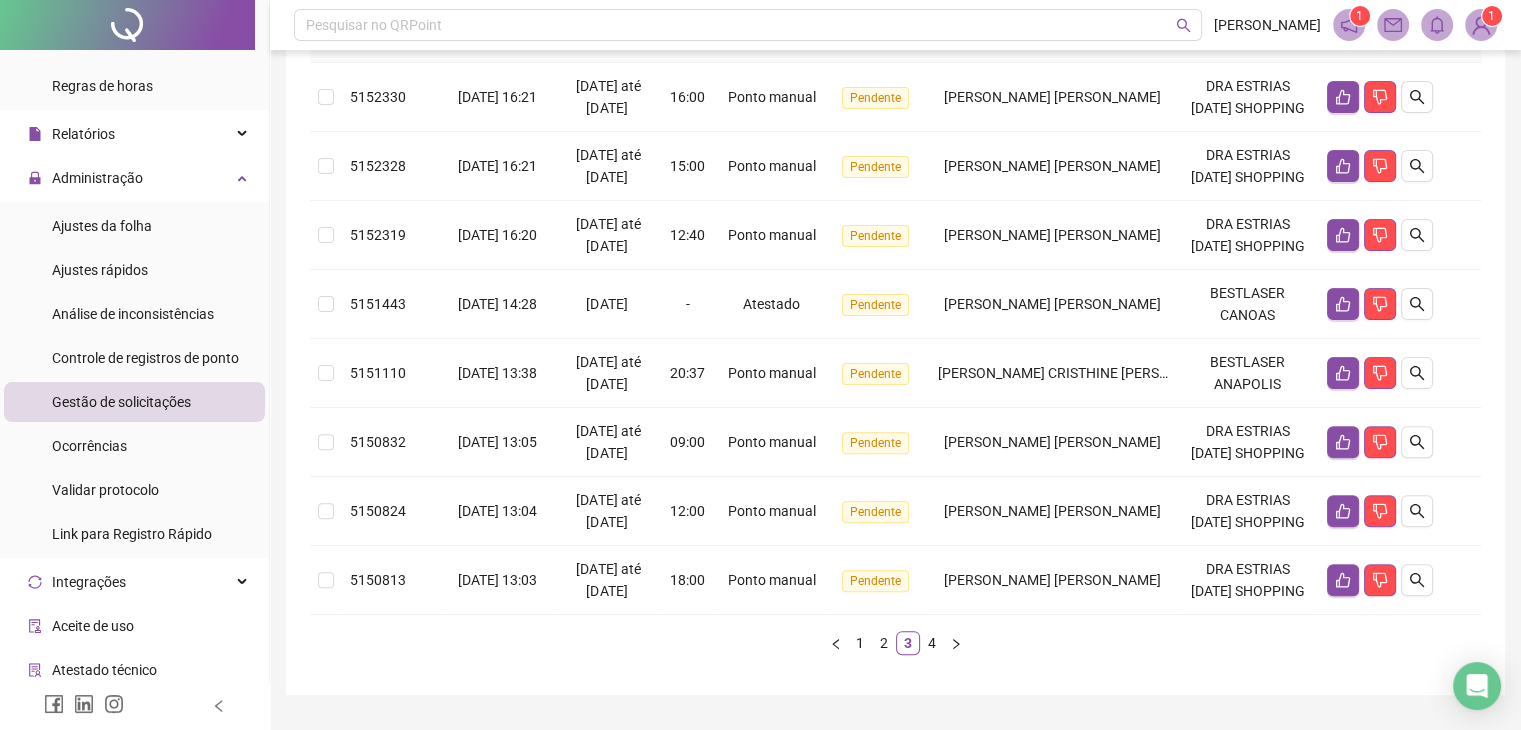 scroll, scrollTop: 604, scrollLeft: 0, axis: vertical 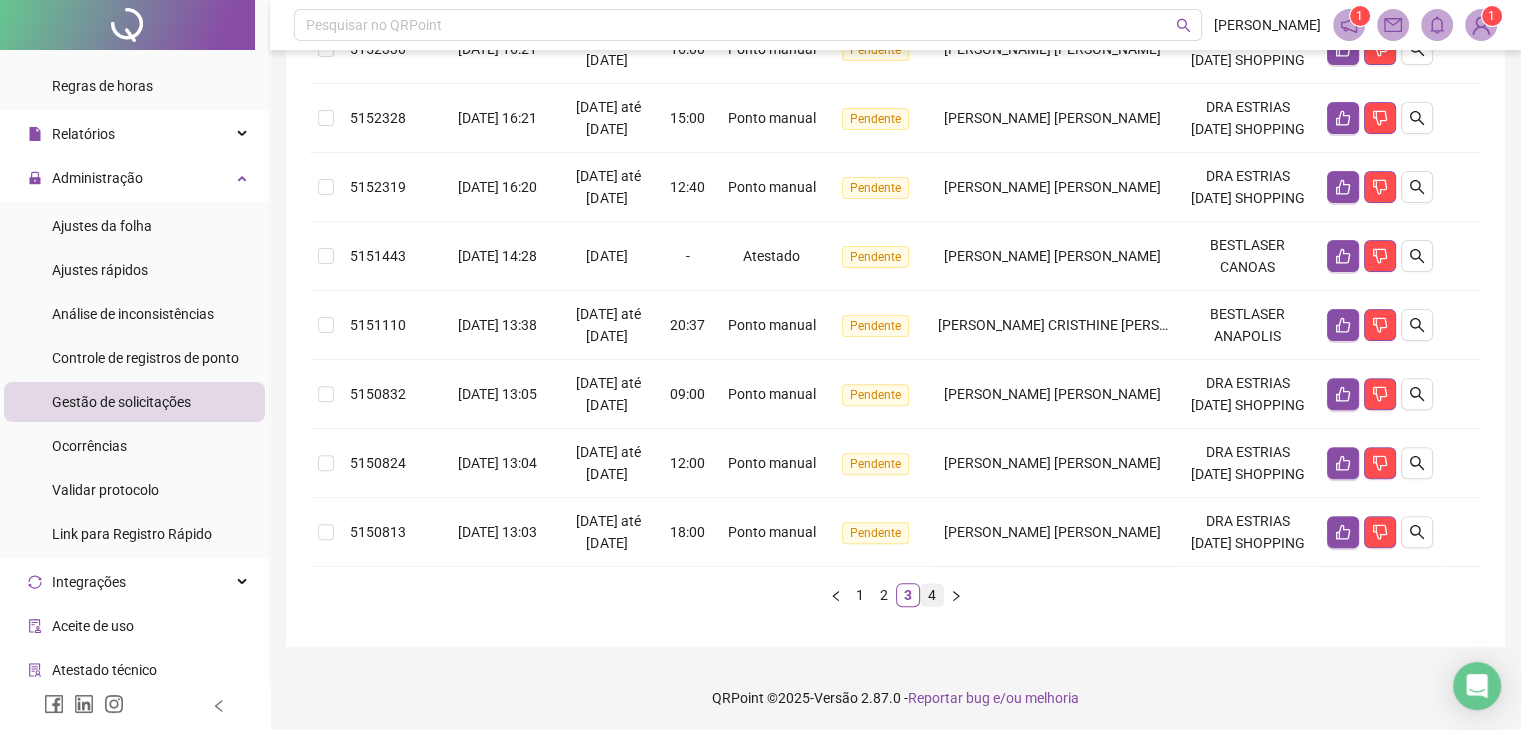 click on "4" at bounding box center [932, 595] 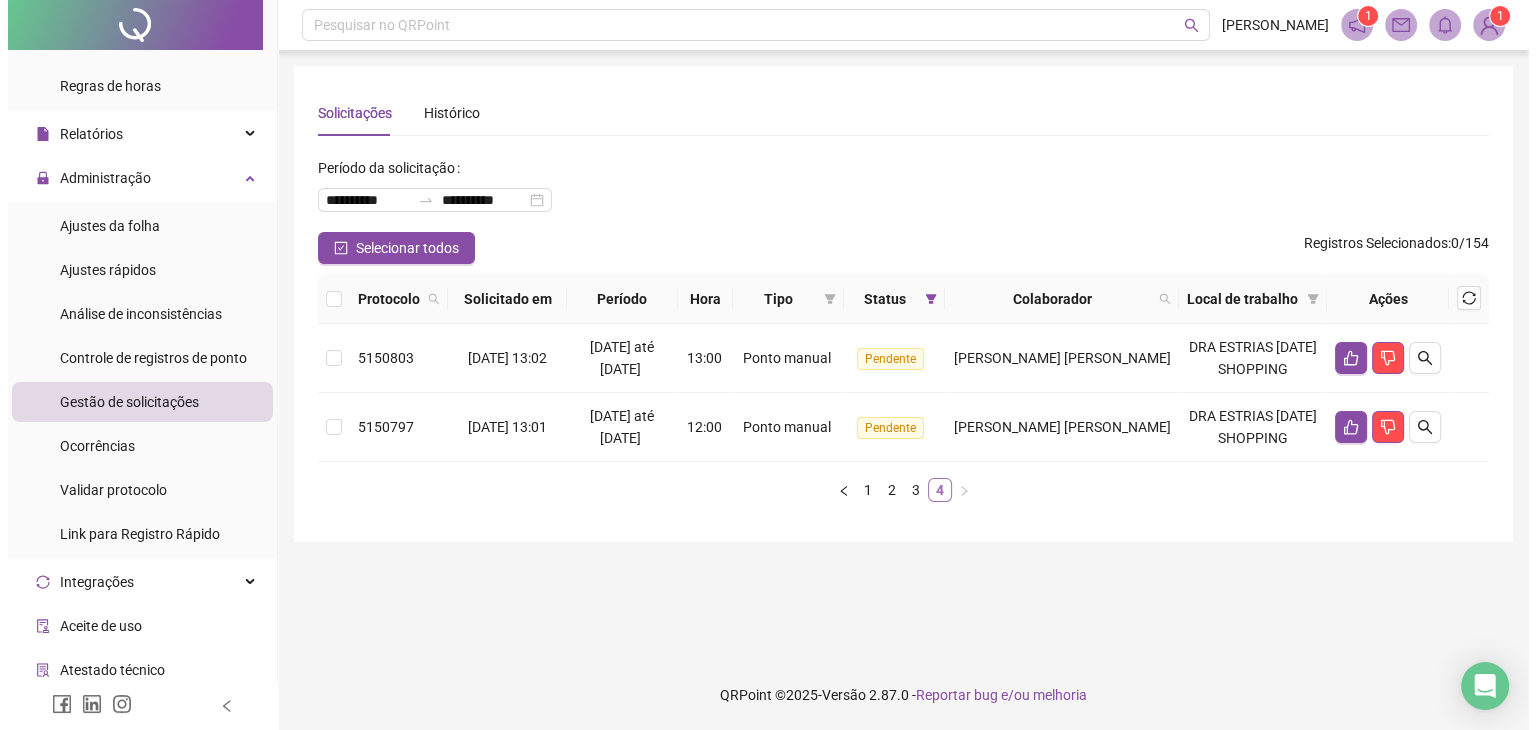 scroll, scrollTop: 0, scrollLeft: 0, axis: both 